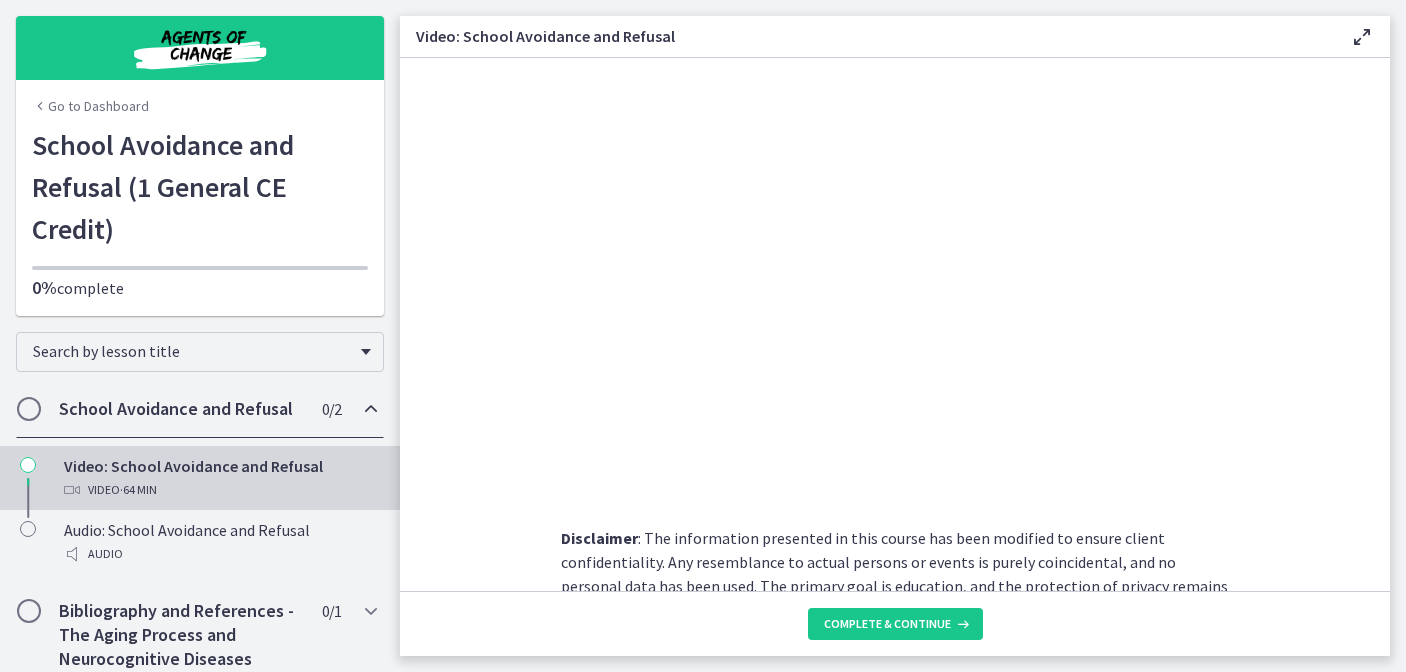 scroll, scrollTop: 0, scrollLeft: 0, axis: both 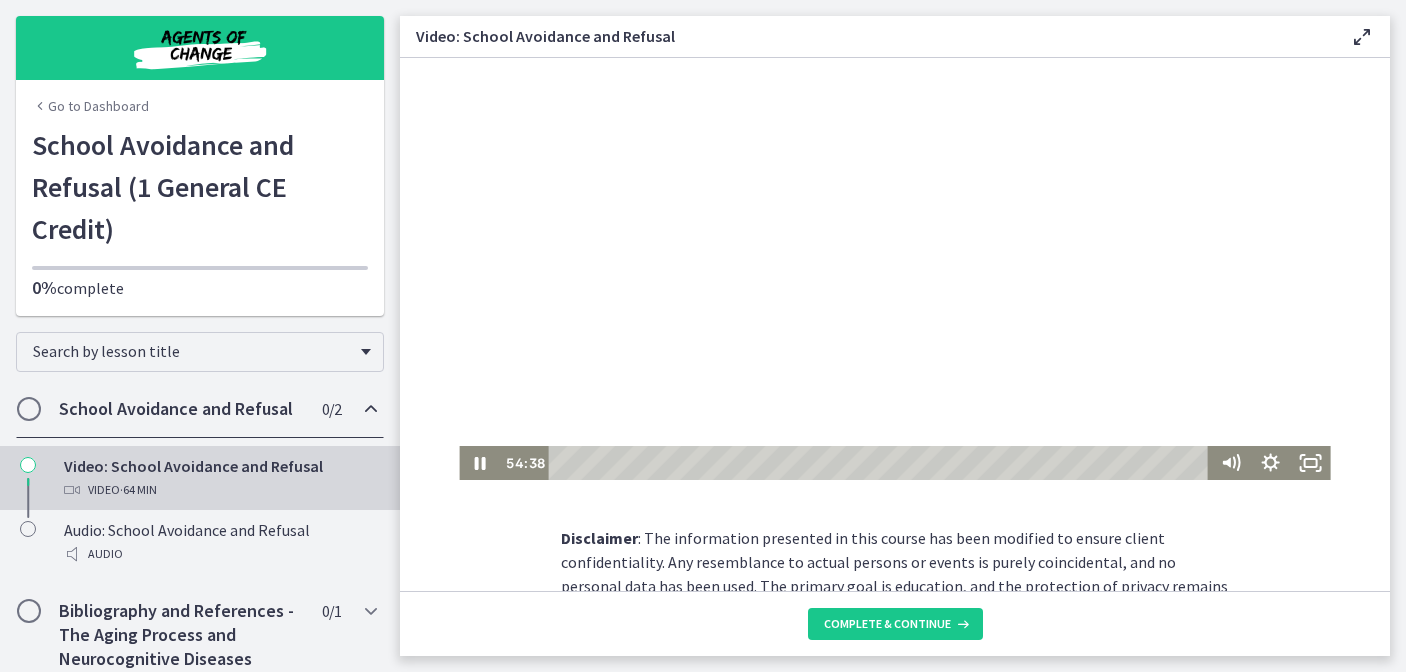 click at bounding box center (894, 269) 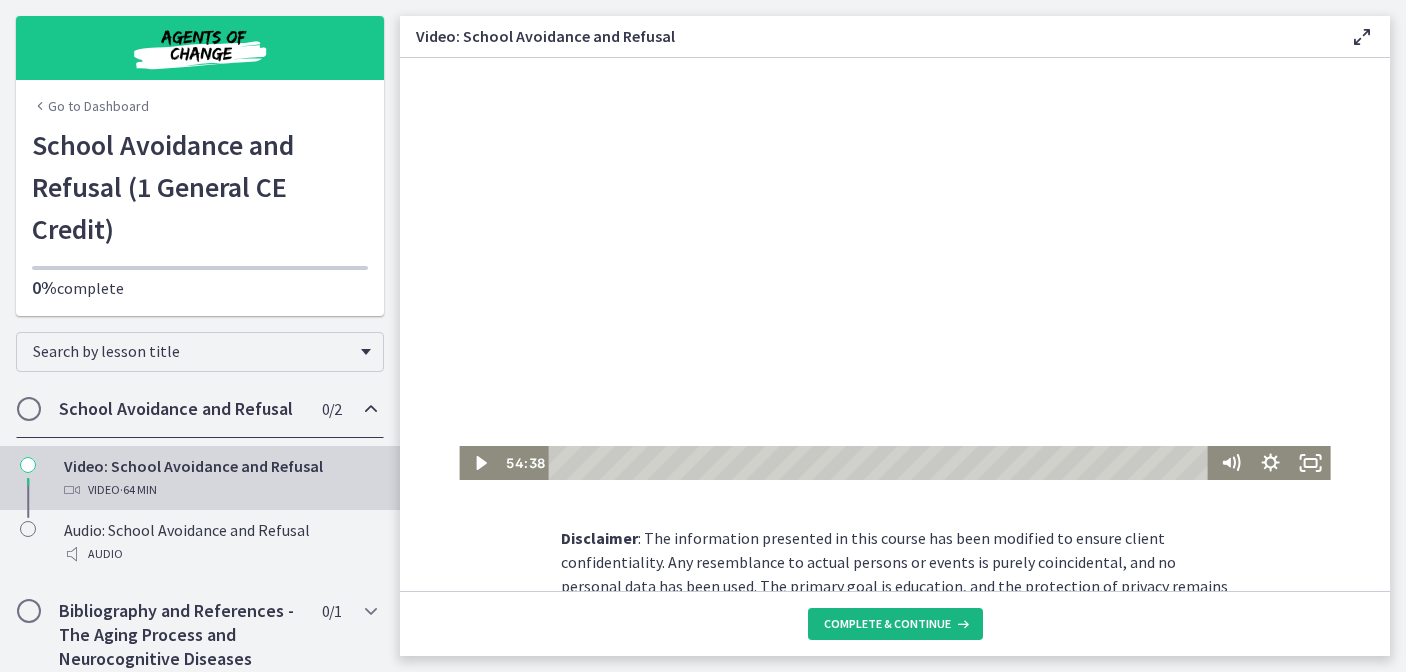 click on "Complete & continue" at bounding box center [887, 624] 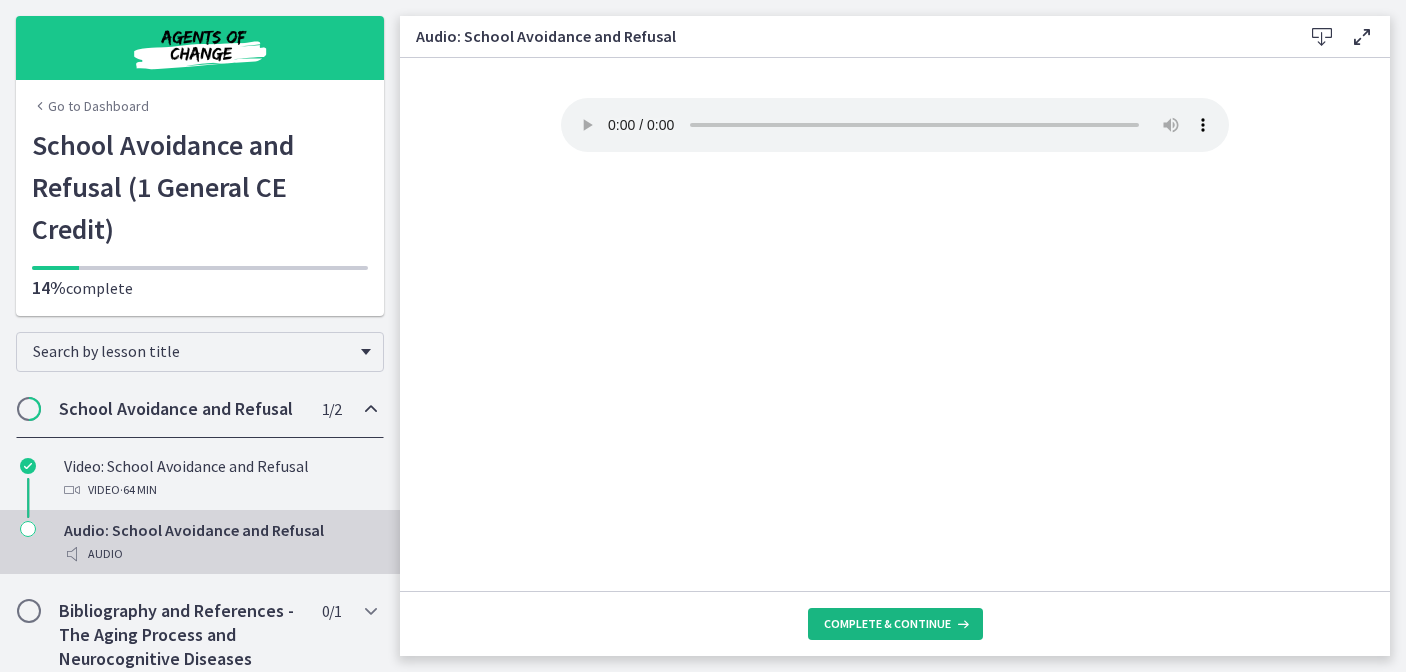 click on "Complete & continue" at bounding box center (887, 624) 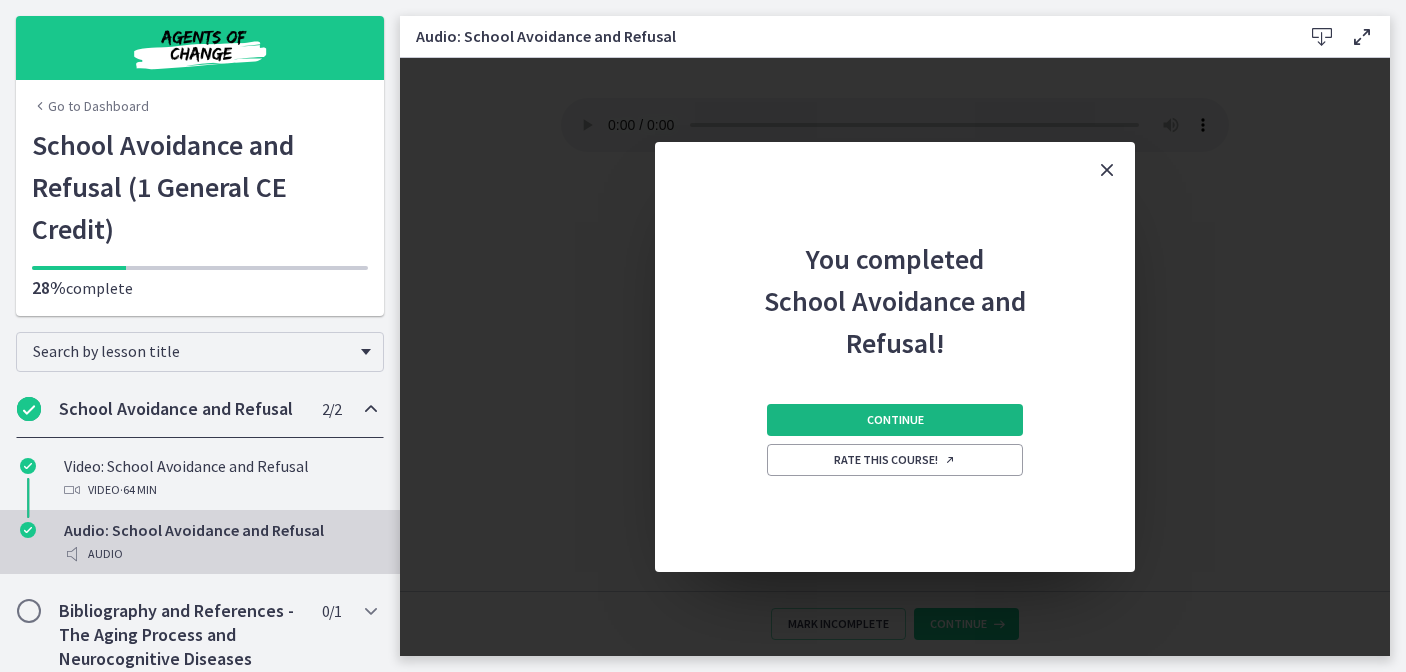 click on "Continue" at bounding box center (895, 420) 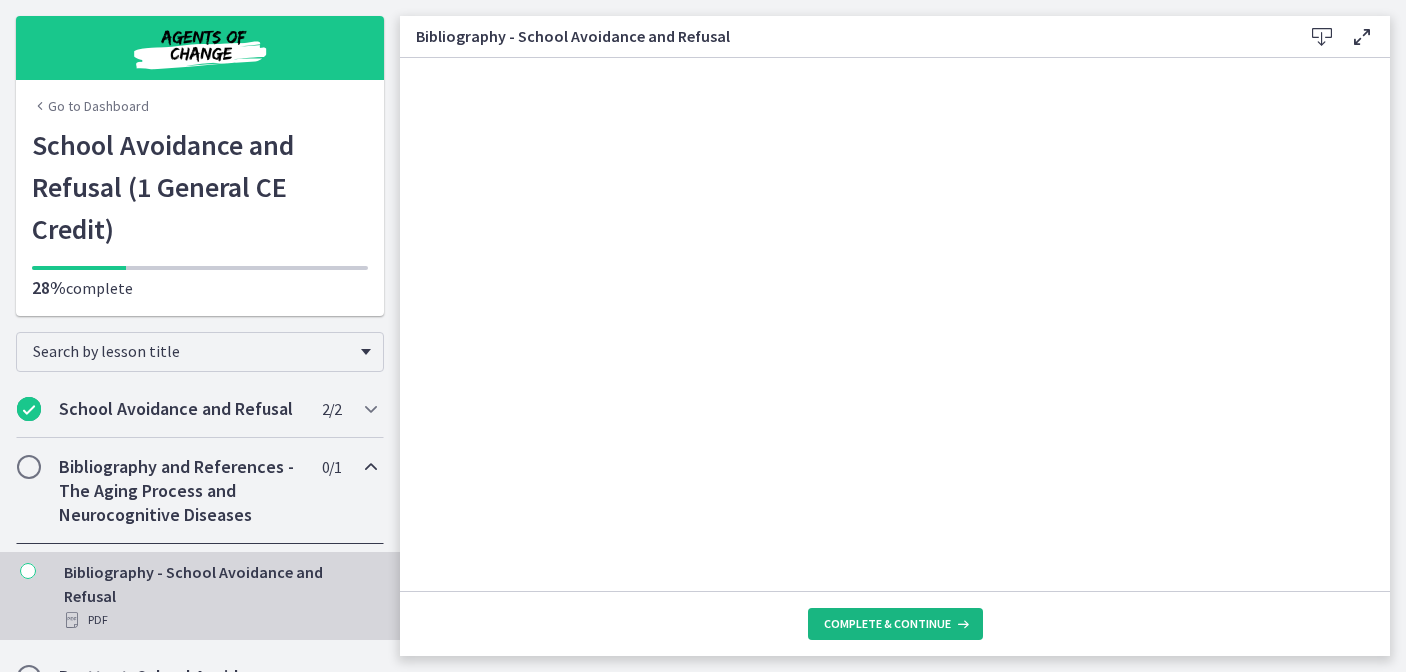 click on "Complete & continue" at bounding box center [895, 624] 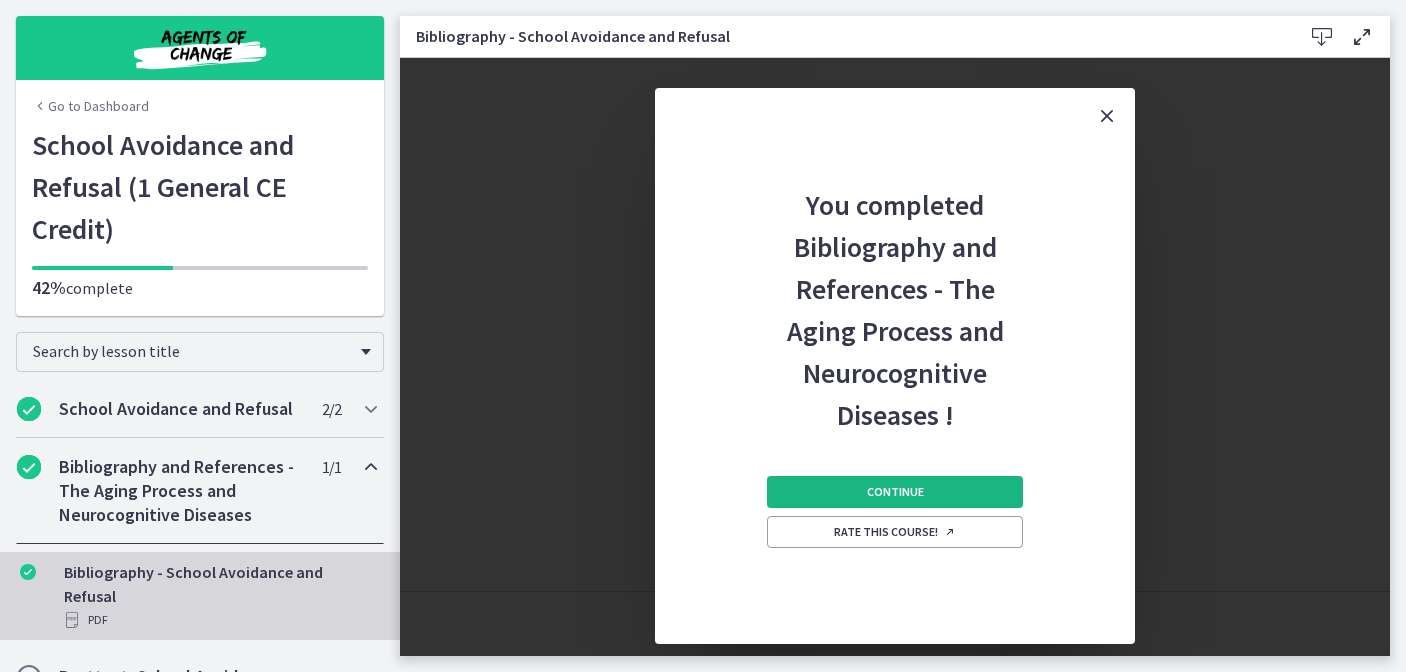 click on "Continue" at bounding box center (895, 492) 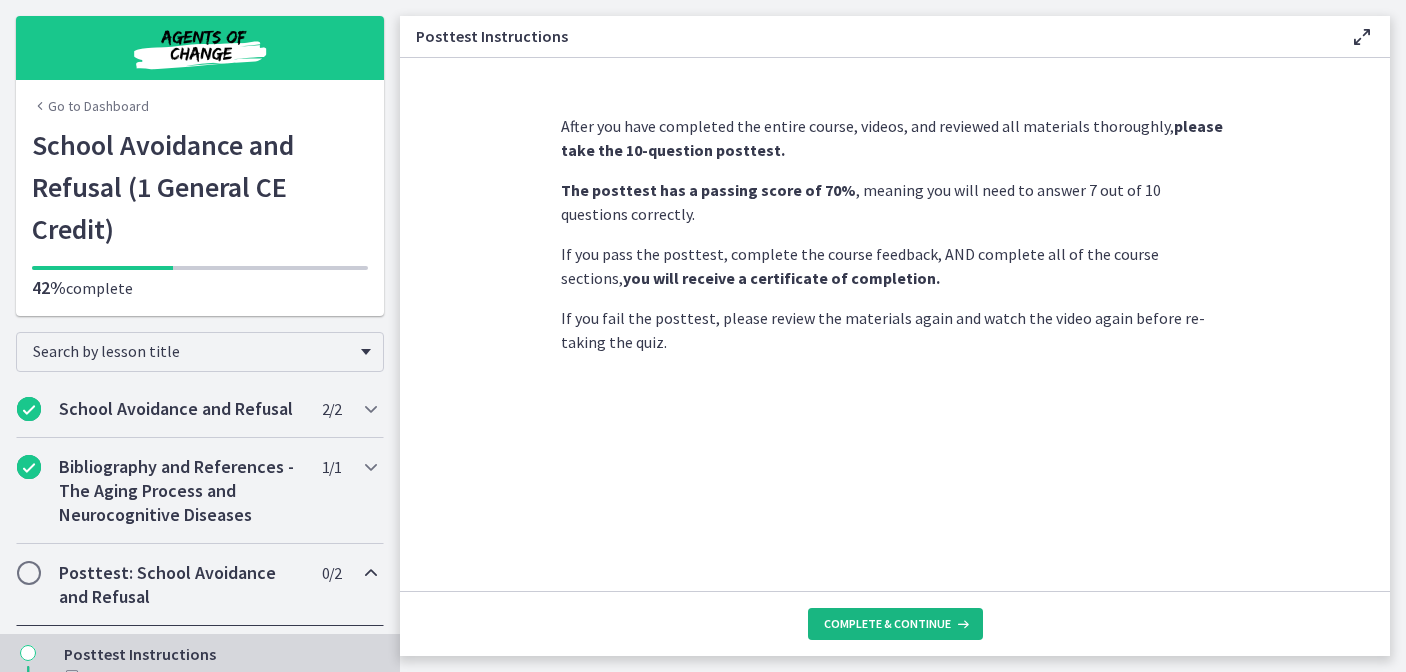 click on "Complete & continue" at bounding box center [887, 624] 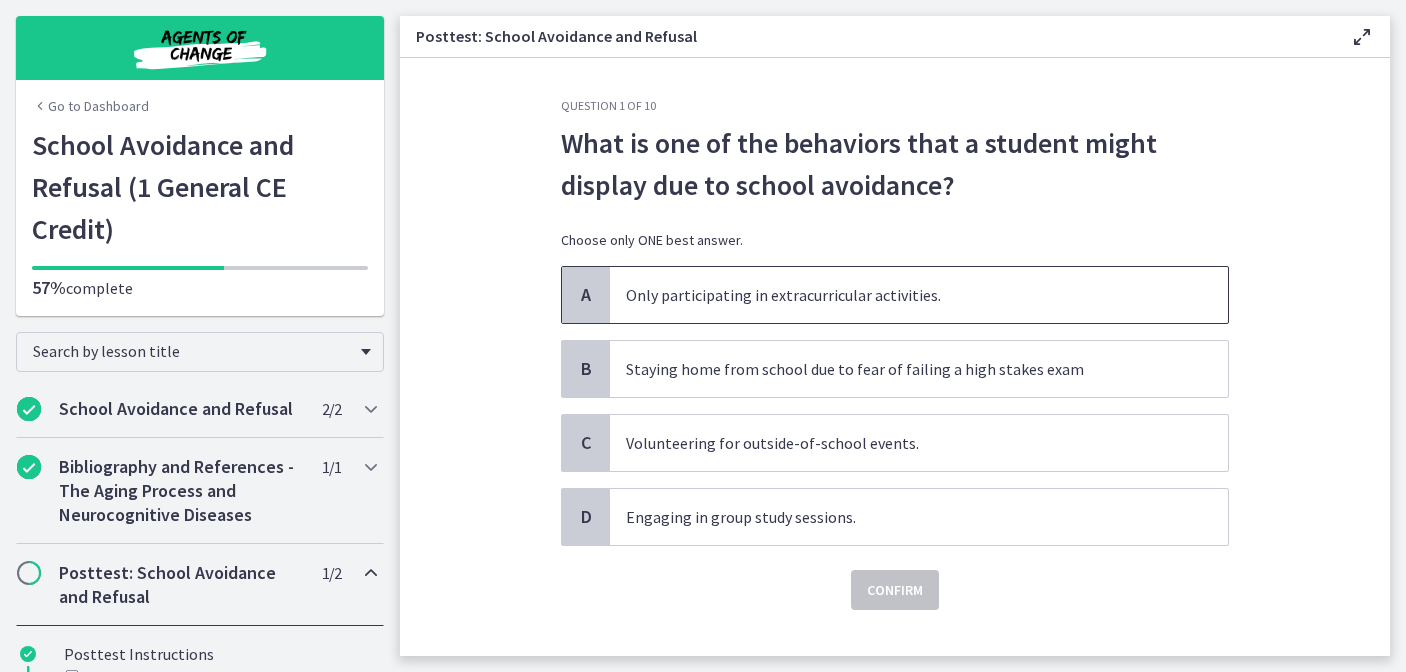 click on "Only participating in extracurricular activities." at bounding box center [919, 295] 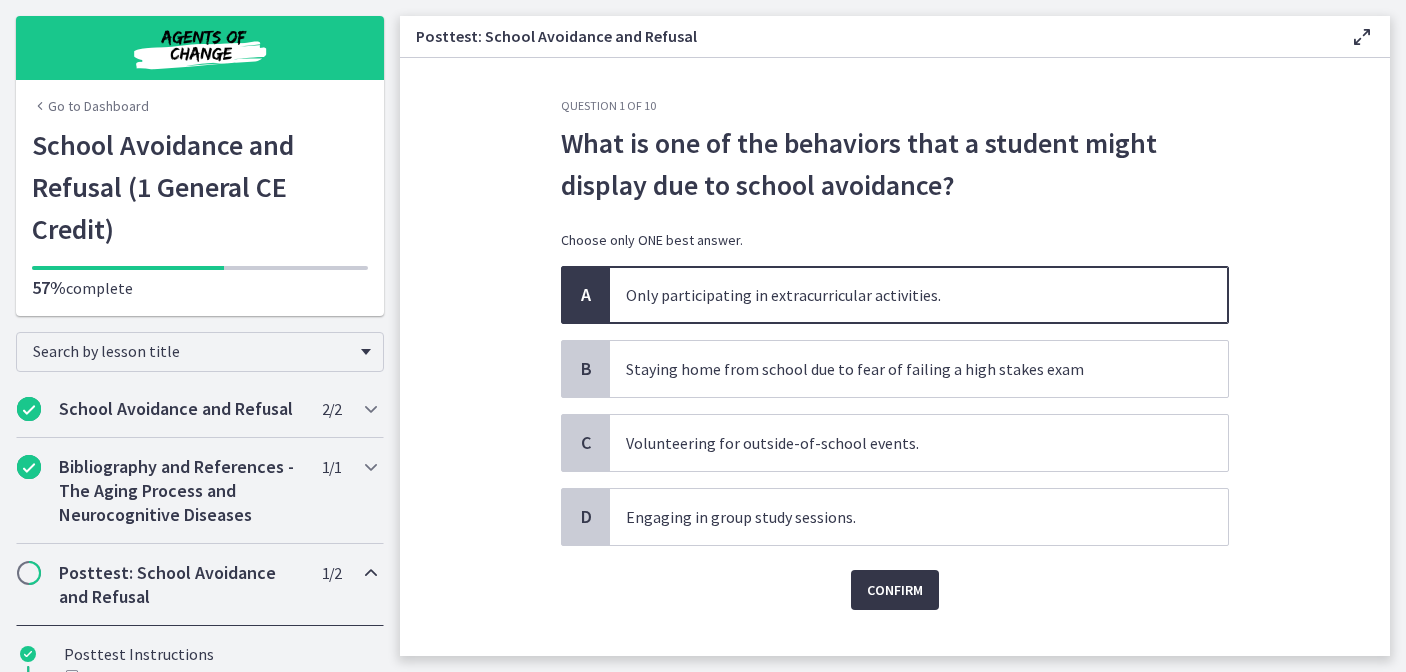 click on "Confirm" at bounding box center [895, 590] 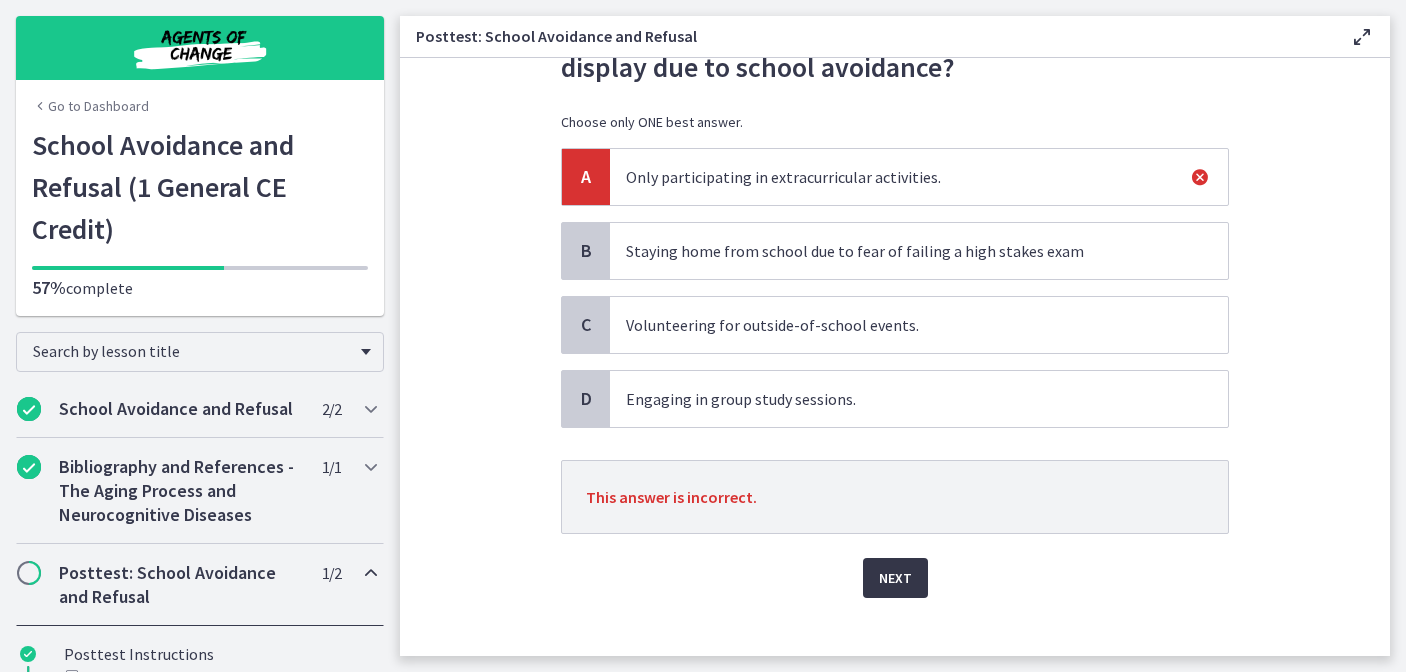 scroll, scrollTop: 140, scrollLeft: 0, axis: vertical 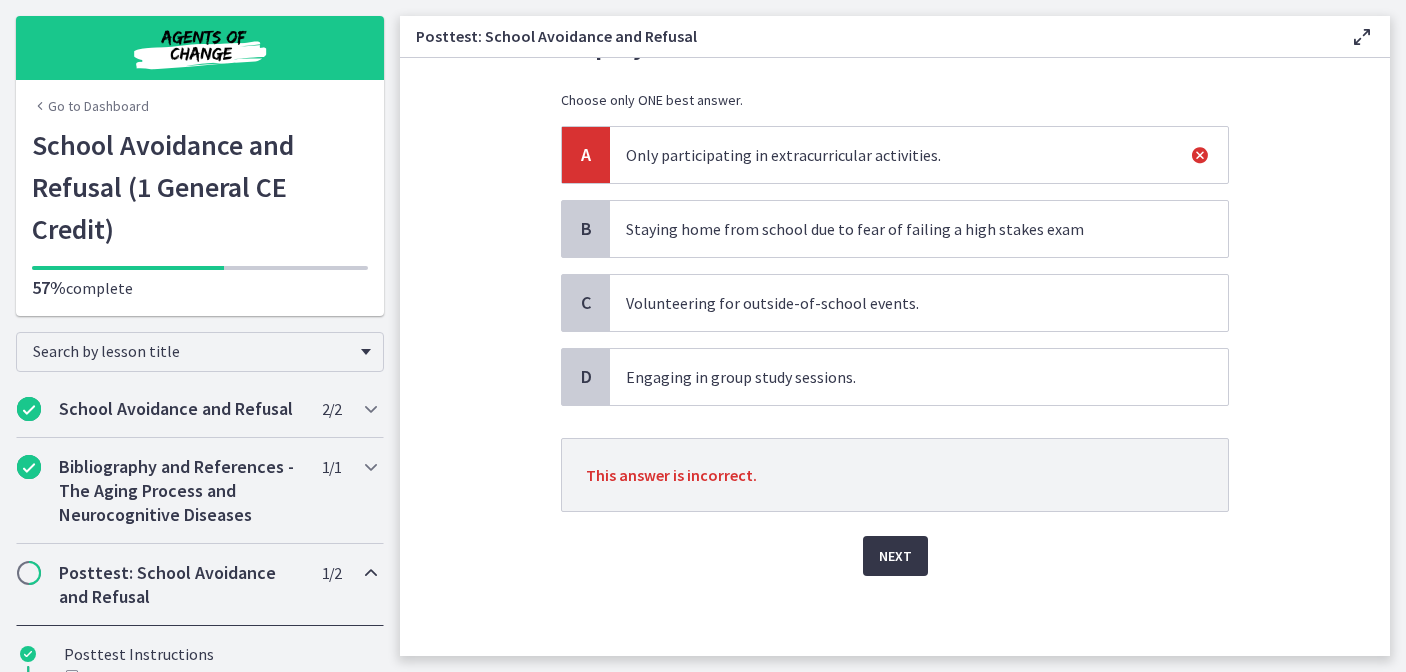 click on "Next" at bounding box center (895, 556) 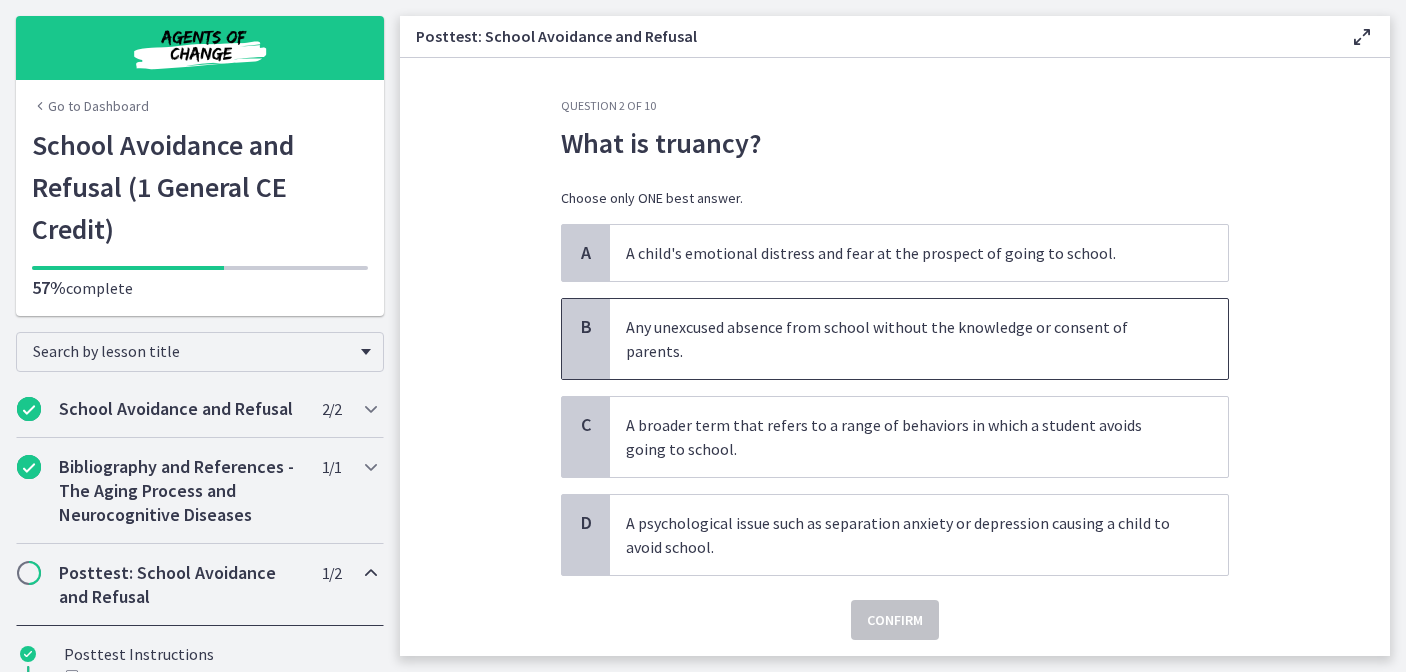 click on "Any unexcused absence from school without the knowledge or consent of parents." at bounding box center [899, 339] 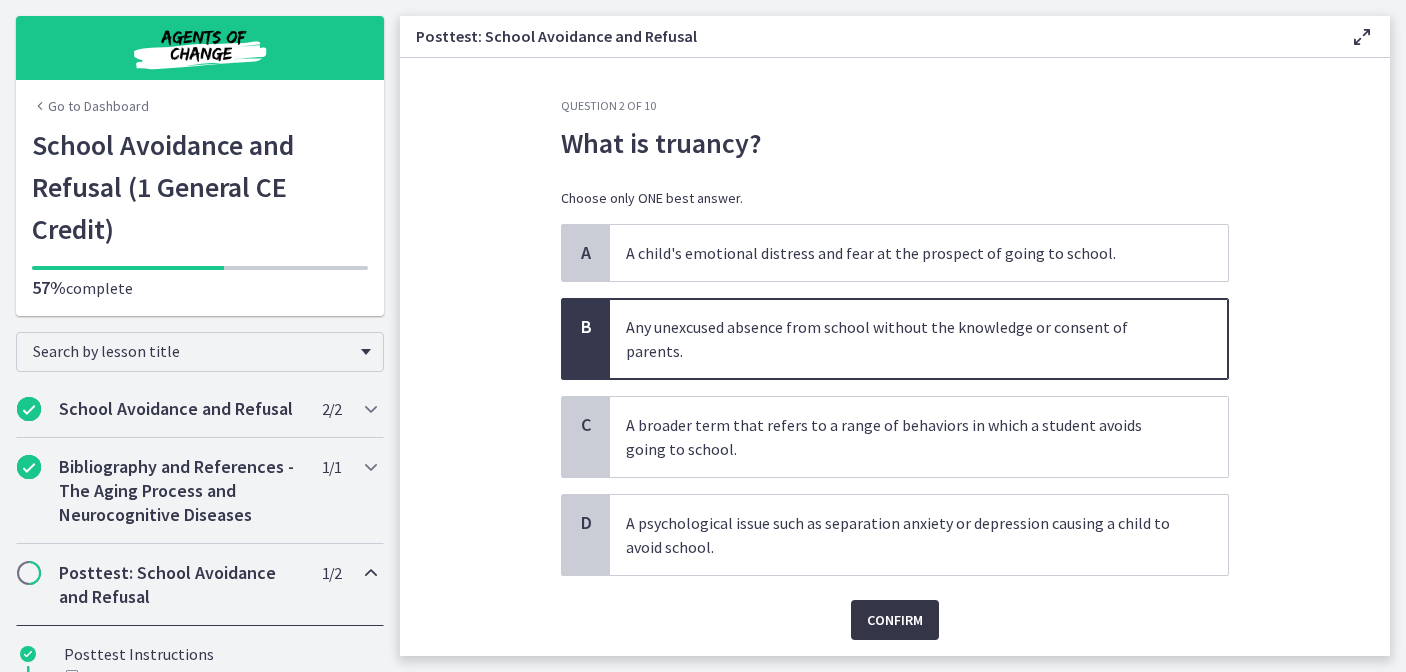 click on "Confirm" at bounding box center (895, 620) 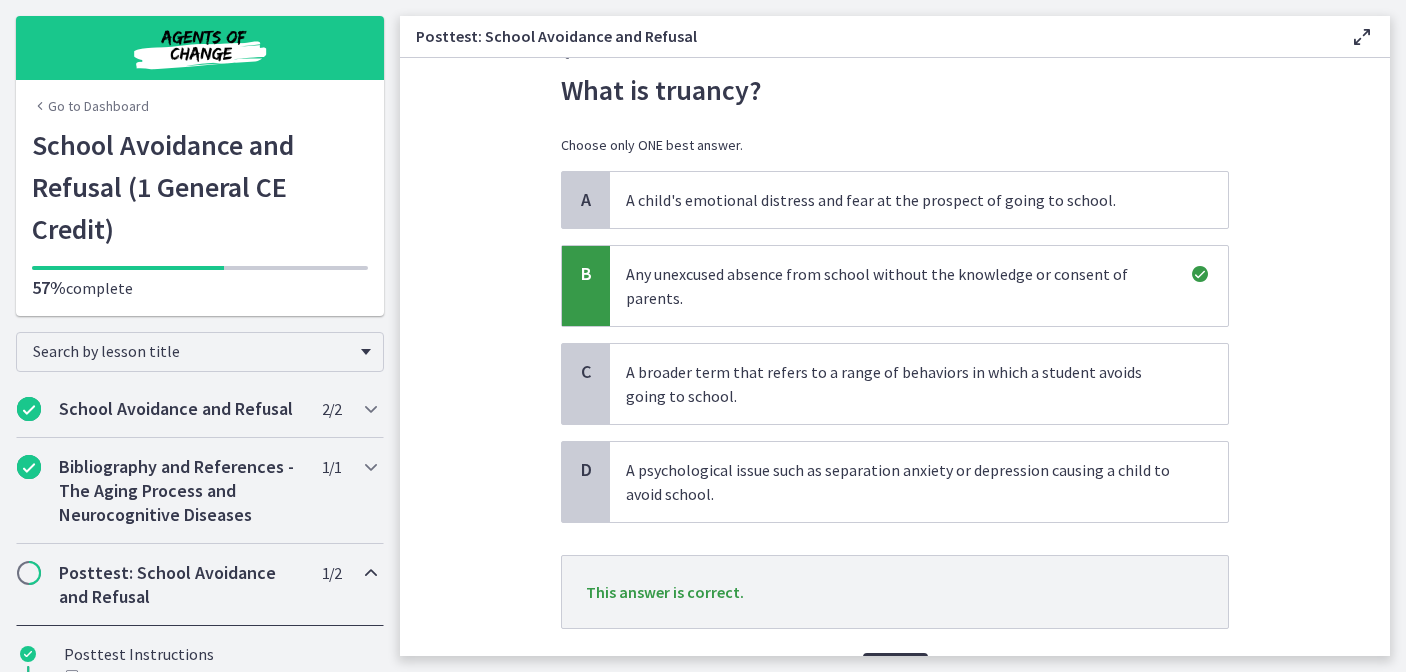 scroll, scrollTop: 170, scrollLeft: 0, axis: vertical 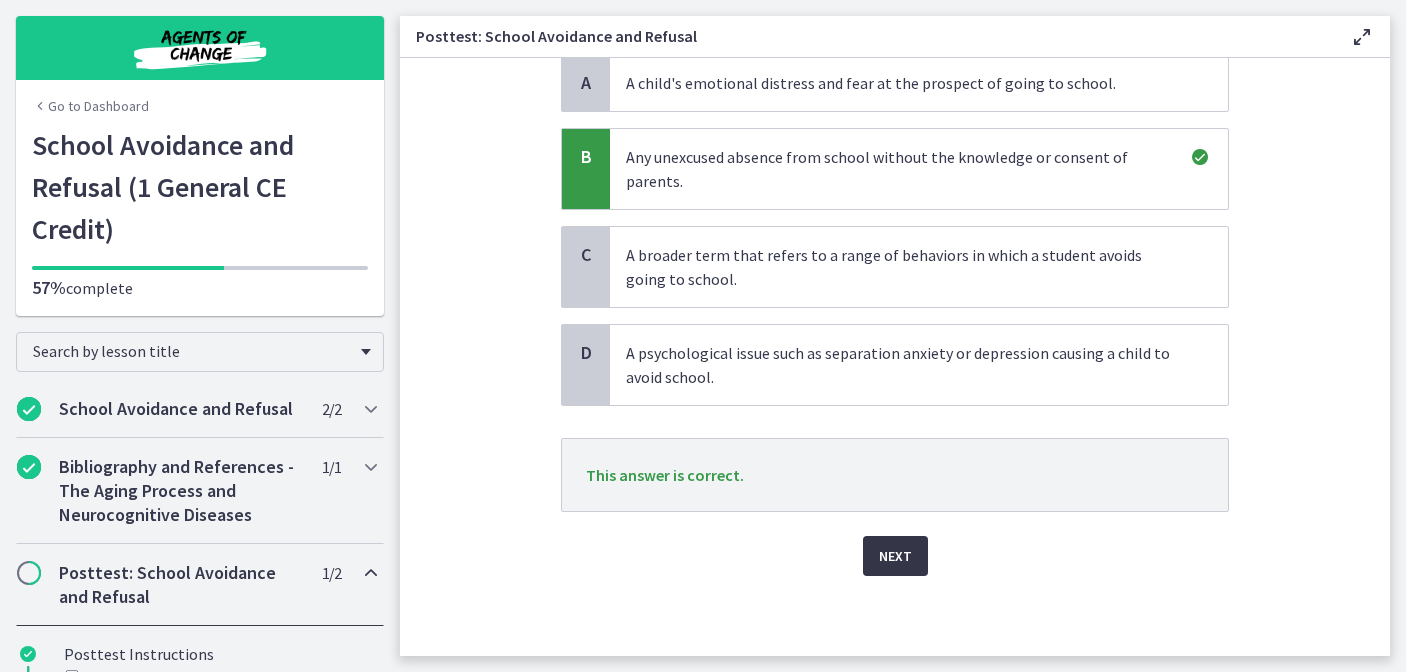 click on "Next" at bounding box center (895, 556) 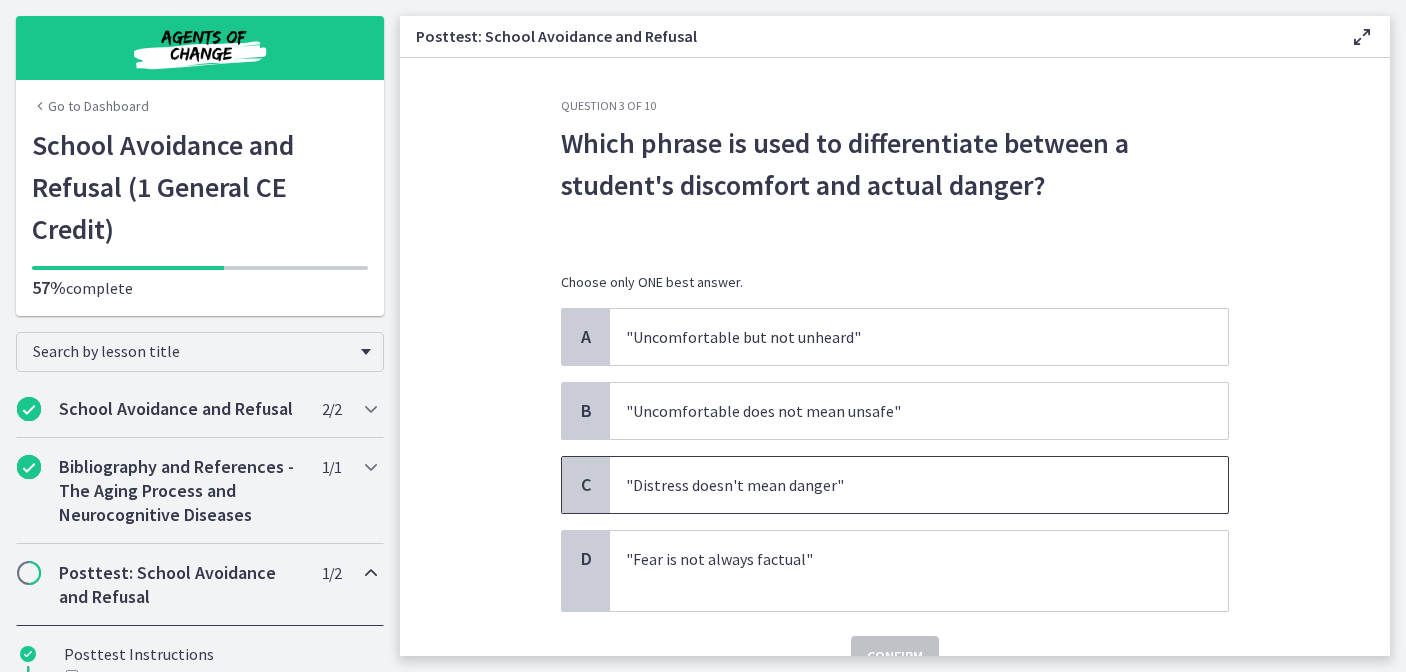 click on ""Distress doesn't mean danger"" at bounding box center (919, 485) 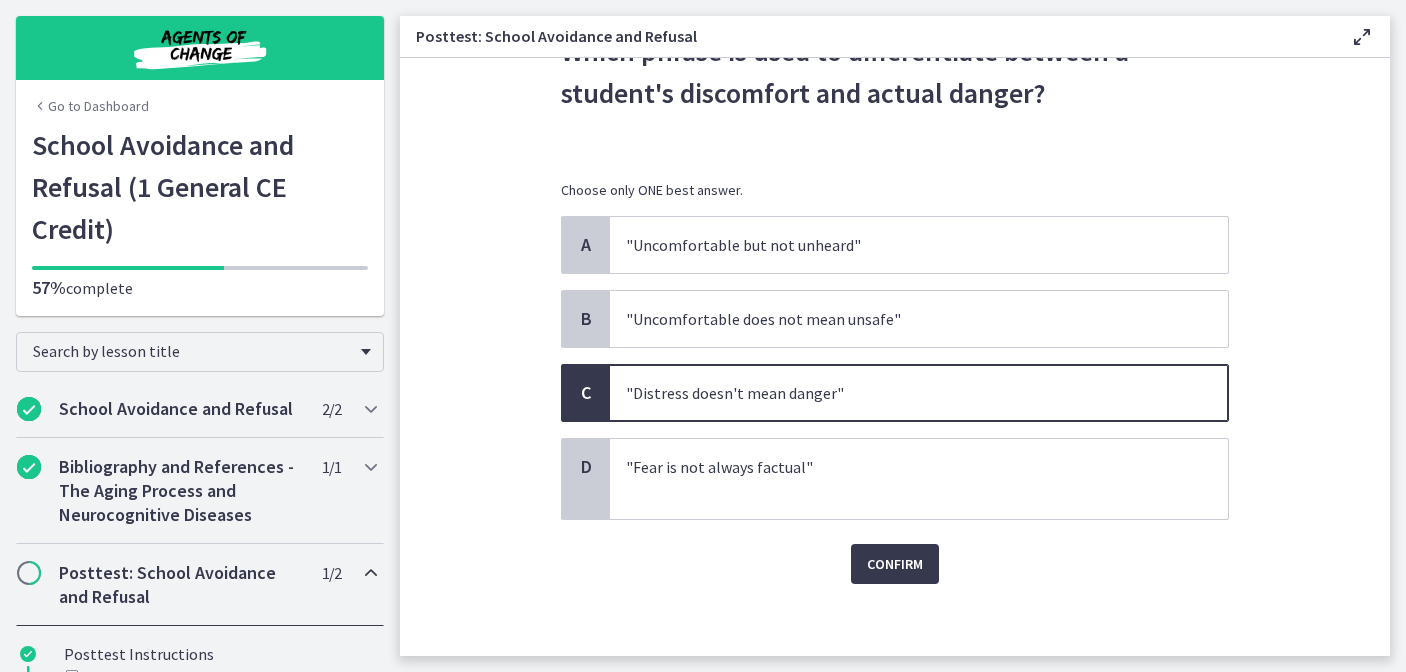 scroll, scrollTop: 100, scrollLeft: 0, axis: vertical 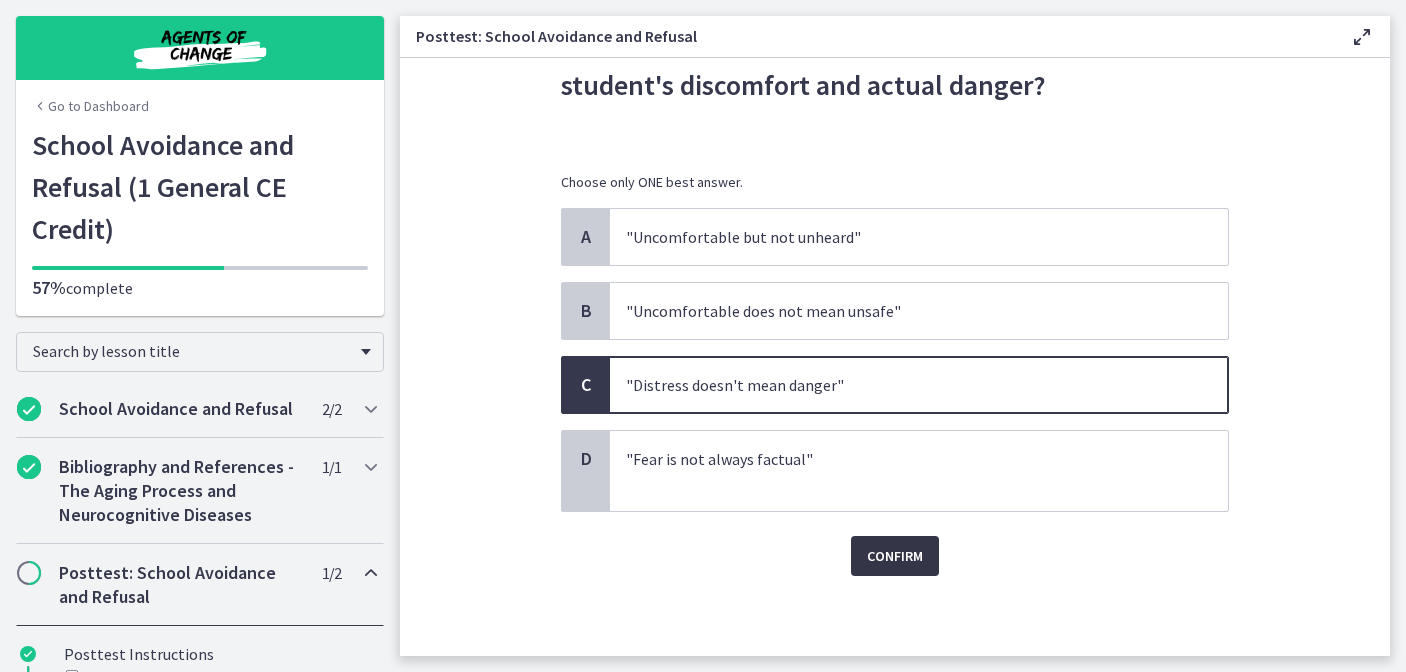 click on "Confirm" at bounding box center [895, 556] 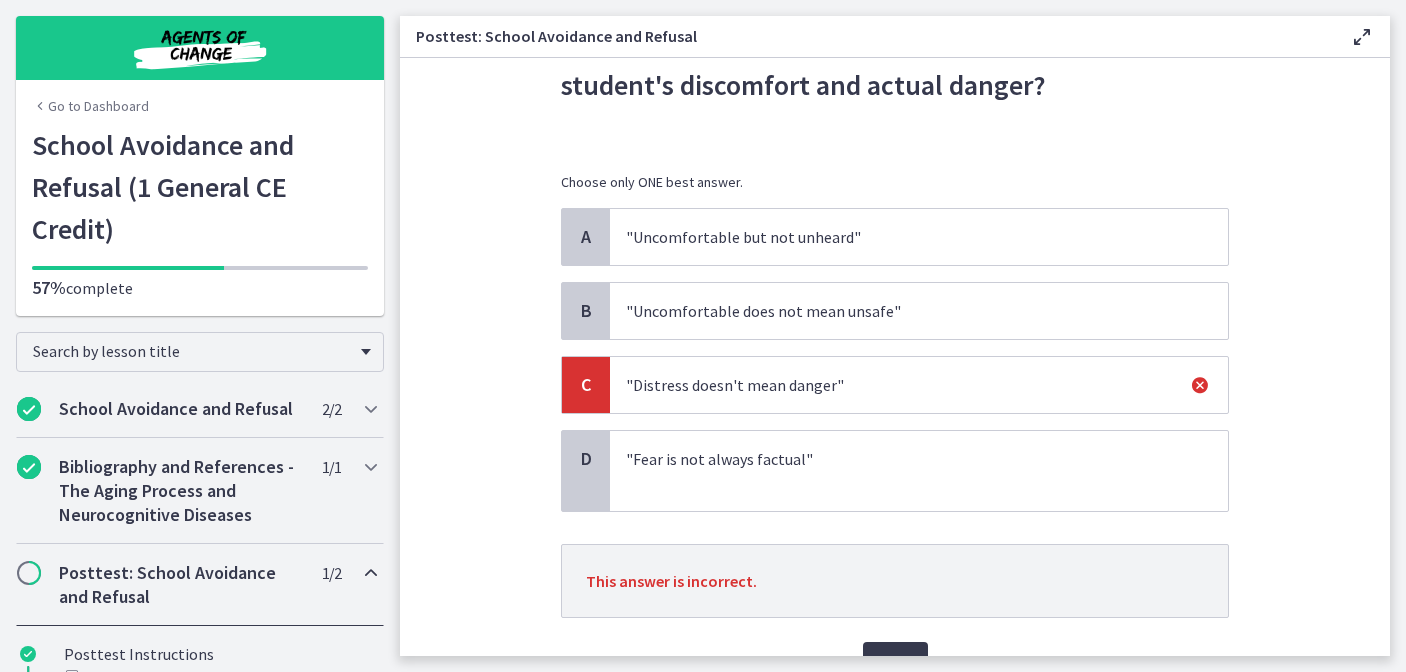 scroll, scrollTop: 176, scrollLeft: 0, axis: vertical 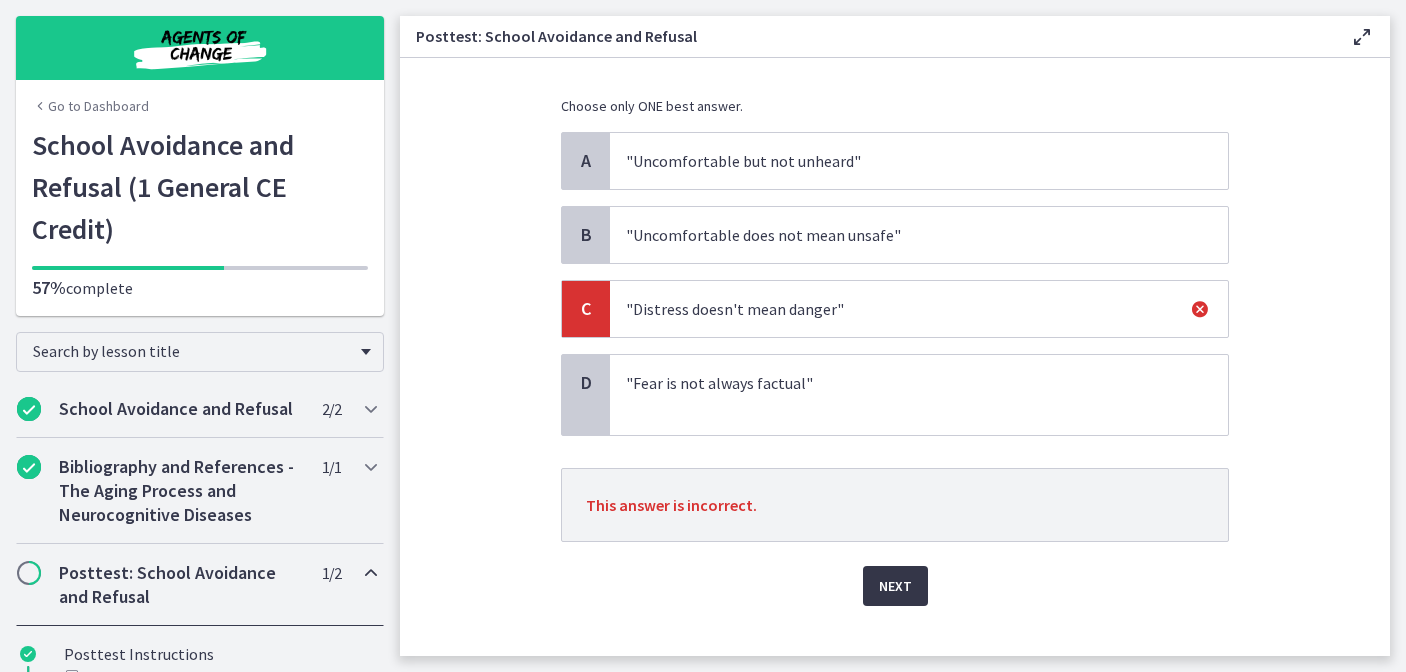 click on "Next" at bounding box center (895, 586) 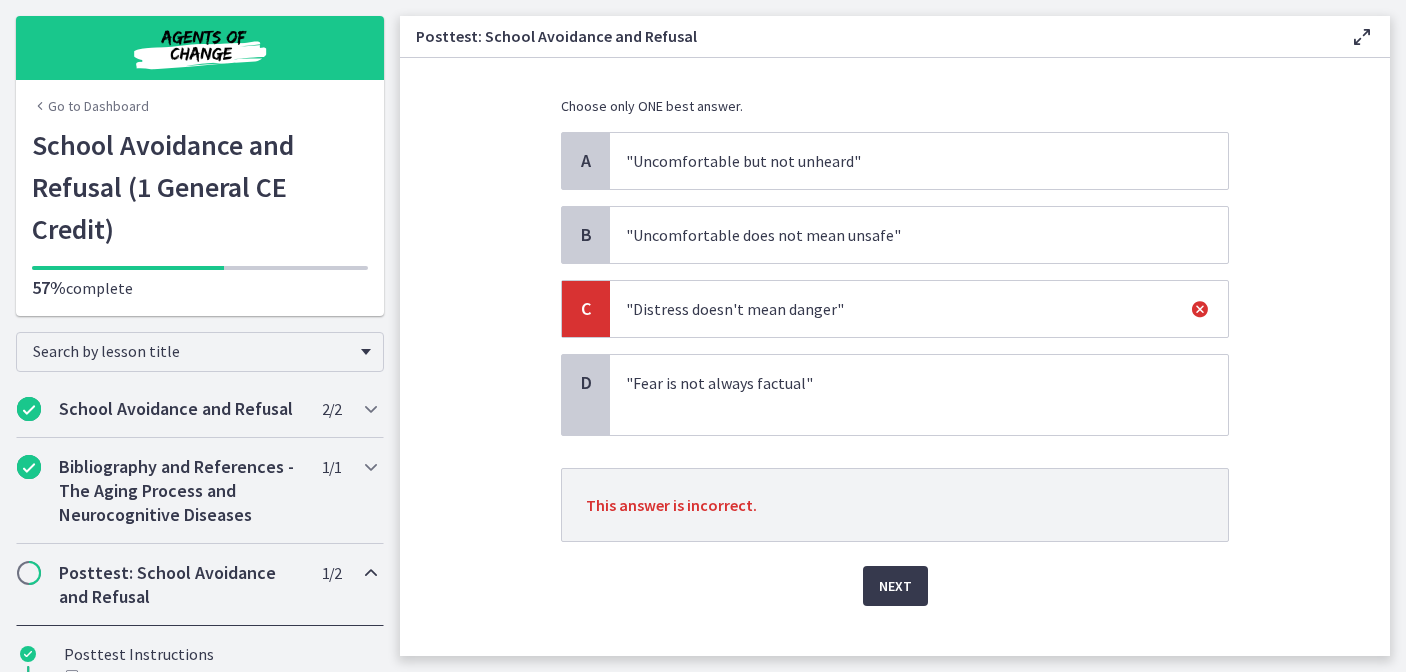 scroll, scrollTop: 0, scrollLeft: 0, axis: both 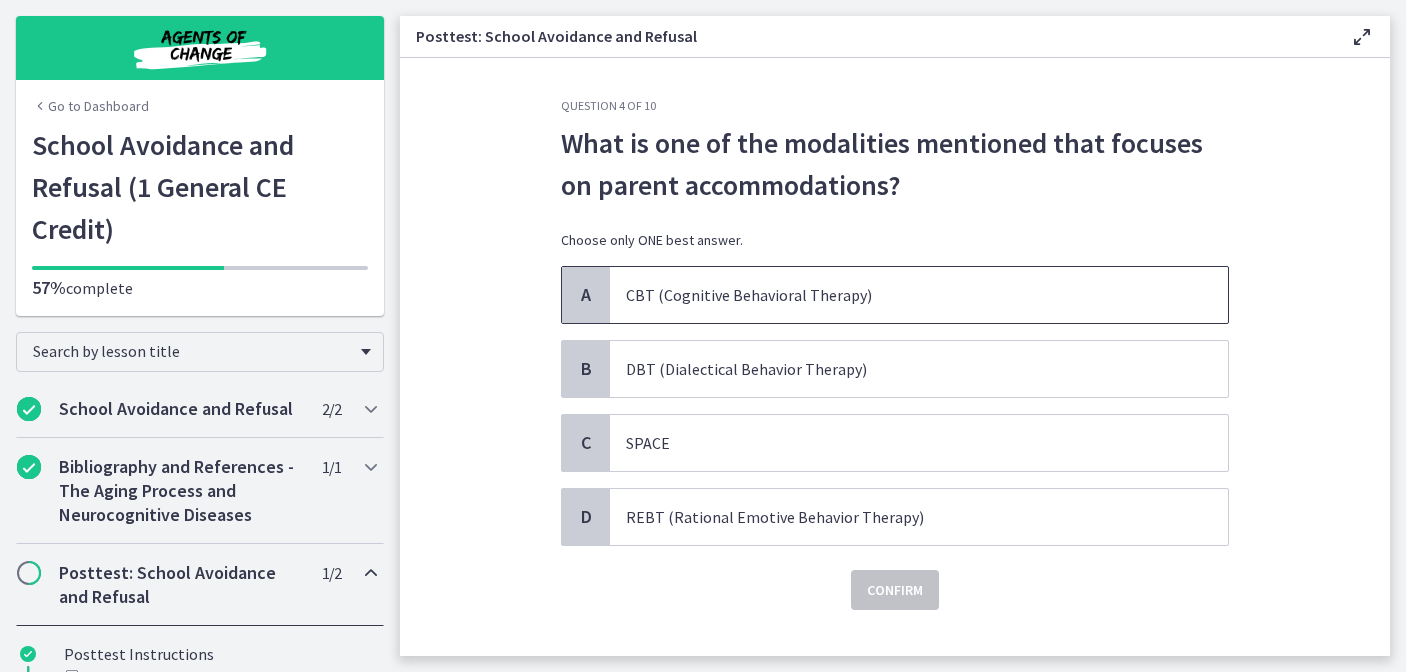 click on "CBT (Cognitive Behavioral Therapy)" at bounding box center [899, 295] 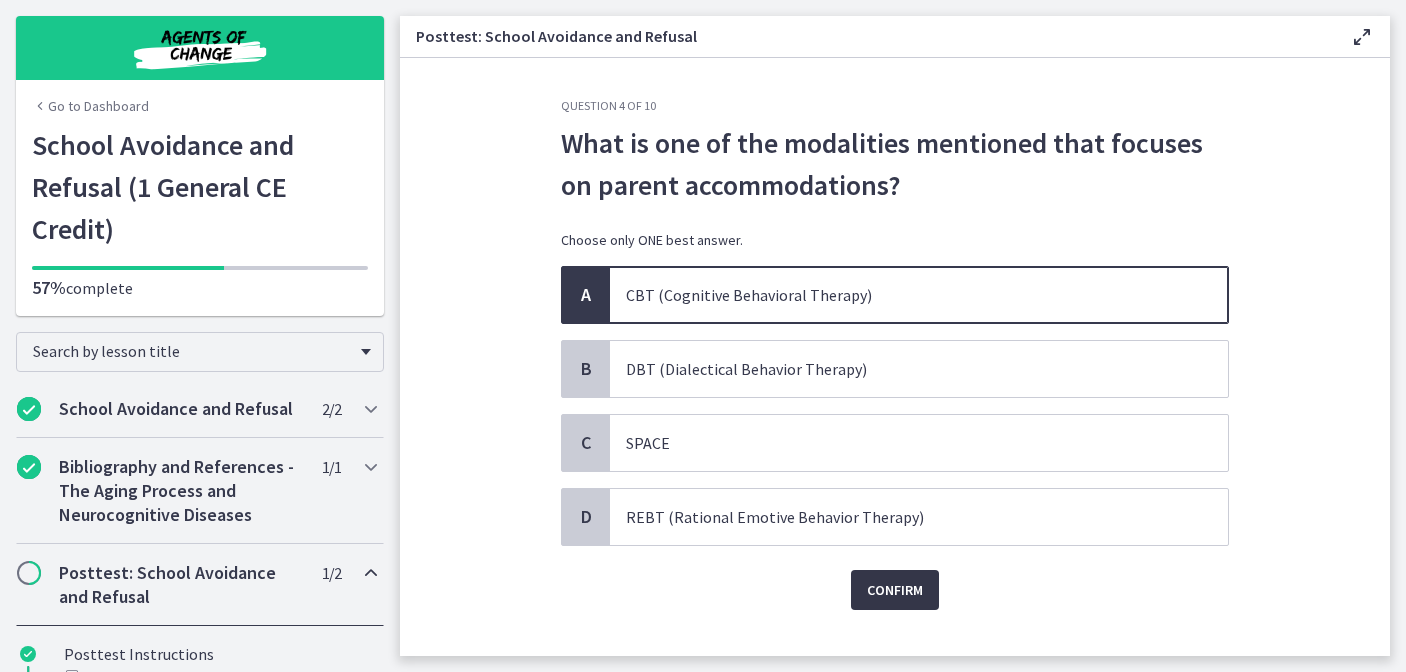 click on "Confirm" at bounding box center [895, 590] 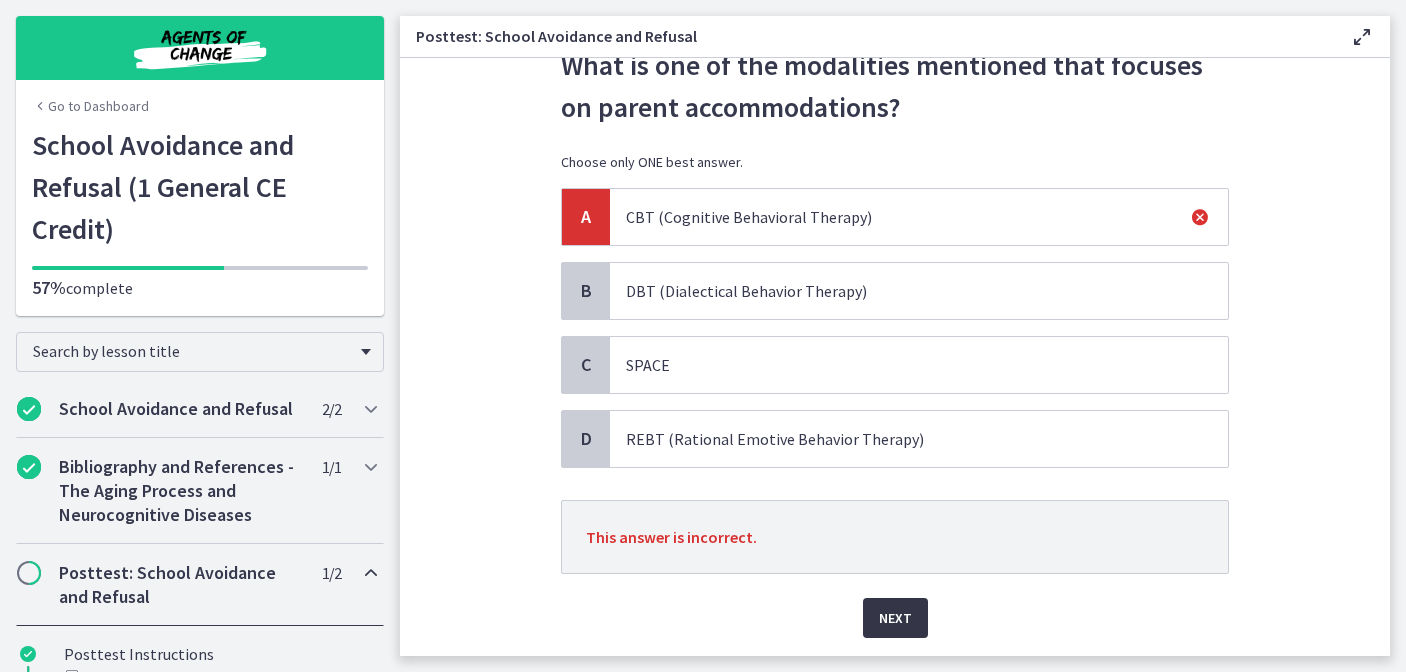 scroll, scrollTop: 140, scrollLeft: 0, axis: vertical 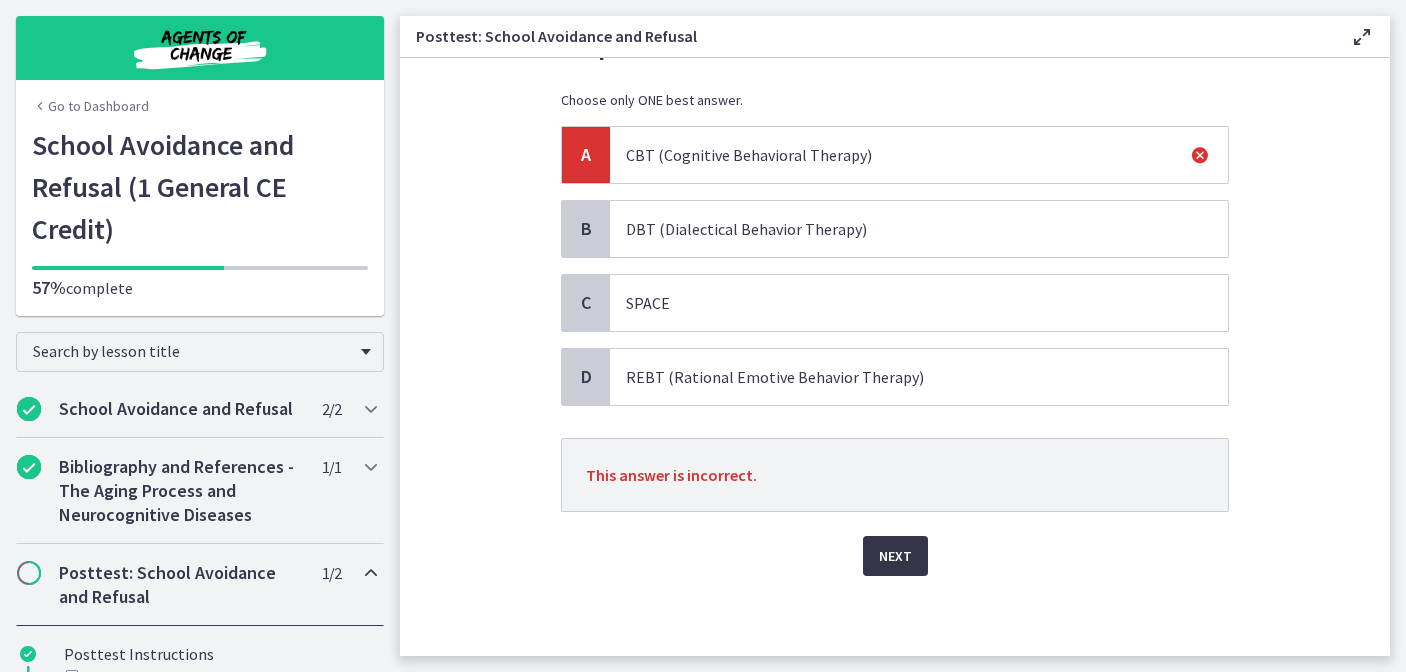 click on "Next" at bounding box center (895, 556) 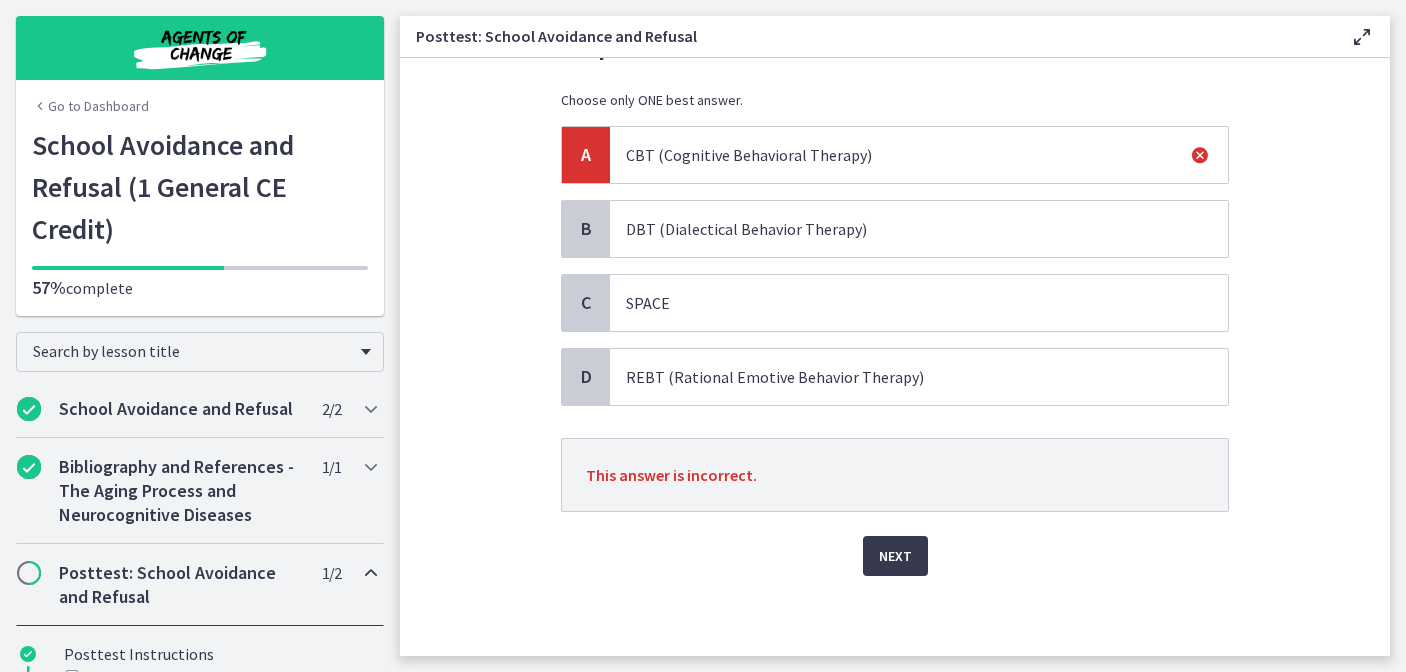 scroll, scrollTop: 0, scrollLeft: 0, axis: both 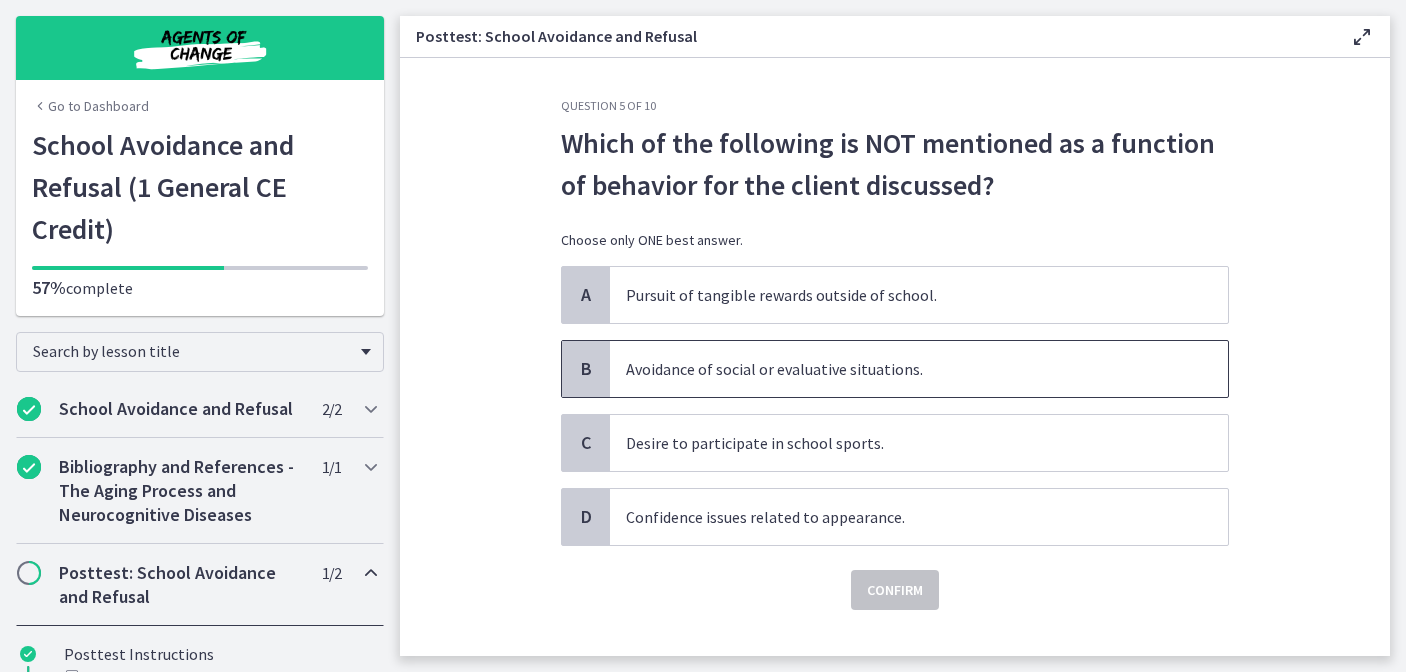 click on "Avoidance of social or evaluative situations." at bounding box center [899, 369] 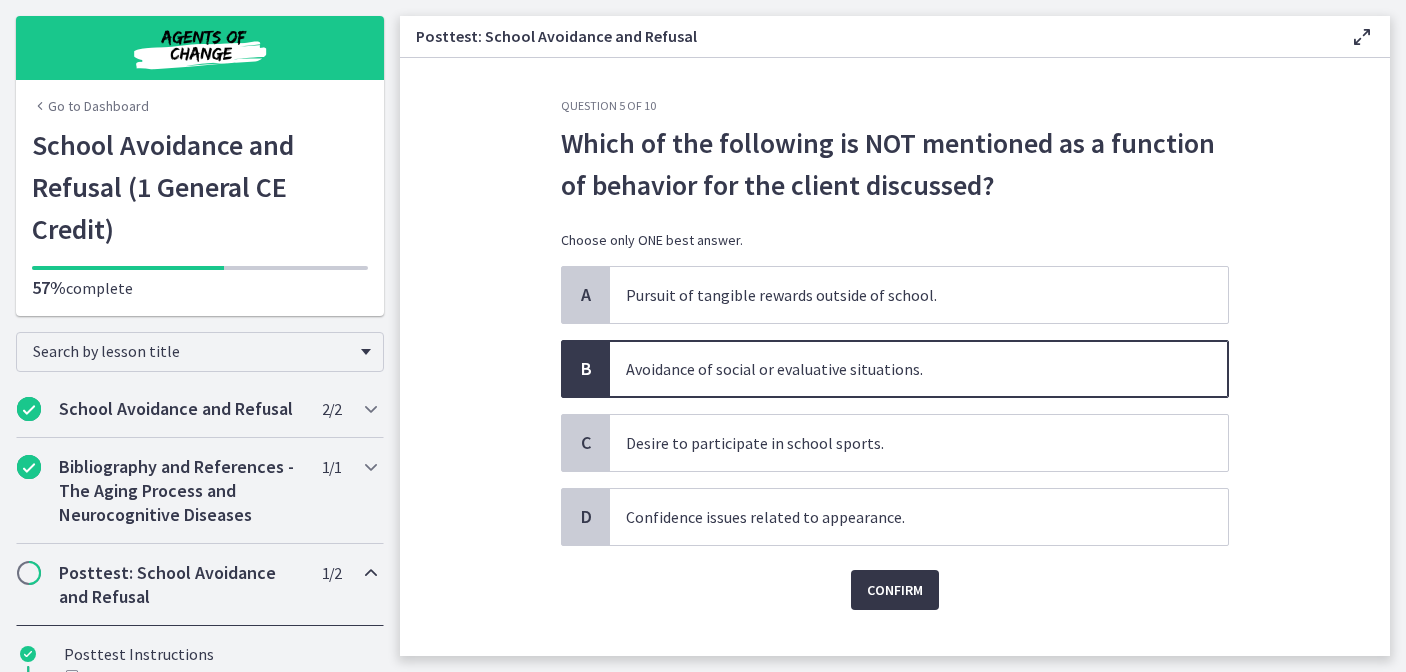 click on "Confirm" at bounding box center (895, 590) 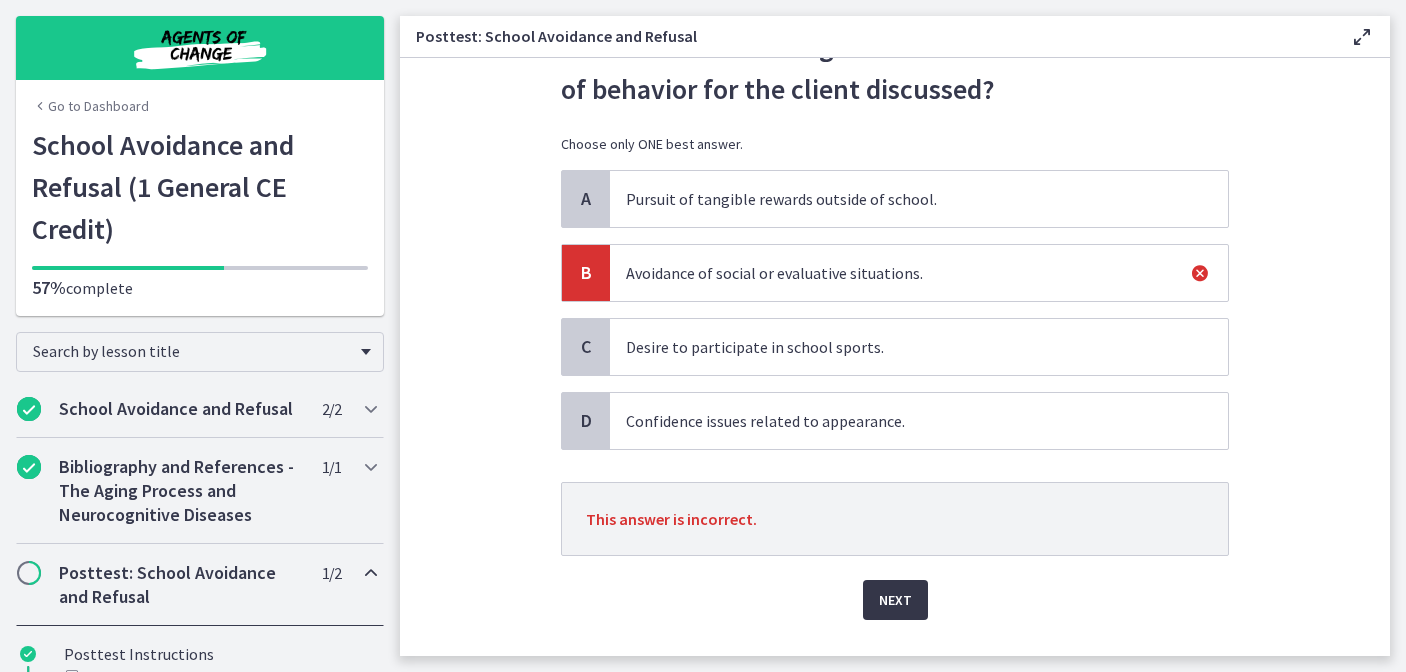 scroll, scrollTop: 115, scrollLeft: 0, axis: vertical 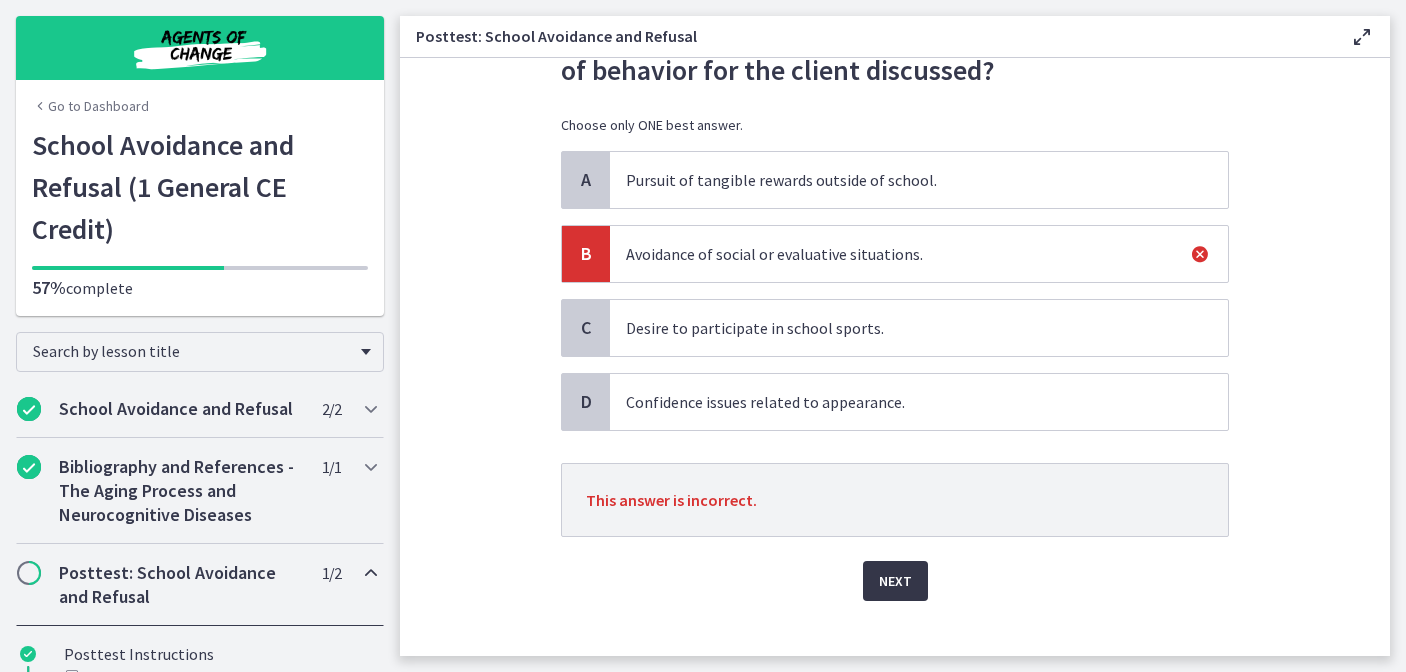 click on "Next" at bounding box center [895, 581] 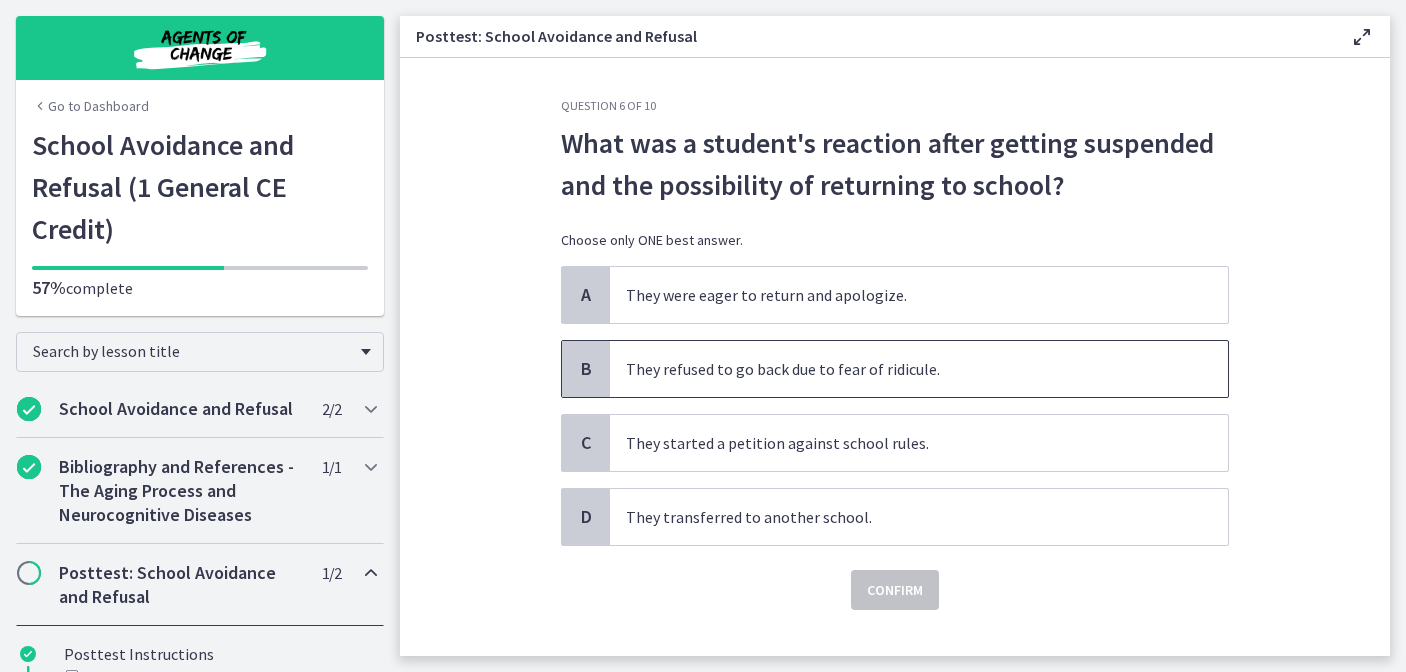 click on "They refused to go back due to fear of ridicule." at bounding box center (899, 369) 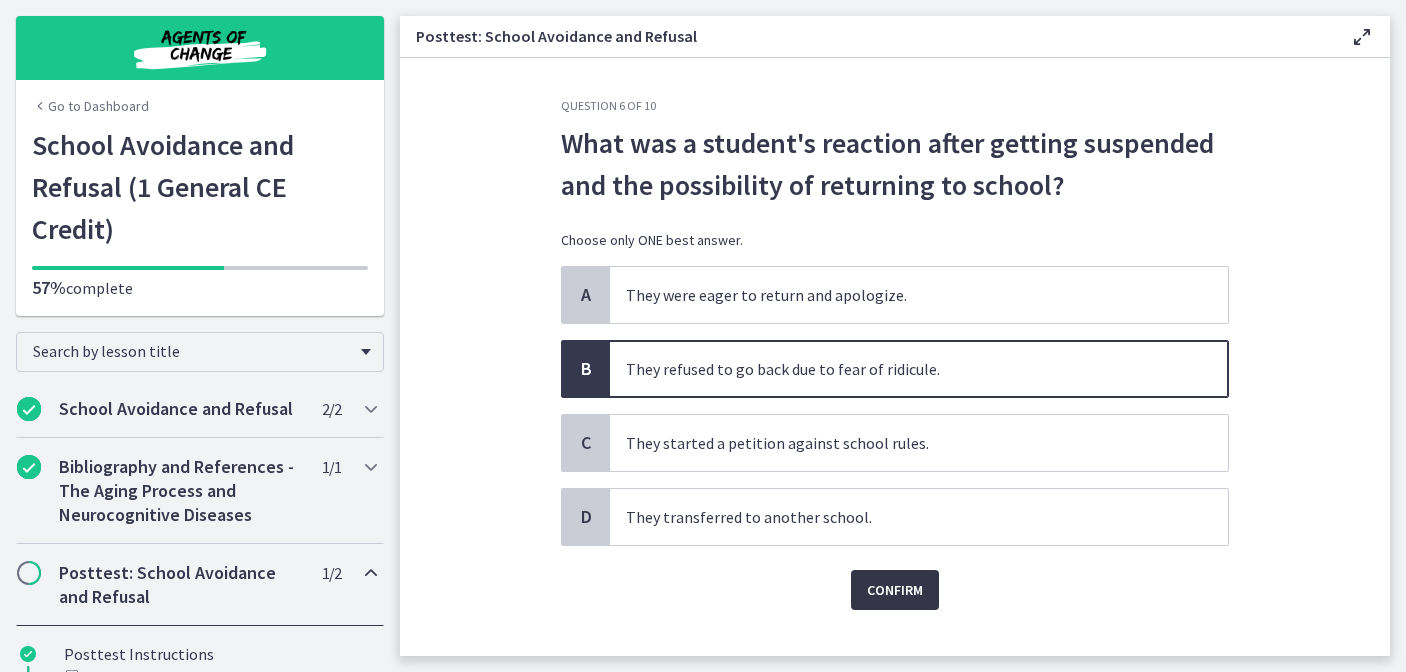 click on "Confirm" at bounding box center [895, 590] 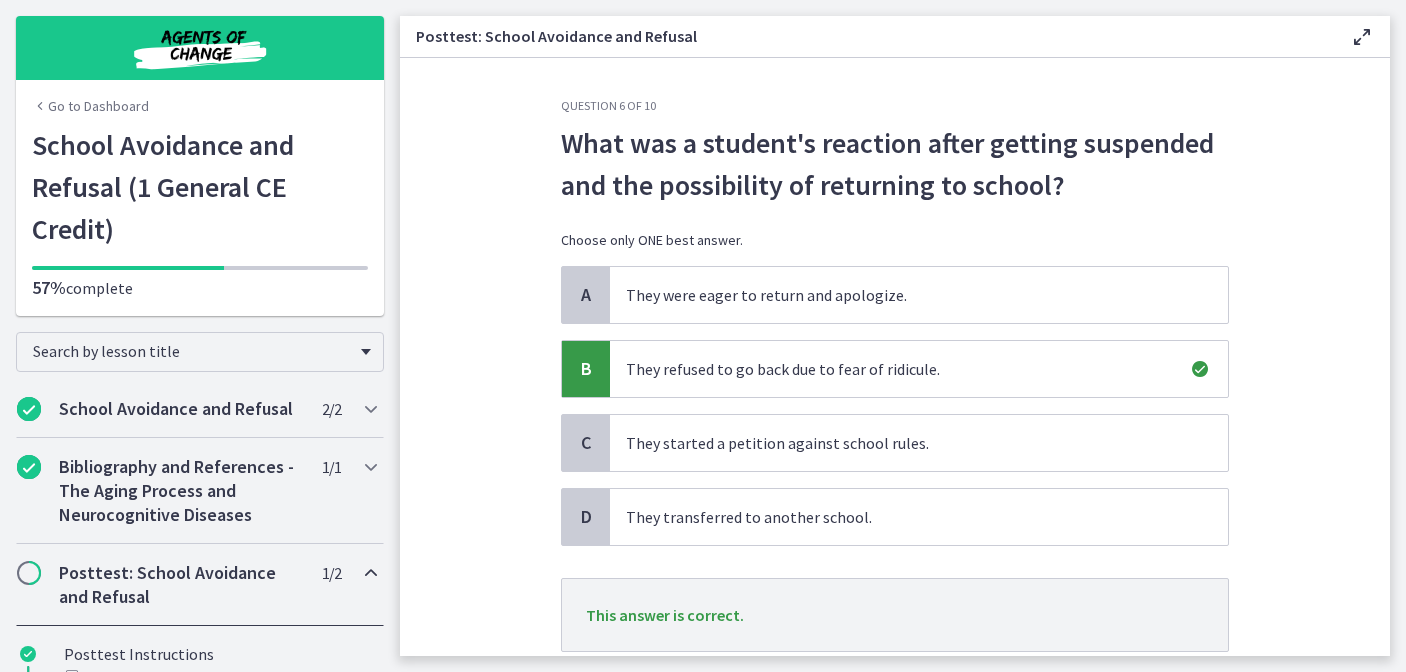 scroll, scrollTop: 74, scrollLeft: 0, axis: vertical 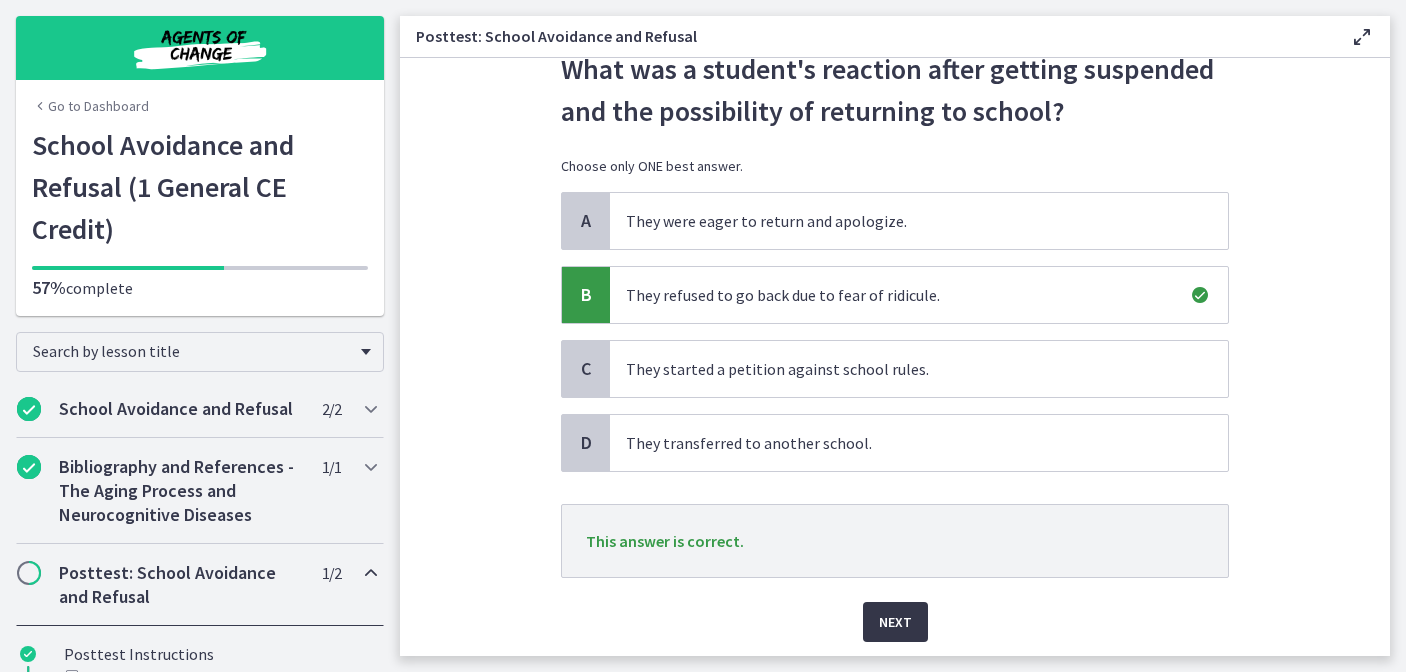 click on "Next" at bounding box center (895, 622) 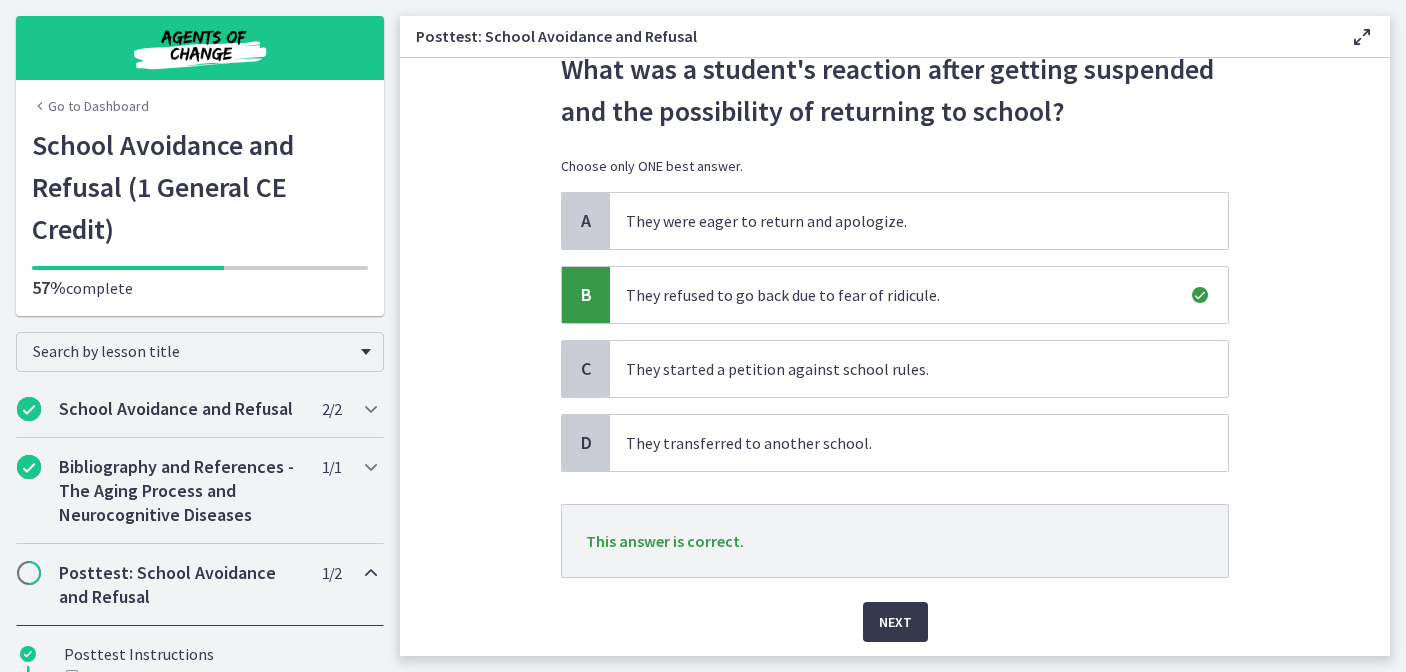 scroll, scrollTop: 0, scrollLeft: 0, axis: both 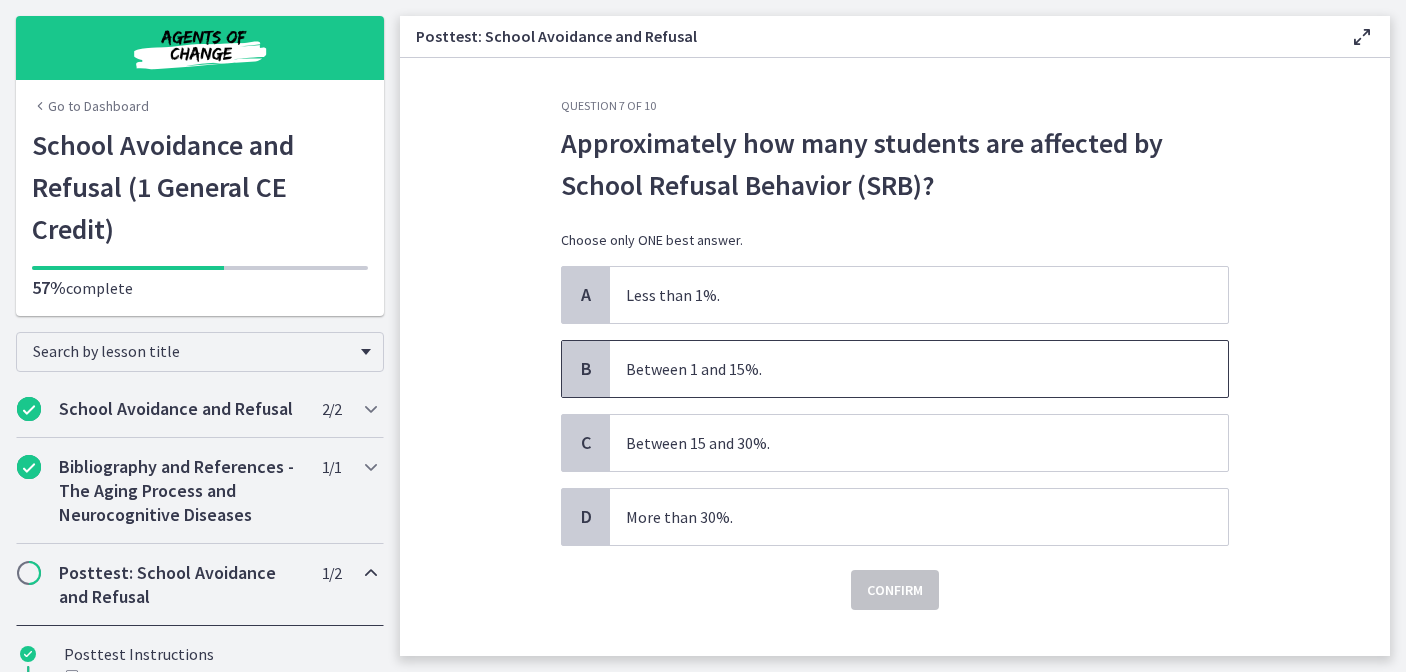 click on "Between 1 and 15%." at bounding box center (899, 369) 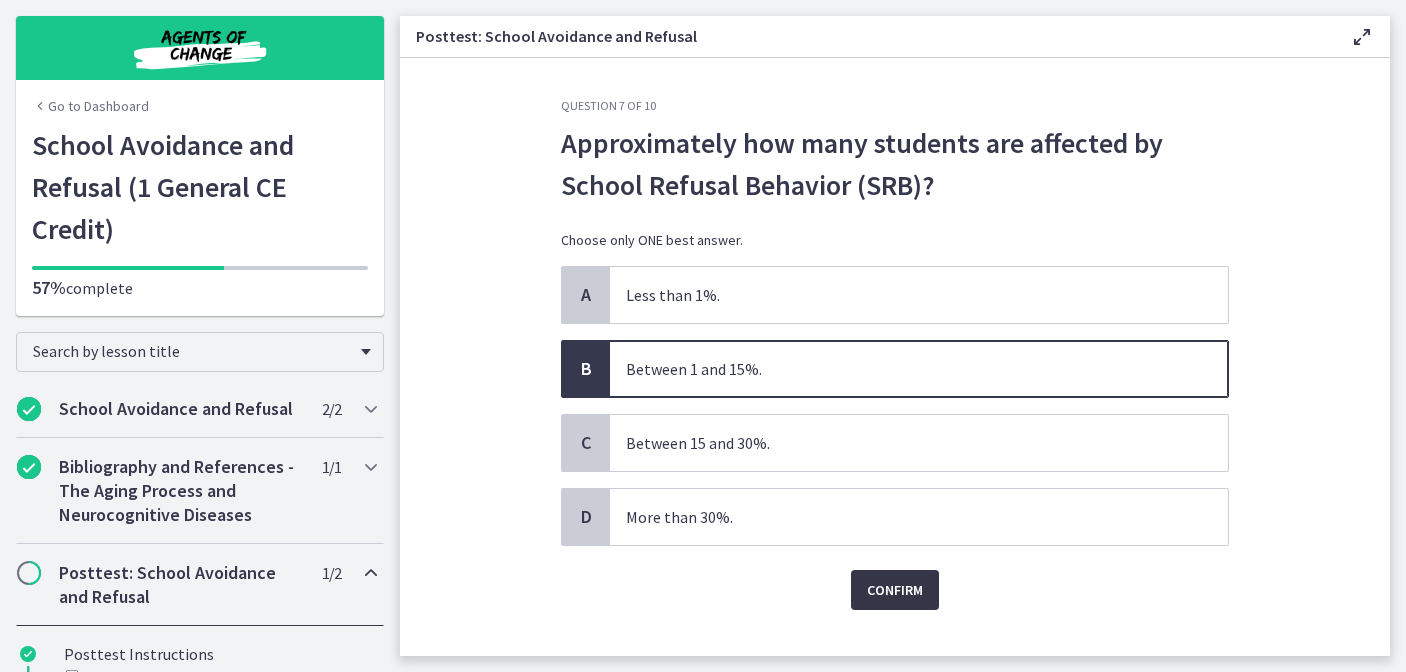 click on "Confirm" at bounding box center (895, 590) 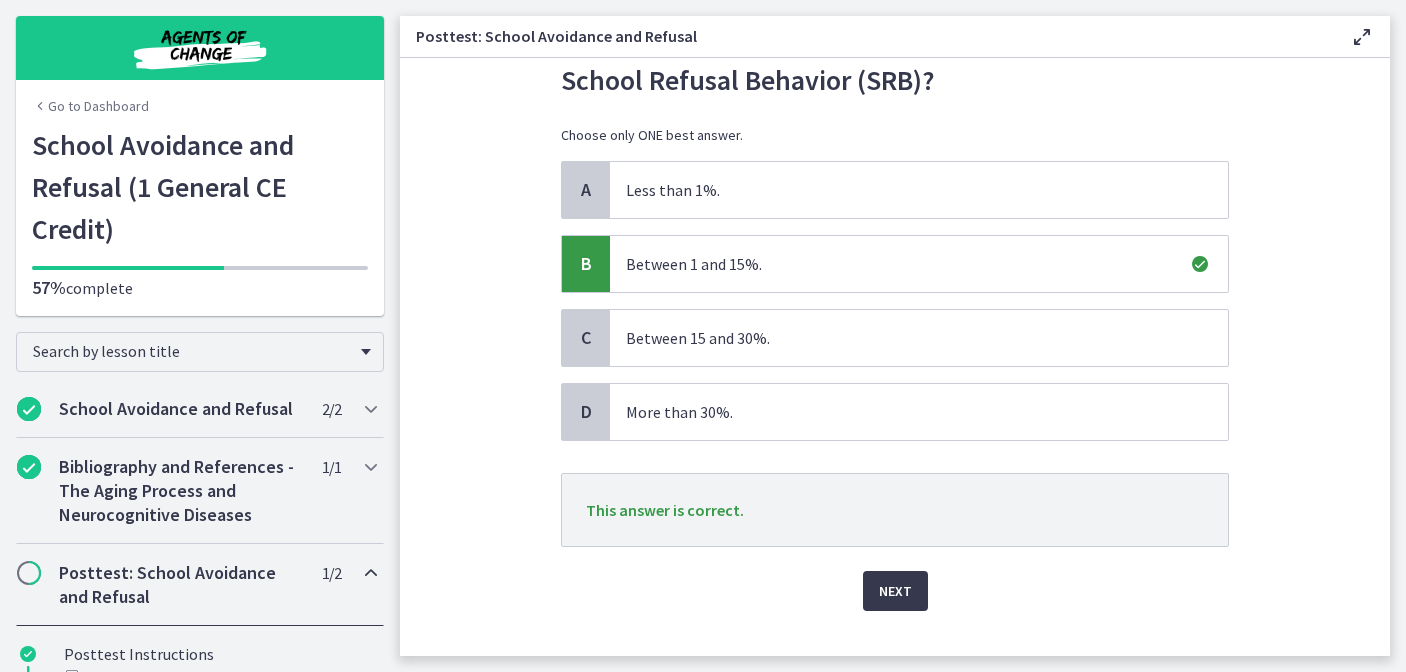 scroll, scrollTop: 135, scrollLeft: 0, axis: vertical 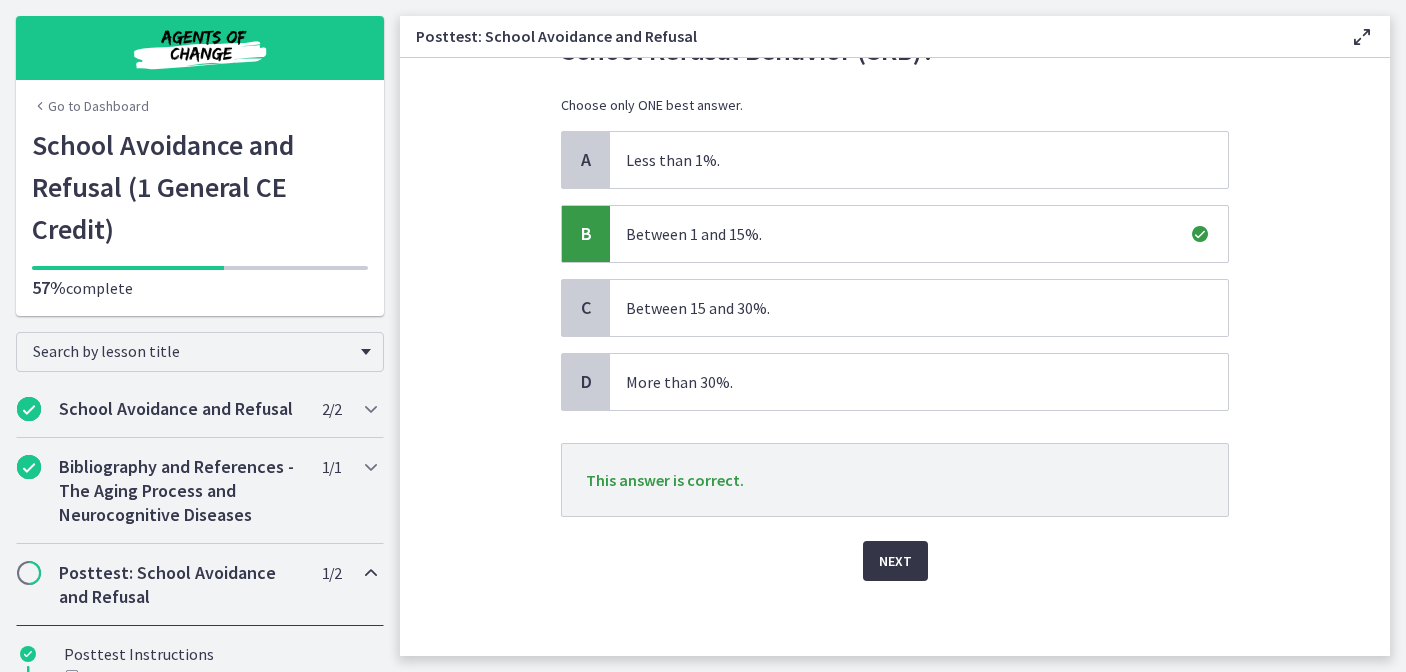 click on "Next" at bounding box center [895, 561] 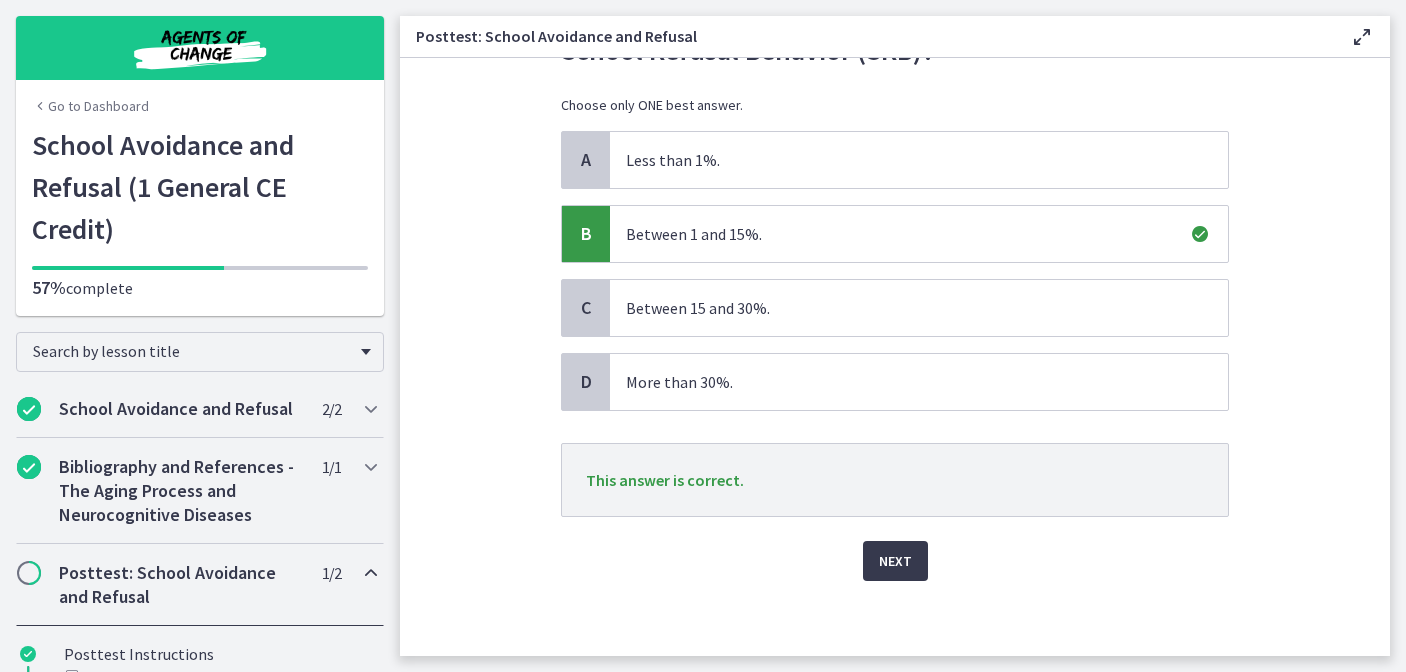 scroll, scrollTop: 0, scrollLeft: 0, axis: both 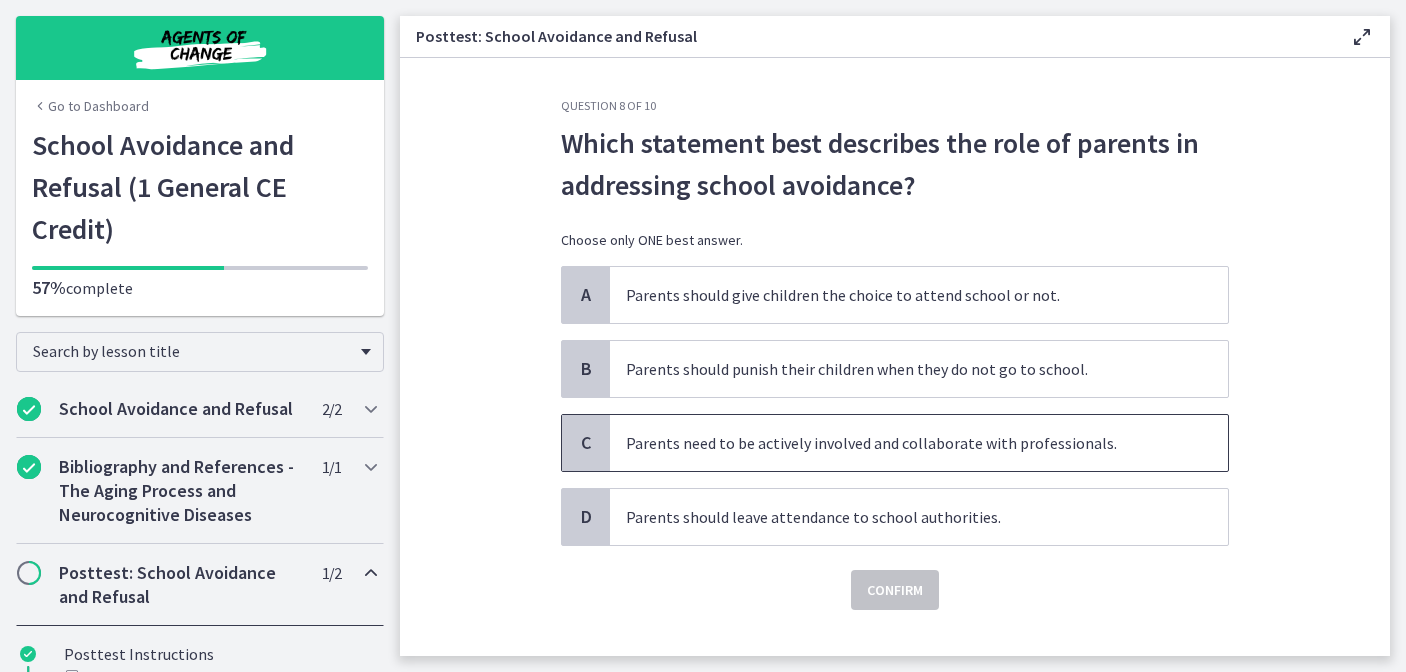 click on "Parents need to be actively involved and collaborate with professionals." at bounding box center (899, 443) 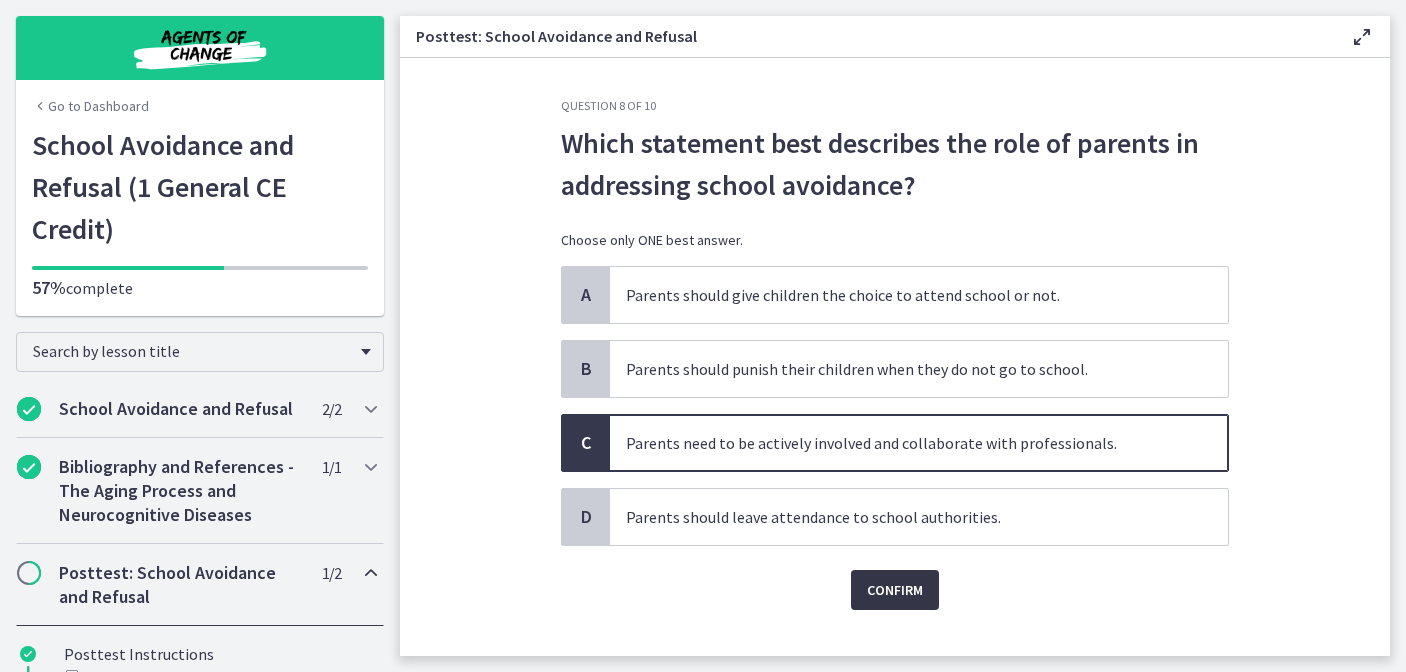 click on "Confirm" at bounding box center [895, 590] 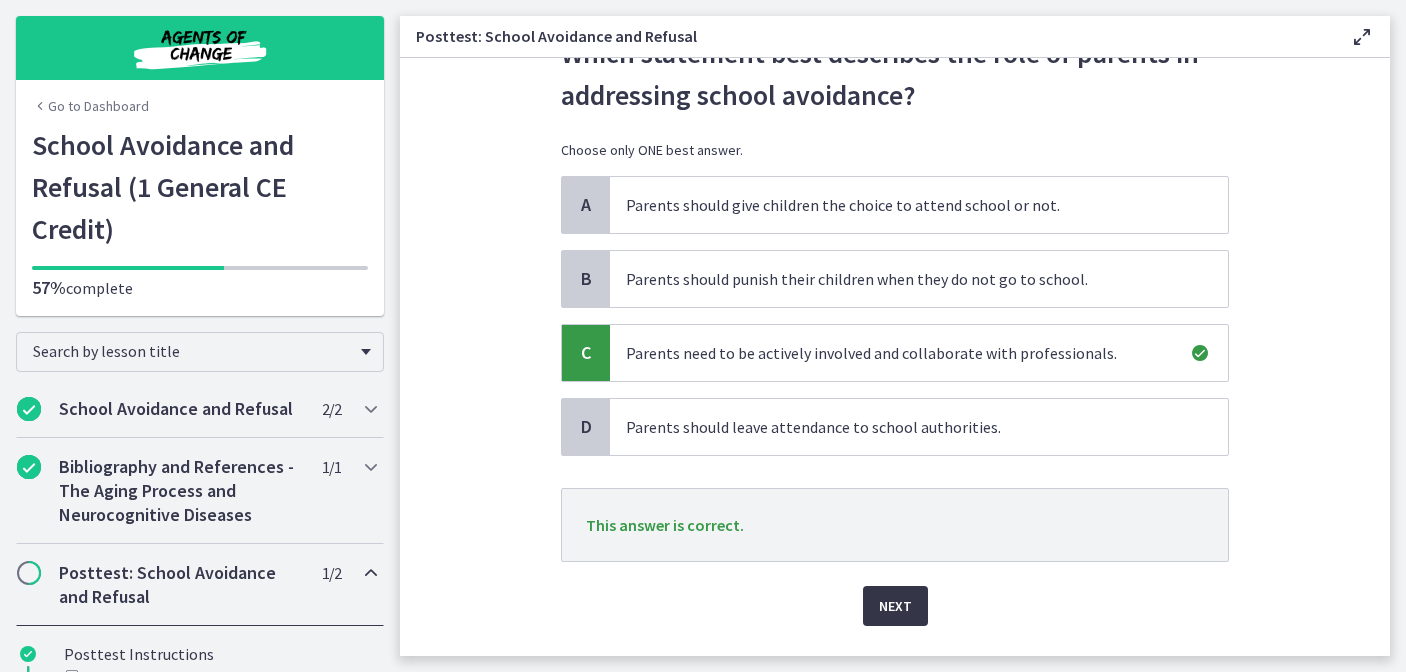 scroll, scrollTop: 91, scrollLeft: 0, axis: vertical 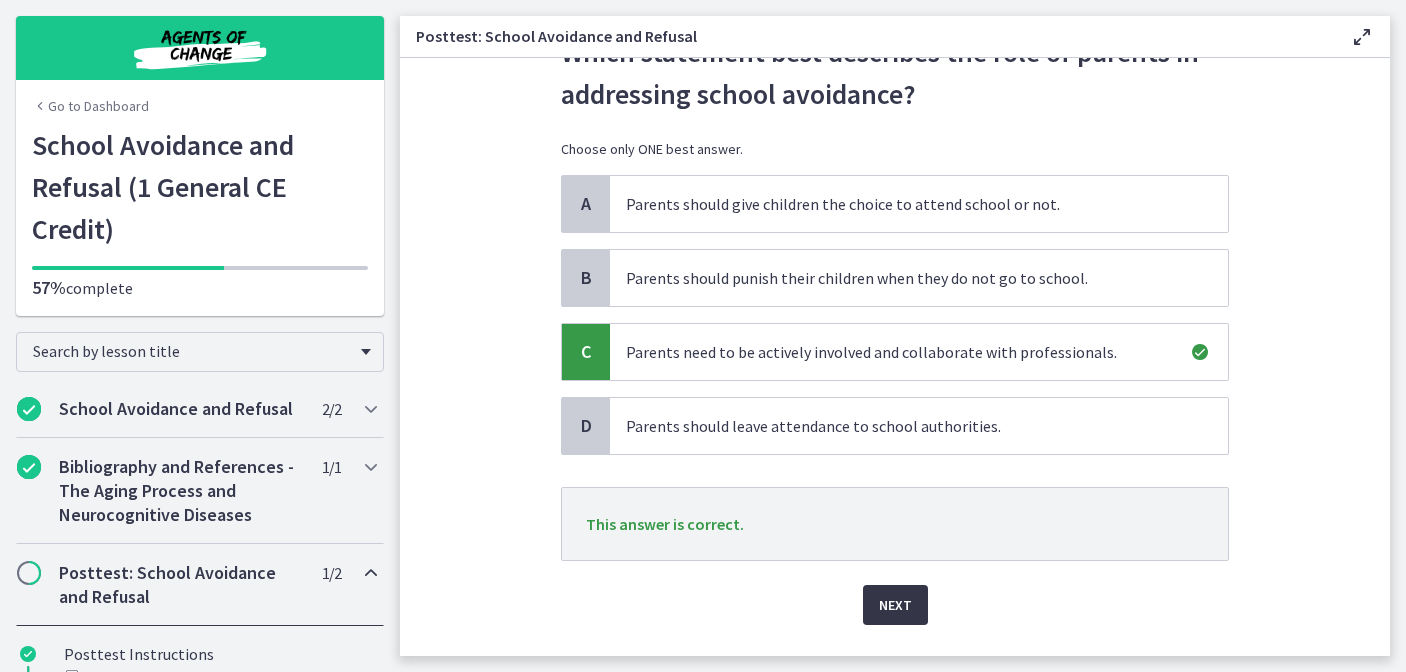 click on "Next" at bounding box center (895, 605) 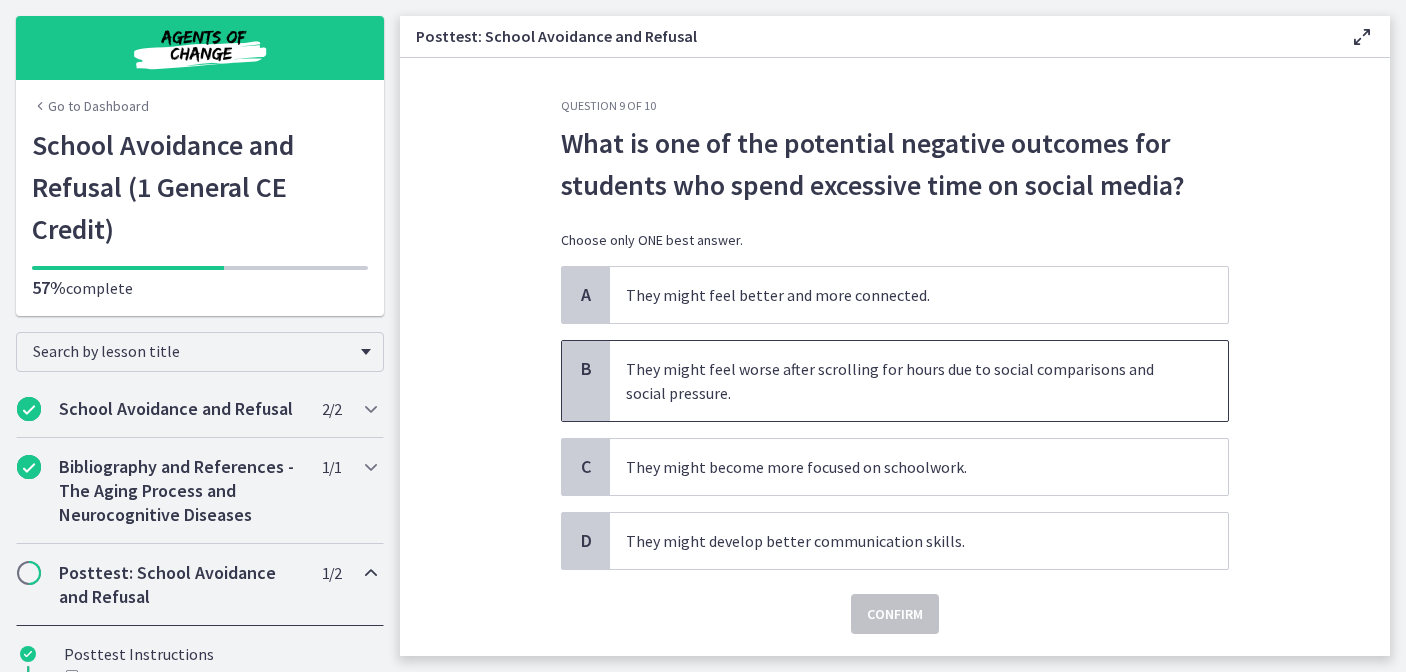 click on "They might feel worse after scrolling for hours due to social comparisons and social pressure." at bounding box center (899, 381) 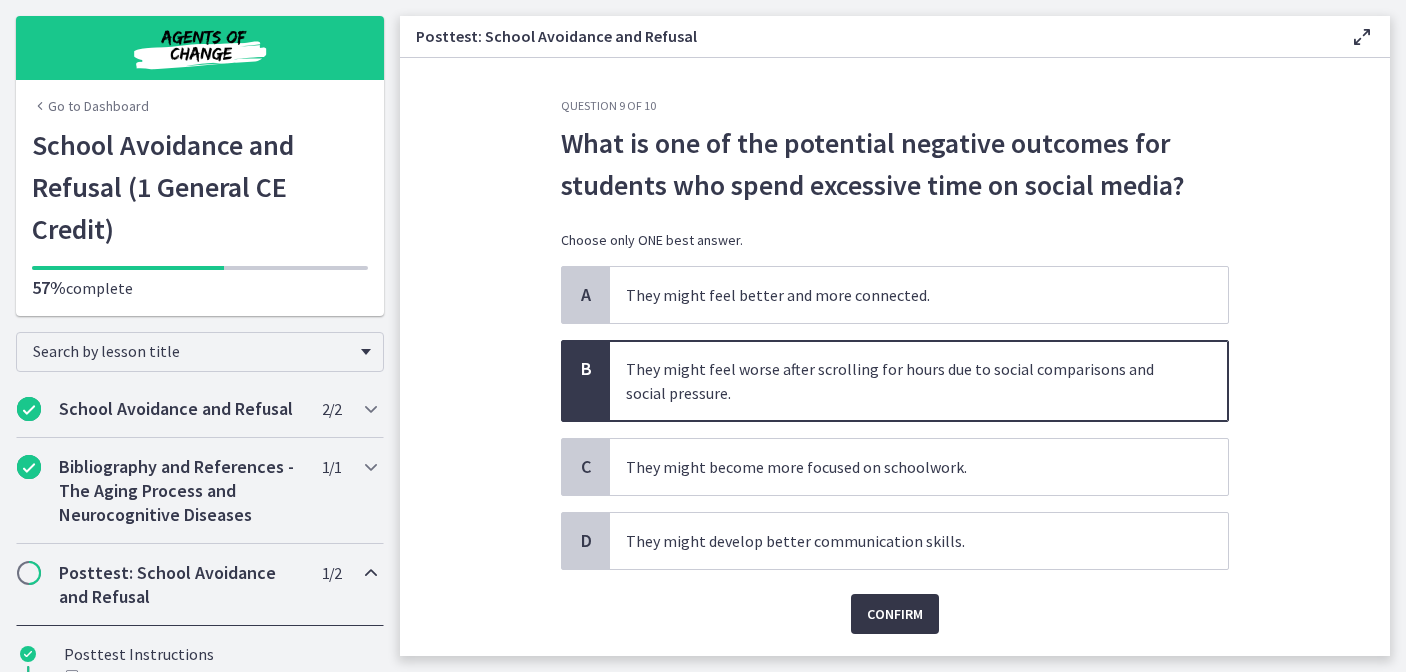 click on "Confirm" at bounding box center (895, 614) 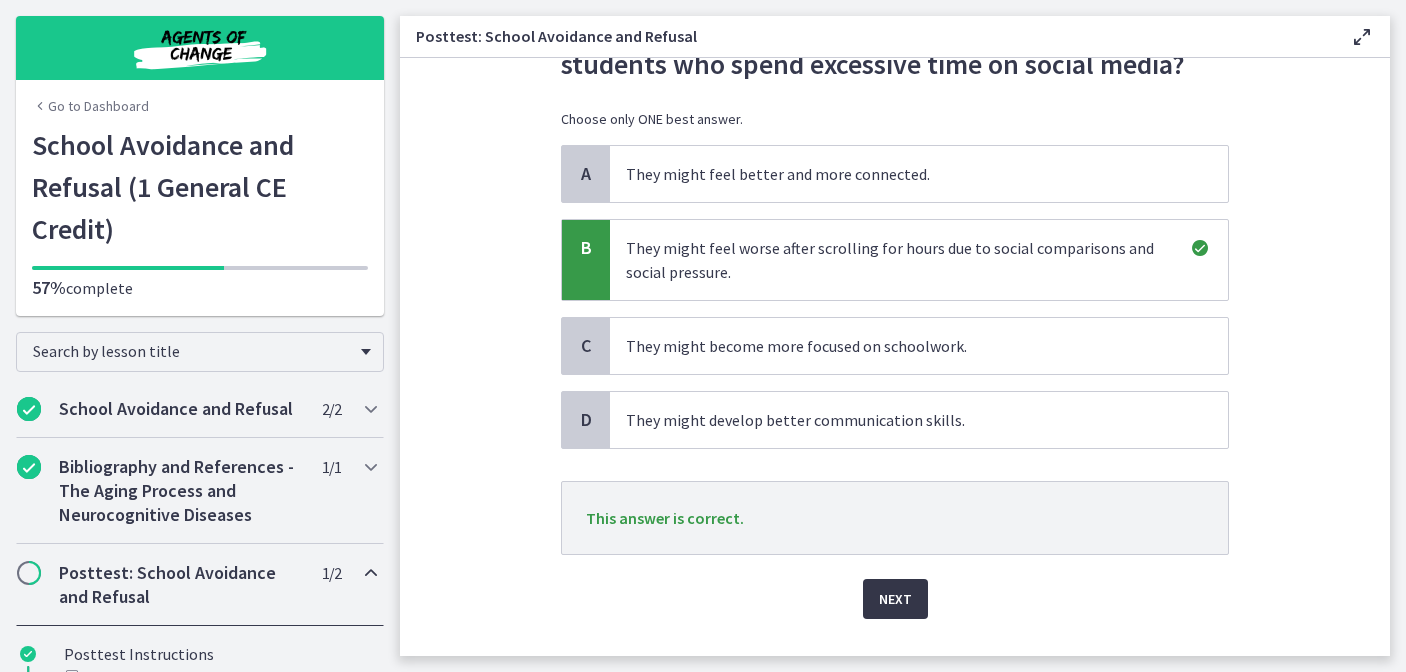 scroll, scrollTop: 125, scrollLeft: 0, axis: vertical 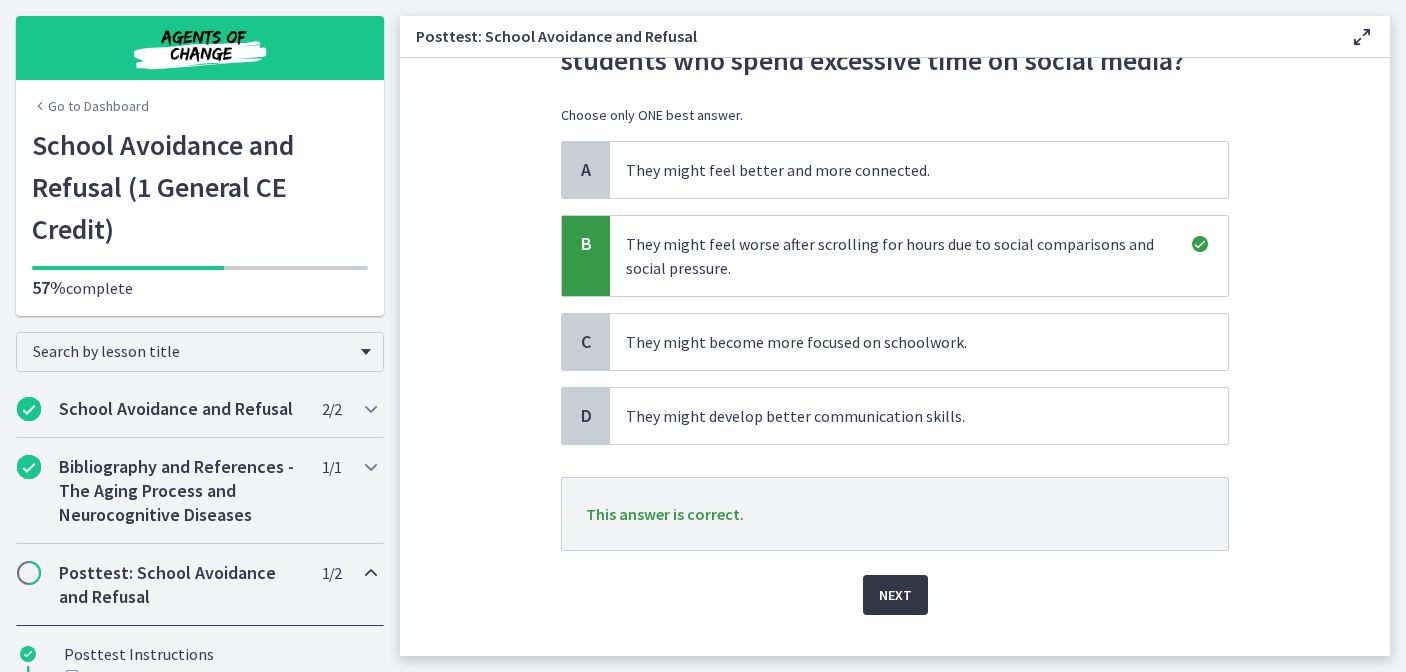 click on "Next" at bounding box center [895, 595] 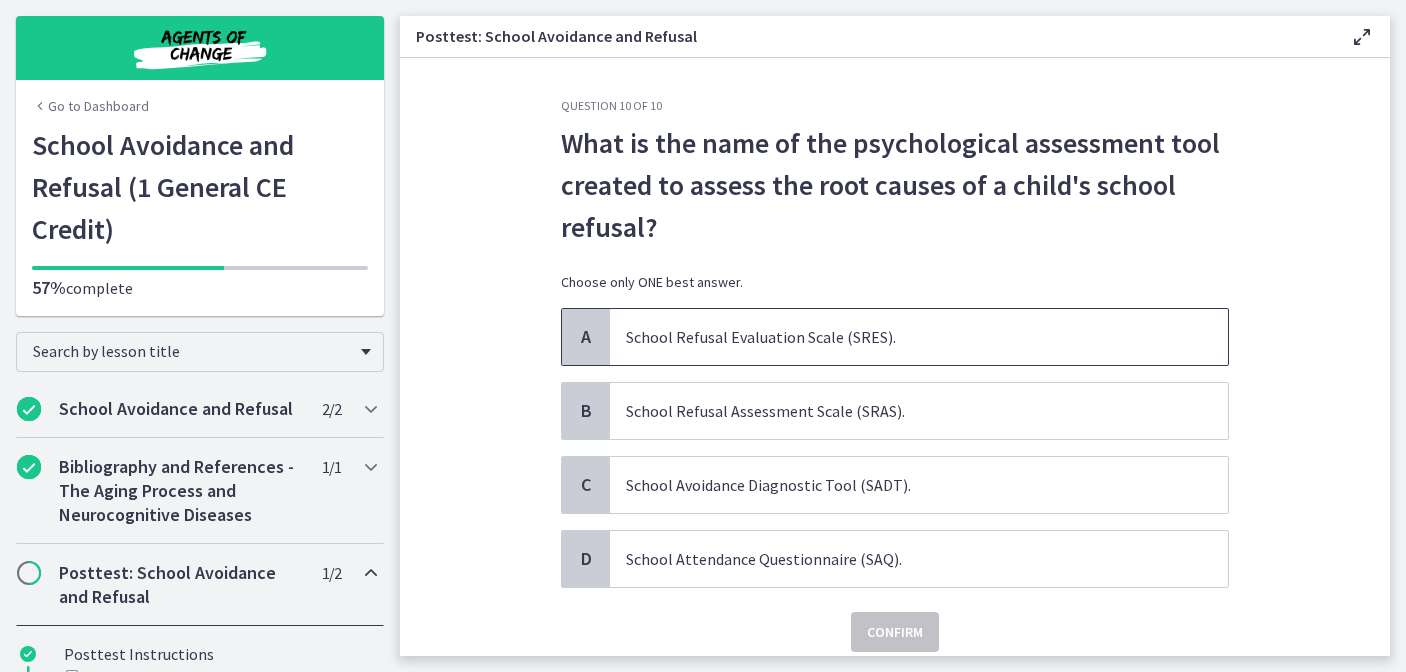 click on "School Refusal Evaluation Scale (SRES)." at bounding box center (919, 337) 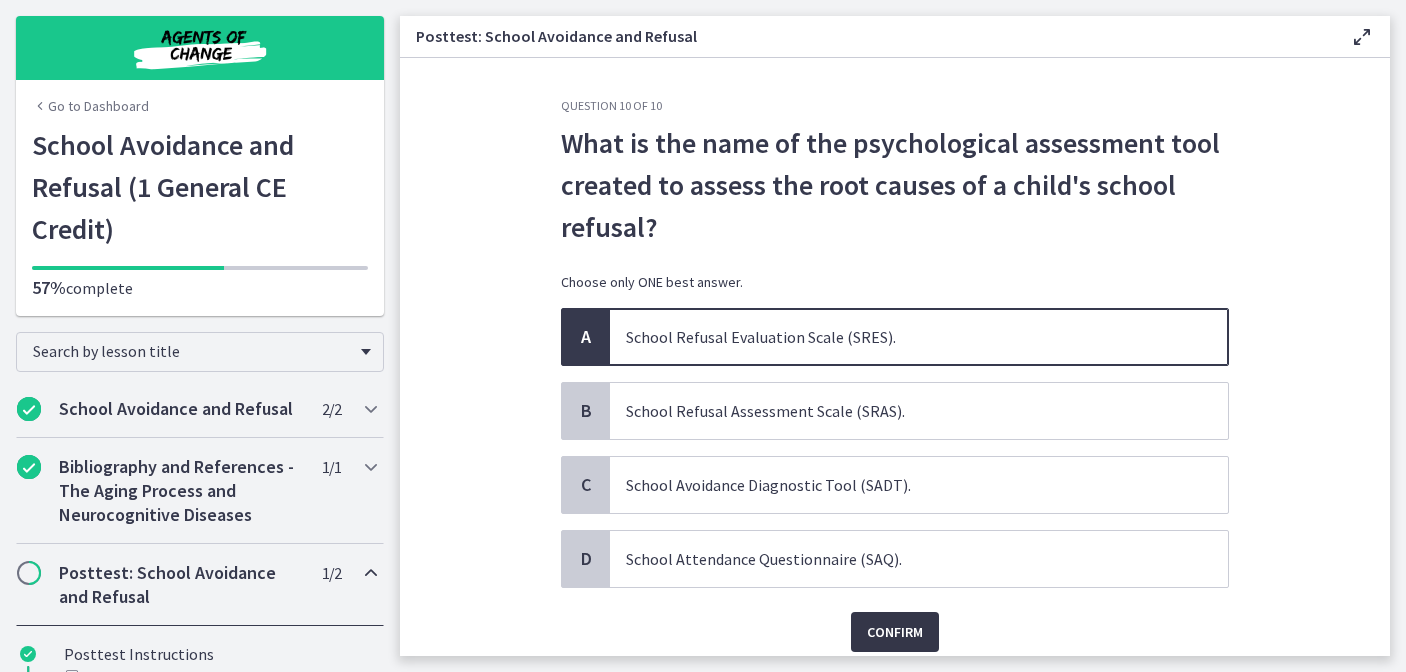click on "Confirm" at bounding box center (895, 632) 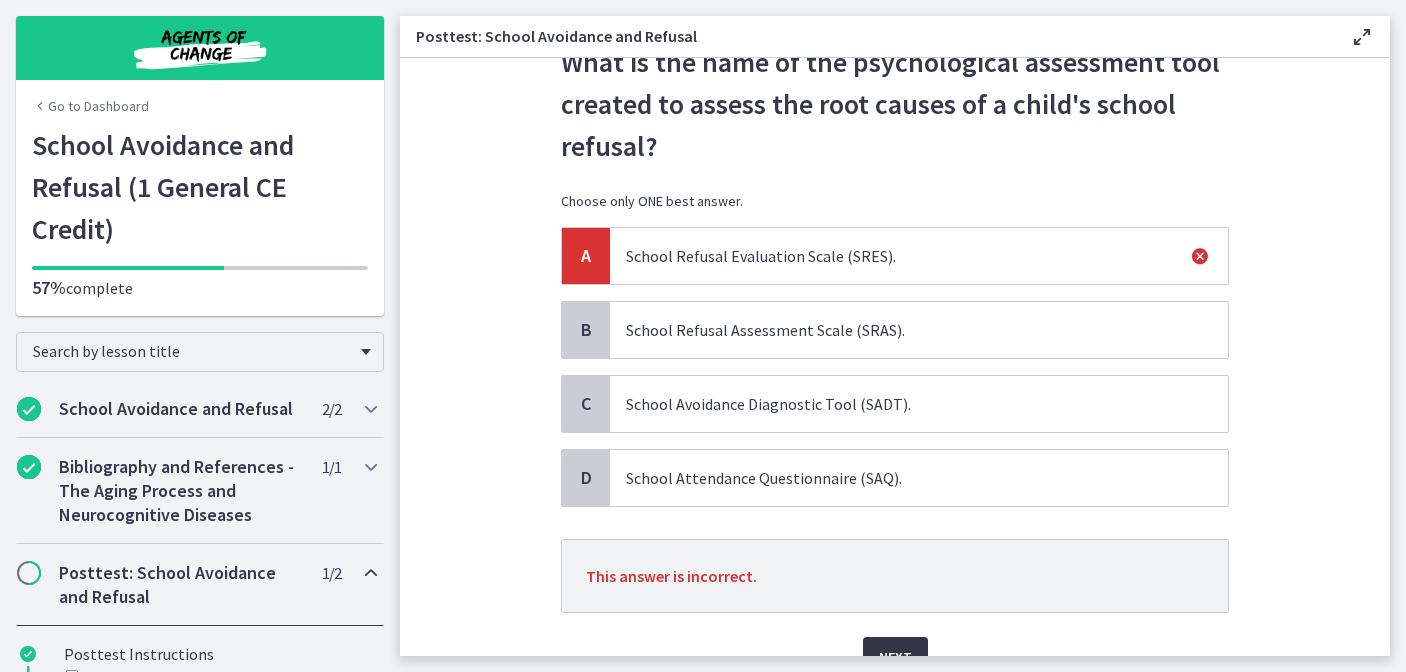 scroll, scrollTop: 82, scrollLeft: 0, axis: vertical 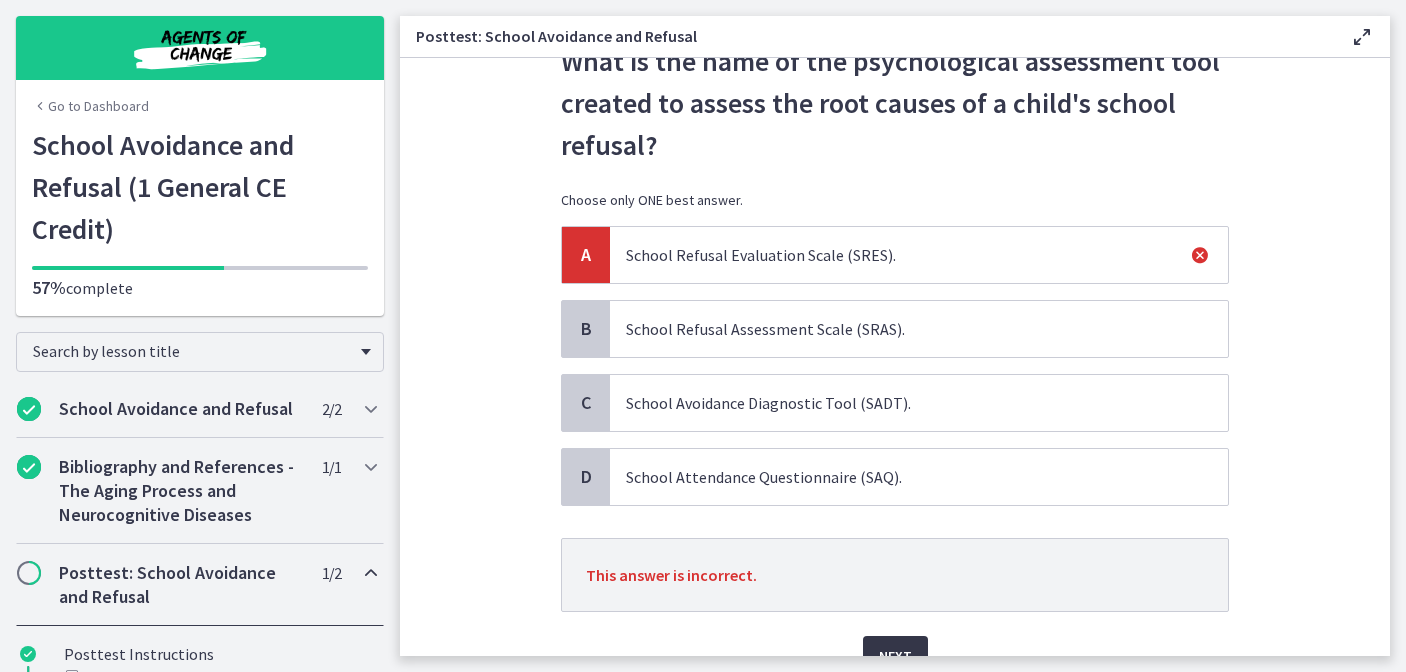 click on "Next" at bounding box center [895, 656] 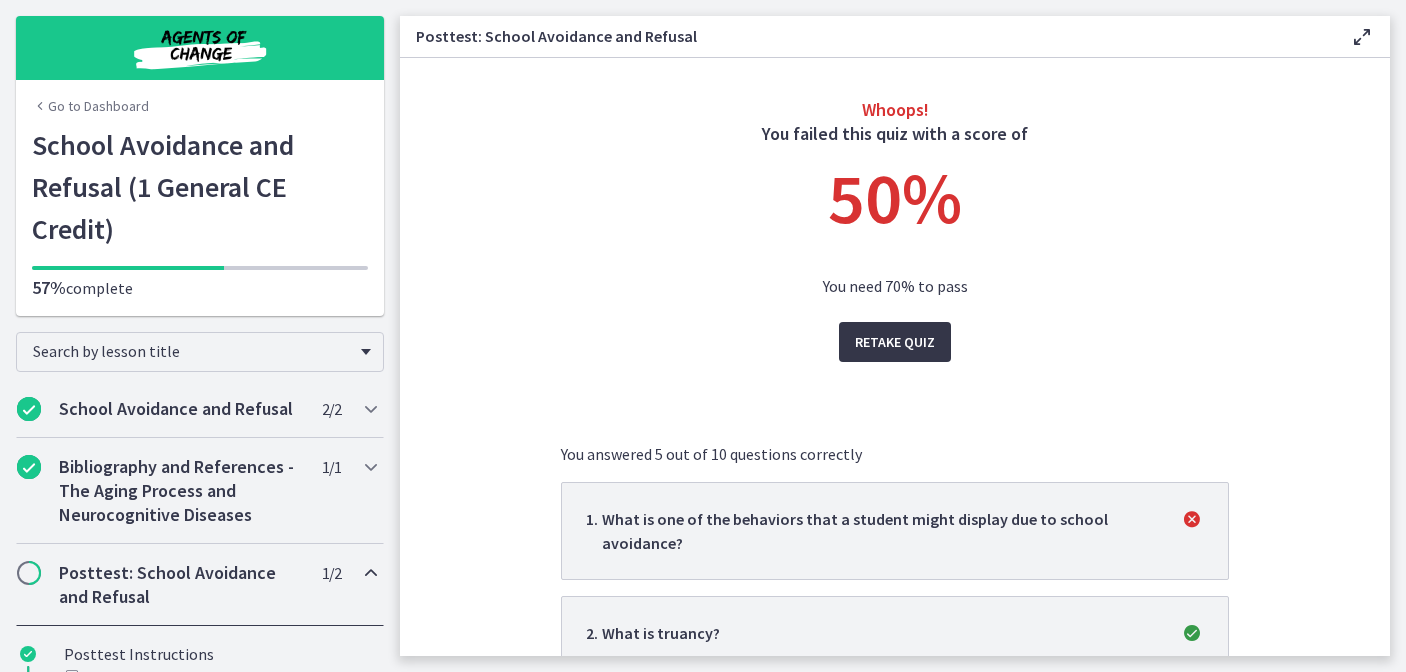 click on "Retake Quiz" at bounding box center (895, 342) 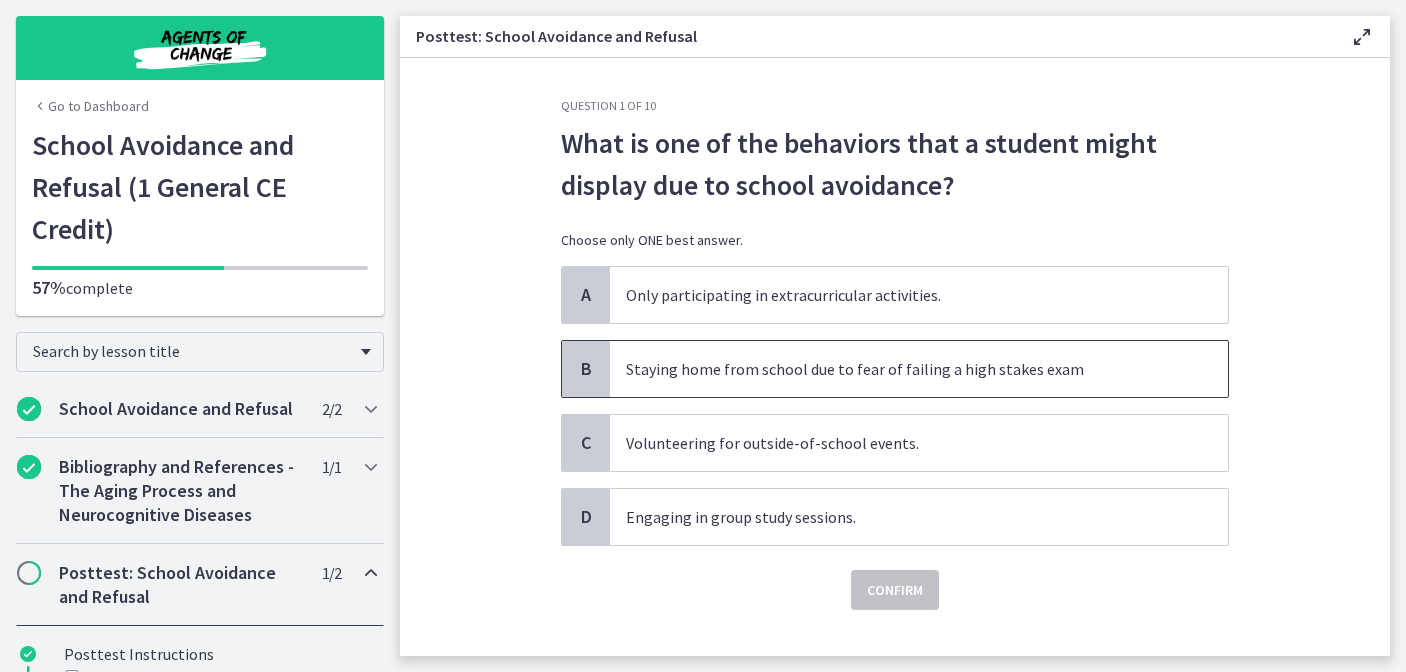 click on "Staying home from school due to fear of failing a high stakes exam" at bounding box center [899, 369] 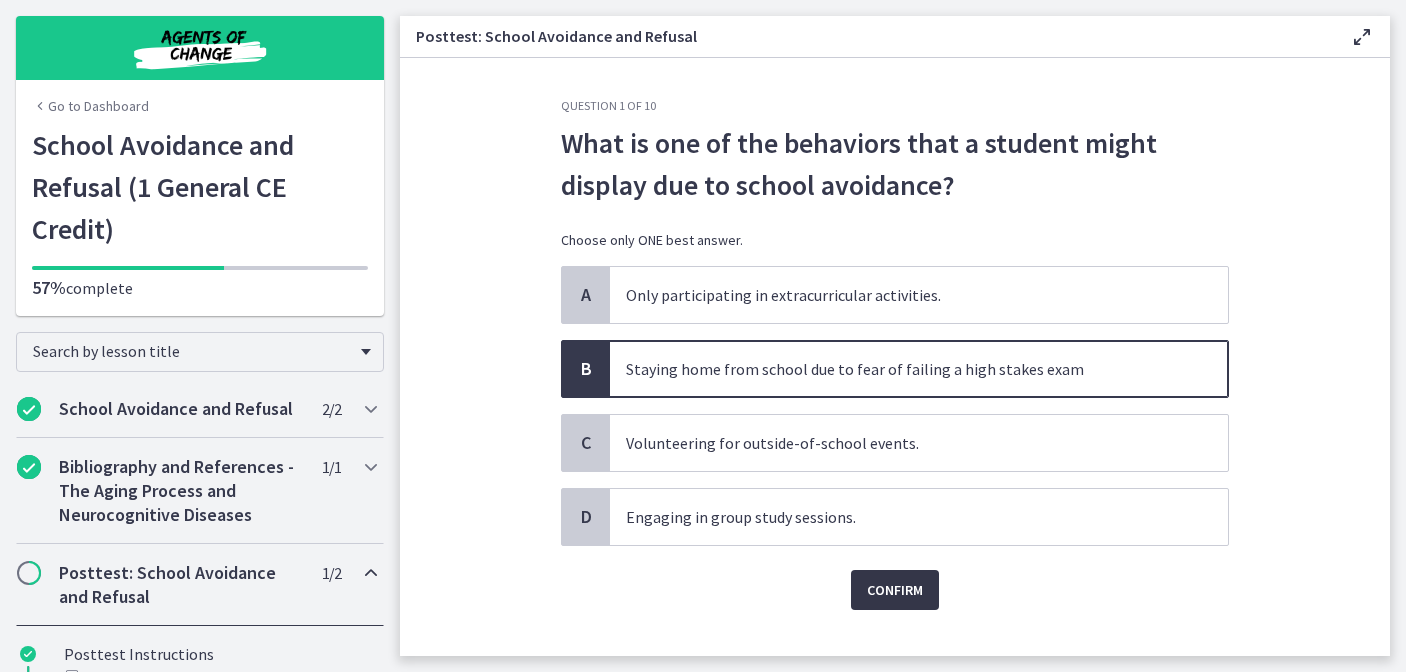 click on "Confirm" at bounding box center [895, 590] 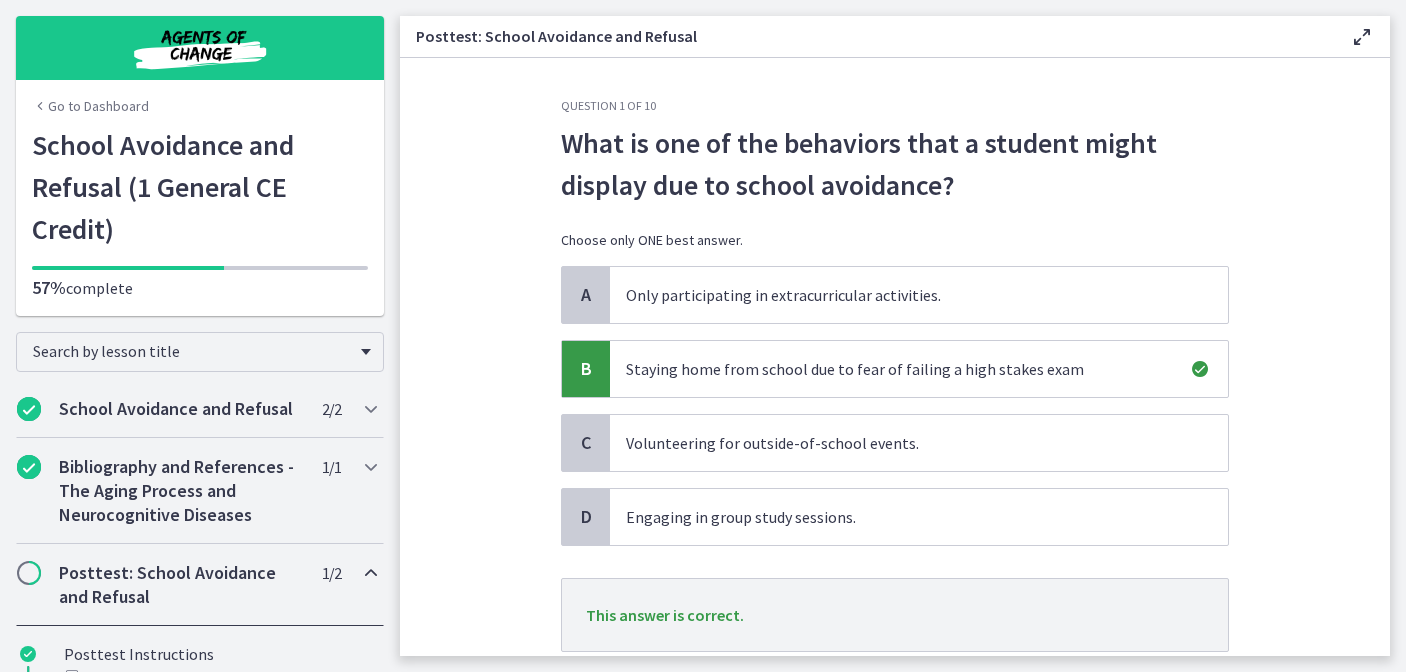scroll, scrollTop: 106, scrollLeft: 0, axis: vertical 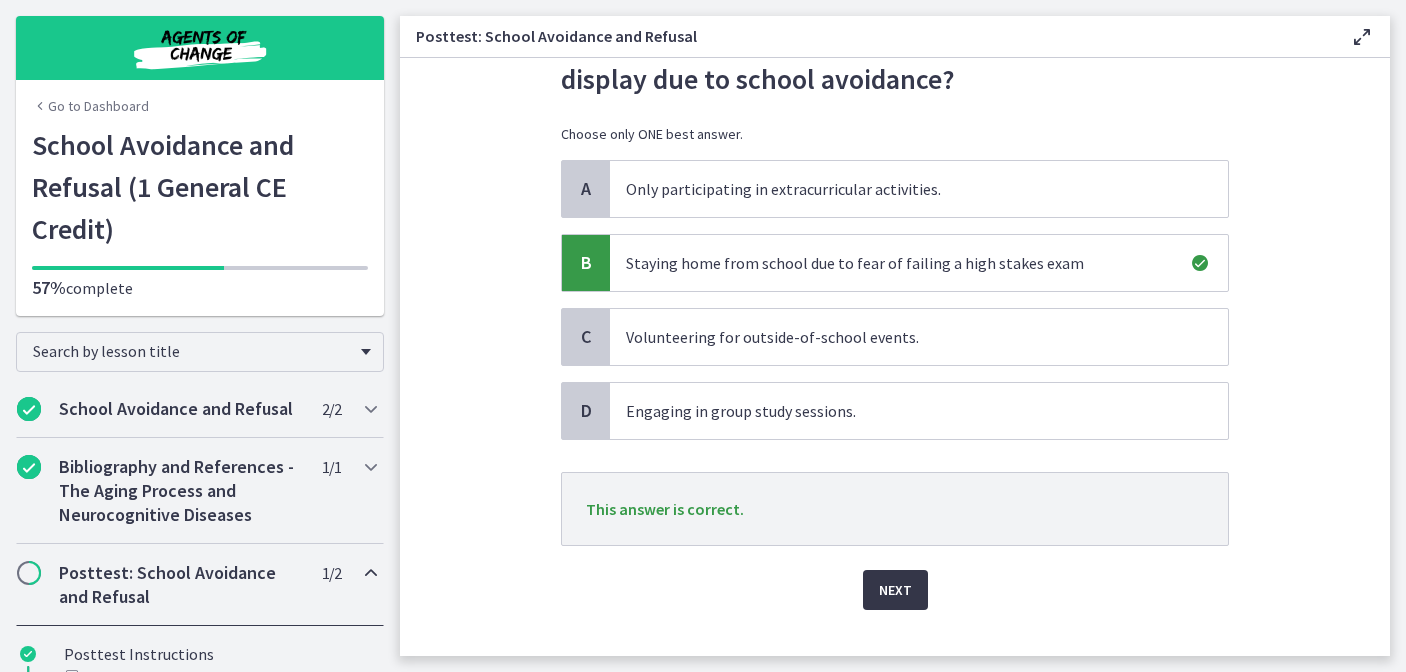 click on "Next" at bounding box center [895, 590] 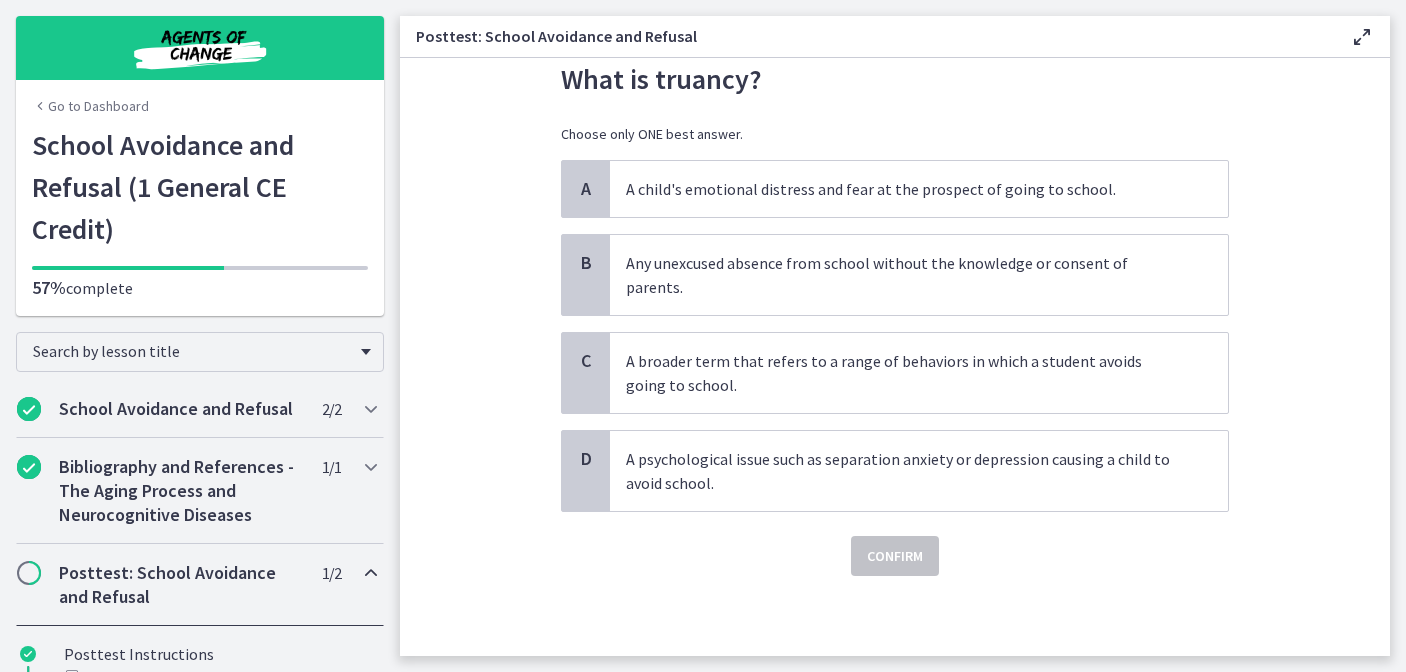 scroll, scrollTop: 0, scrollLeft: 0, axis: both 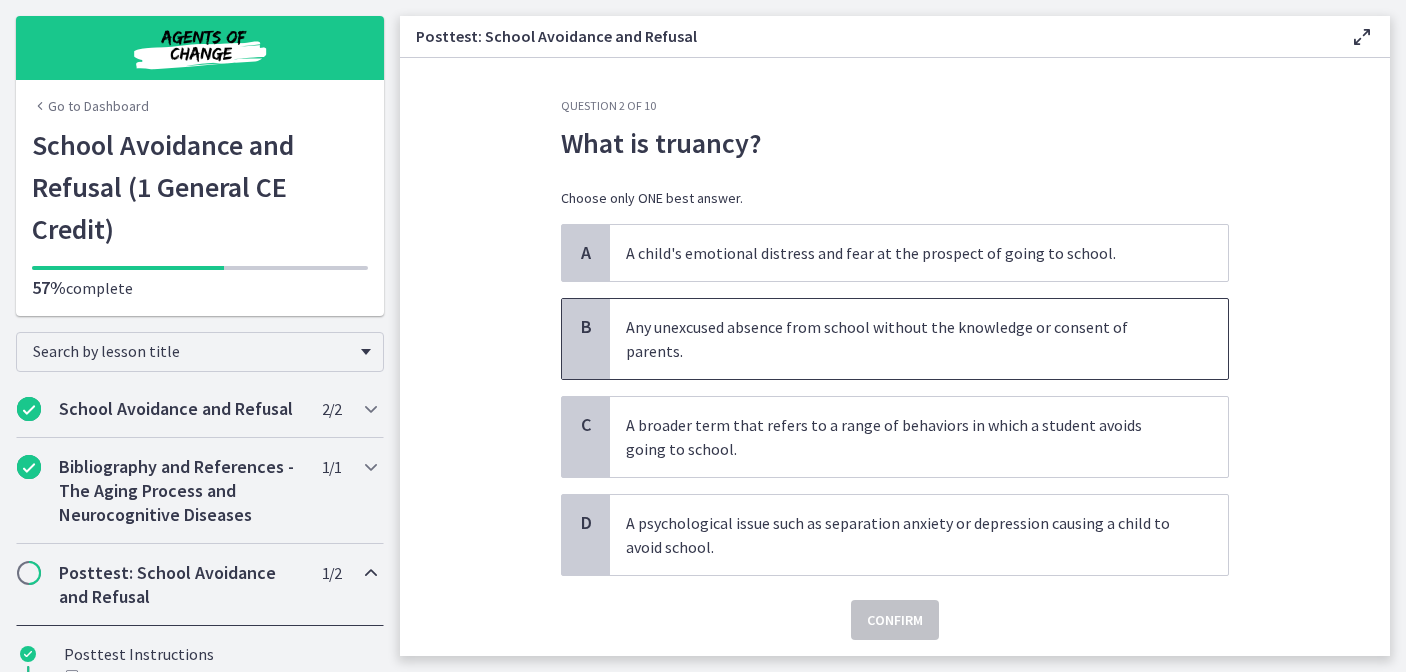 click on "Any unexcused absence from school without the knowledge or consent of parents." at bounding box center [919, 339] 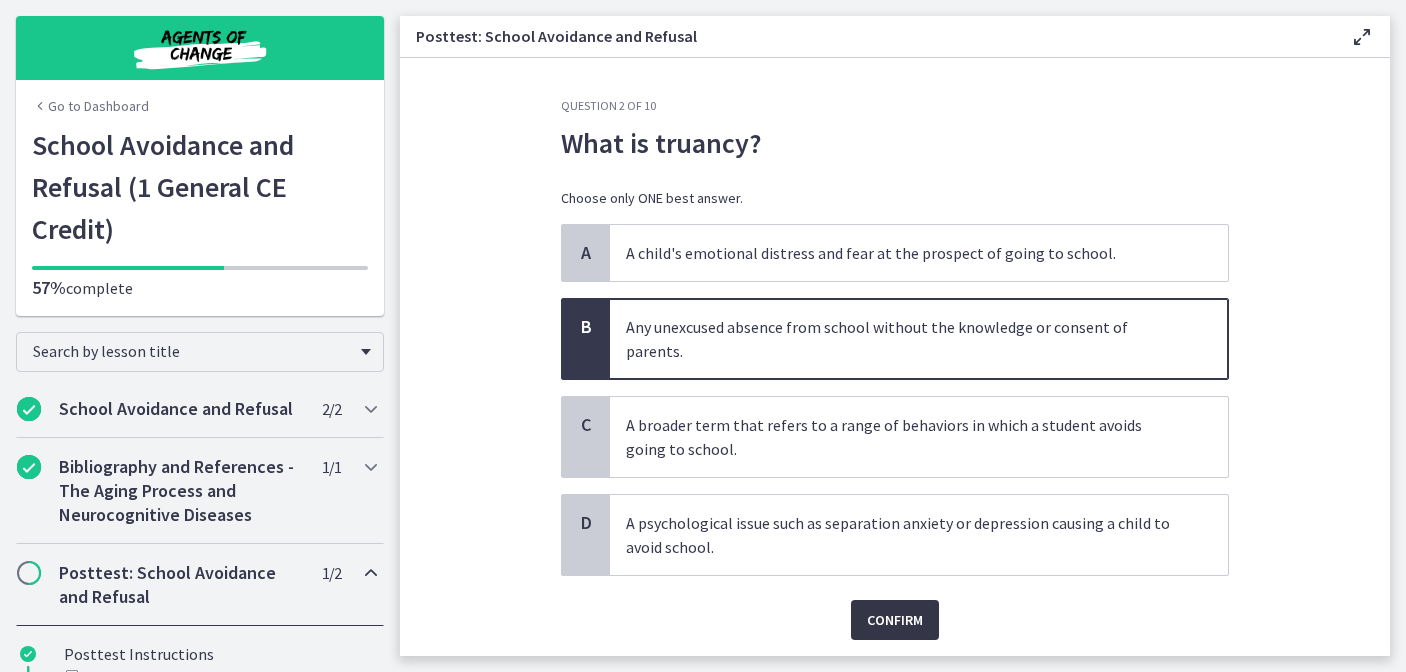 click on "Confirm" at bounding box center [895, 620] 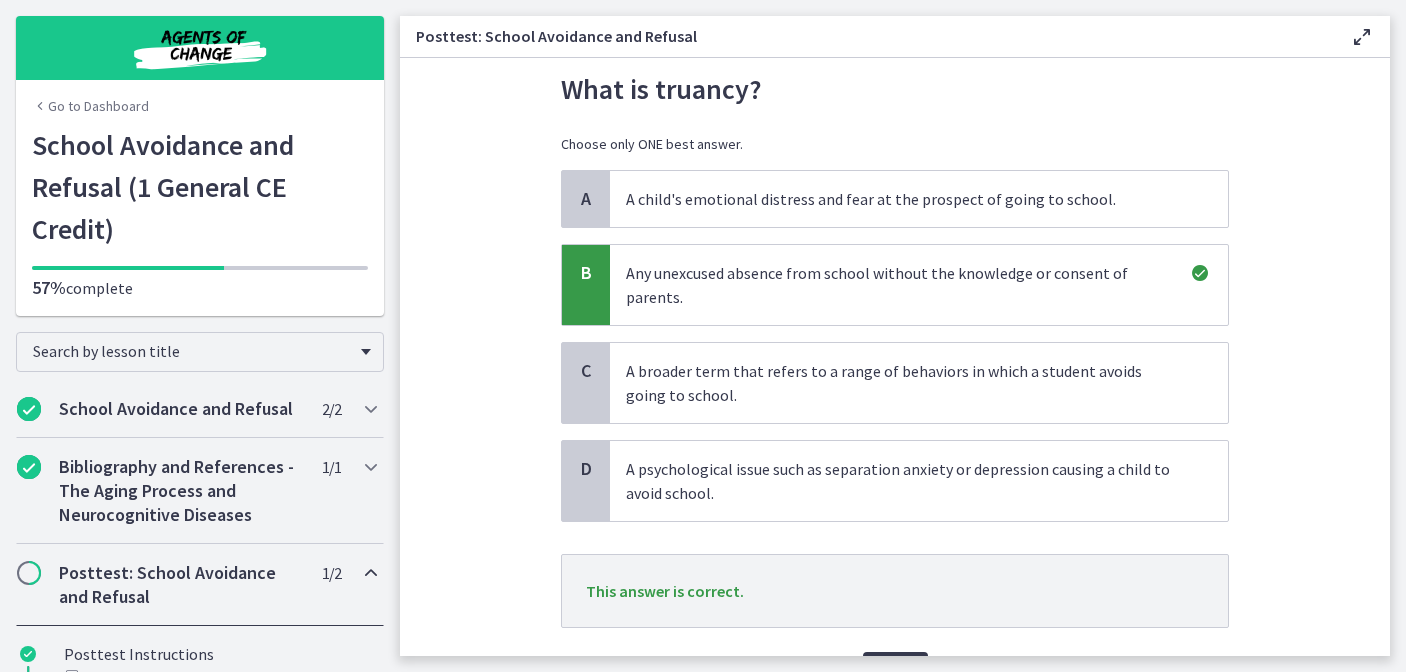 scroll, scrollTop: 75, scrollLeft: 0, axis: vertical 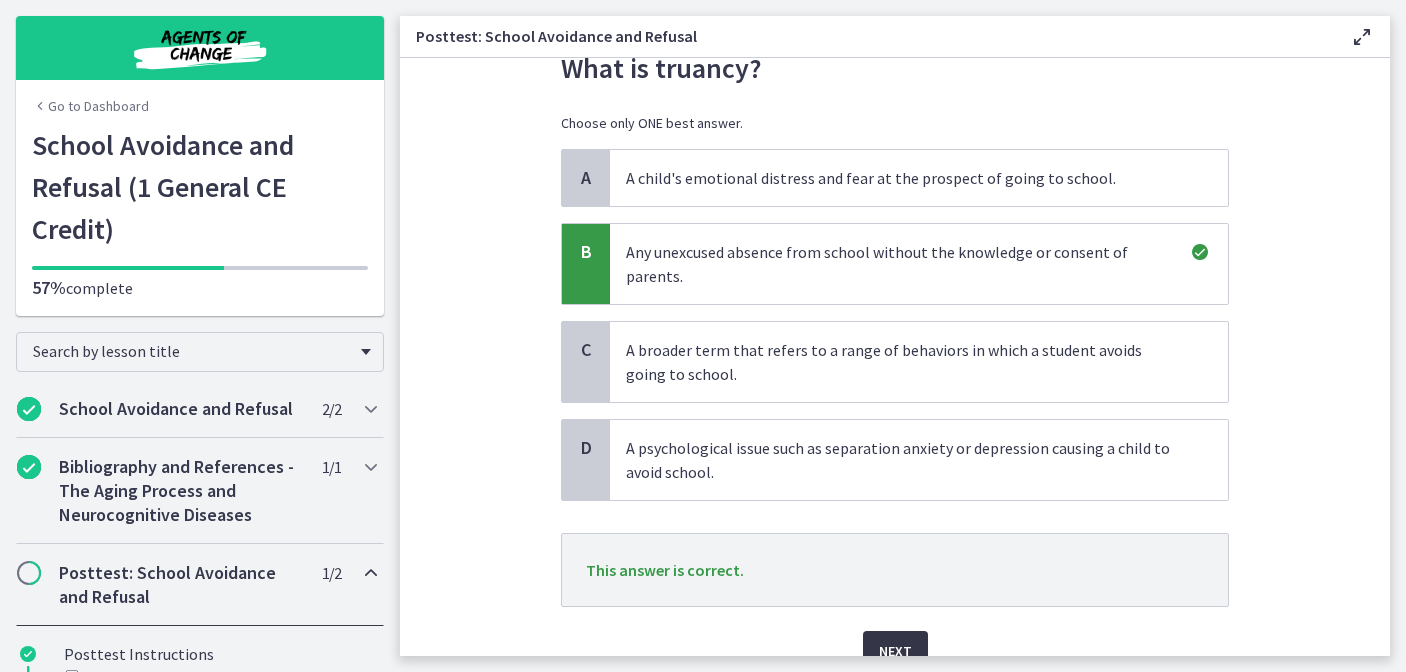click on "Next" at bounding box center (895, 651) 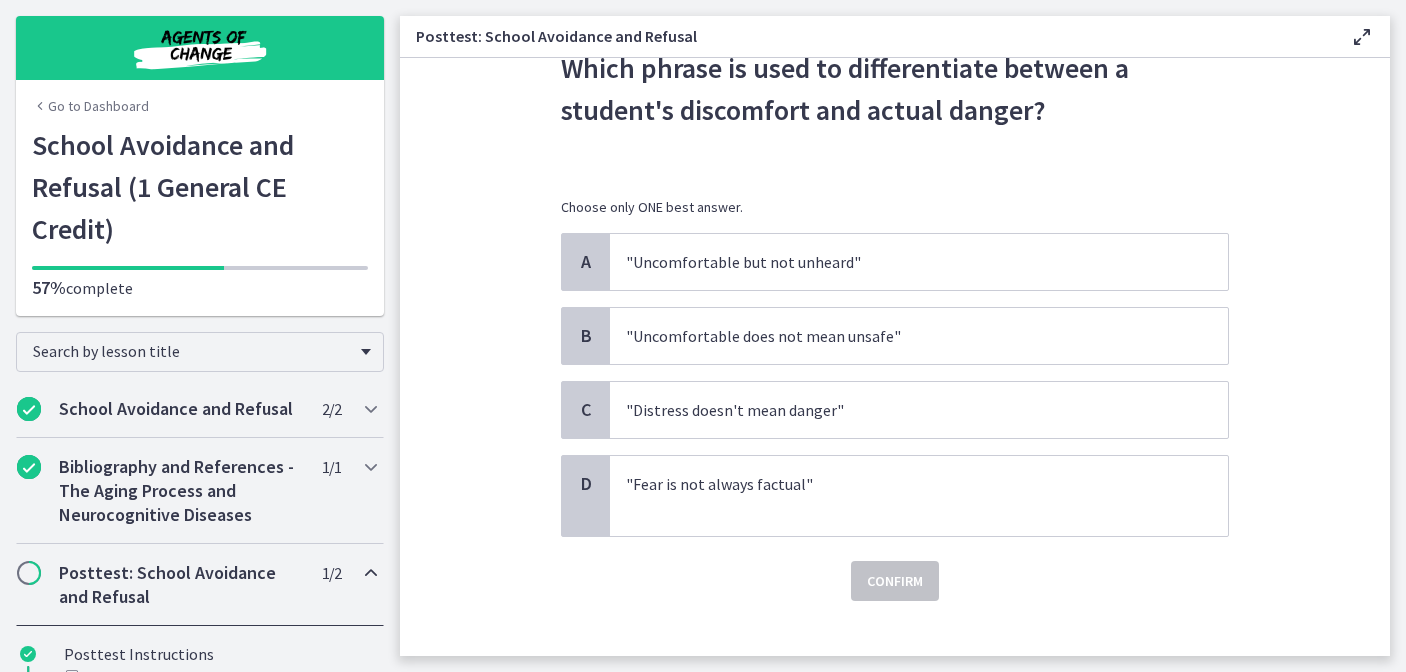 scroll, scrollTop: 0, scrollLeft: 0, axis: both 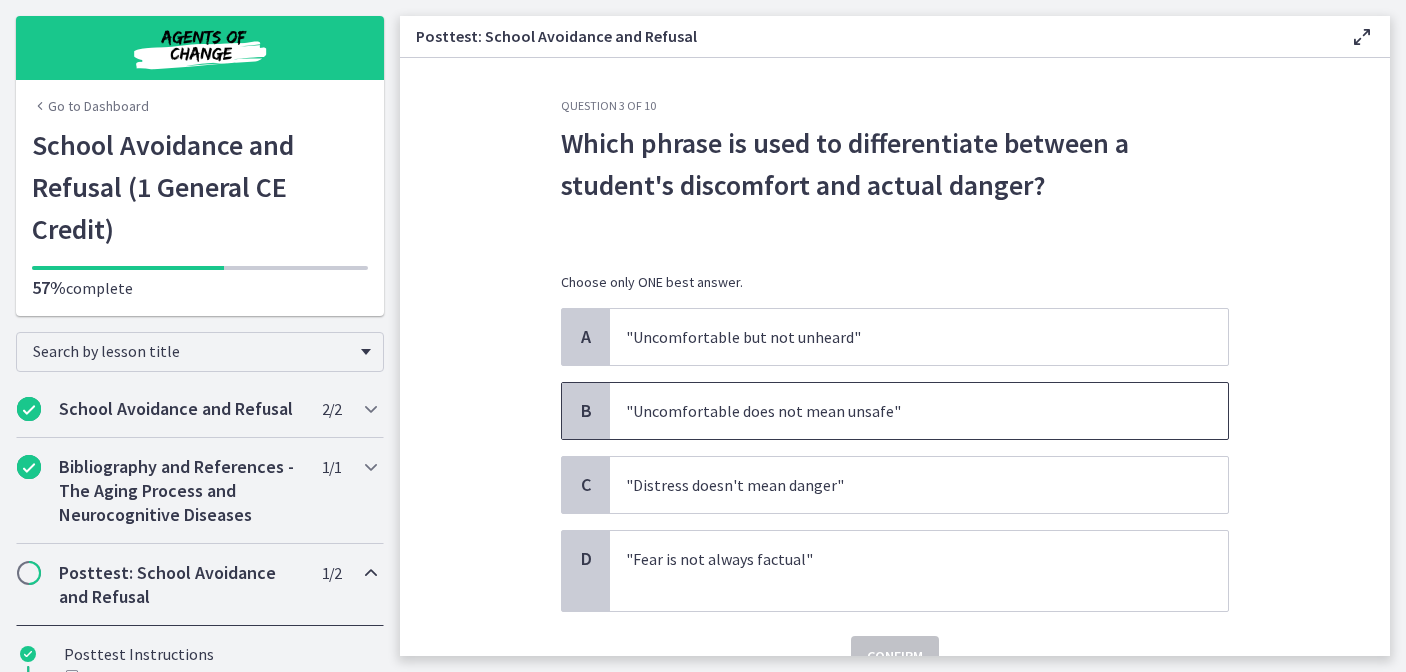 click on ""Uncomfortable does not mean unsafe"" at bounding box center (919, 411) 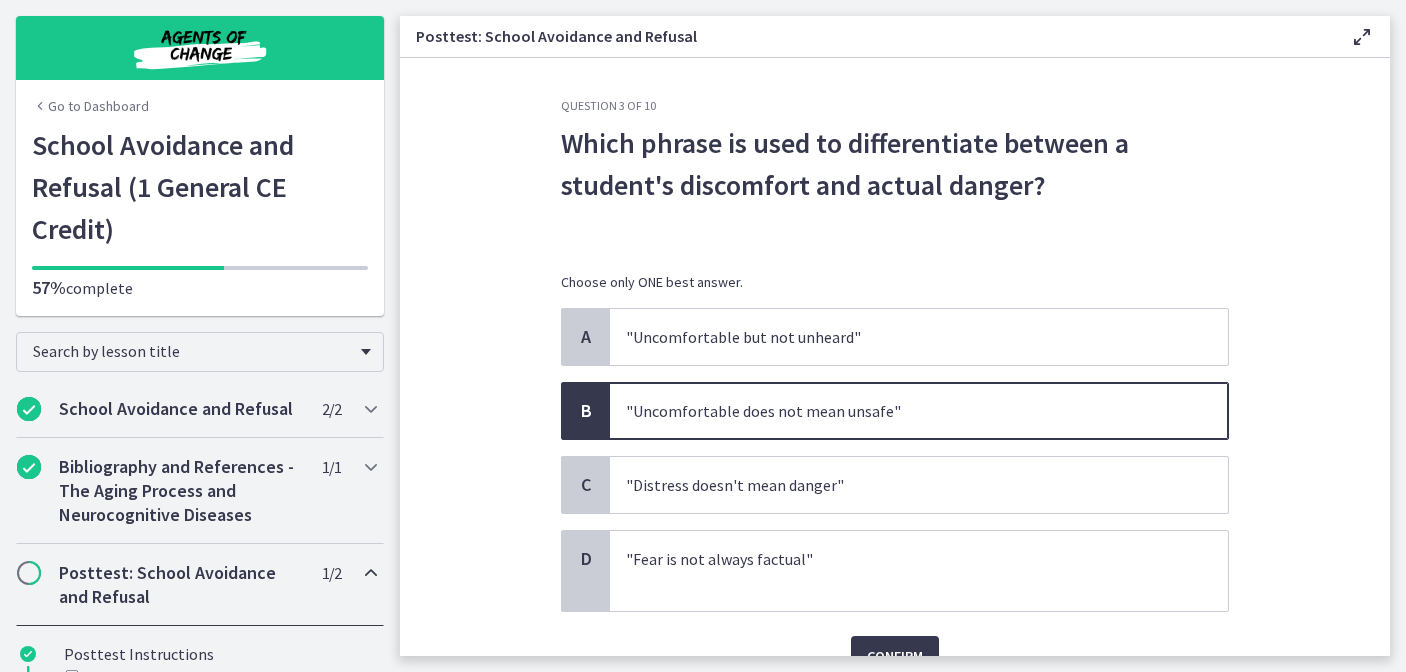 scroll, scrollTop: 100, scrollLeft: 0, axis: vertical 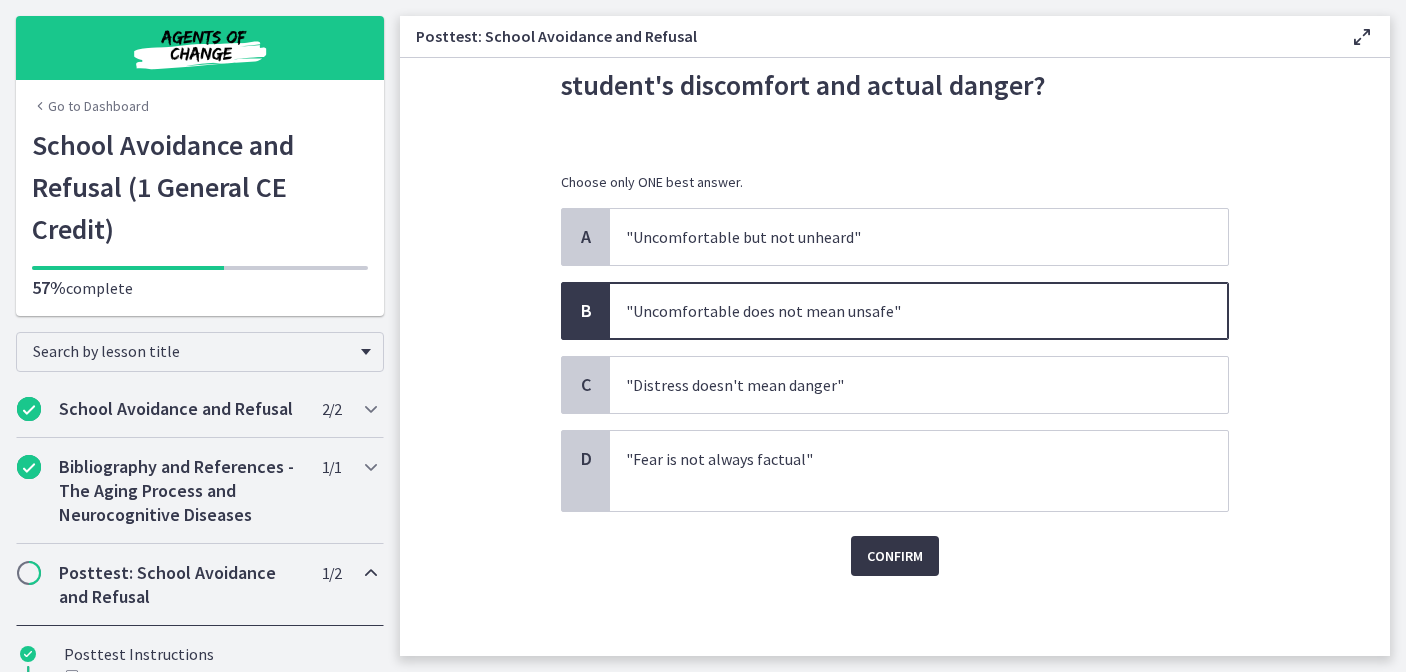 click on "Confirm" at bounding box center (895, 556) 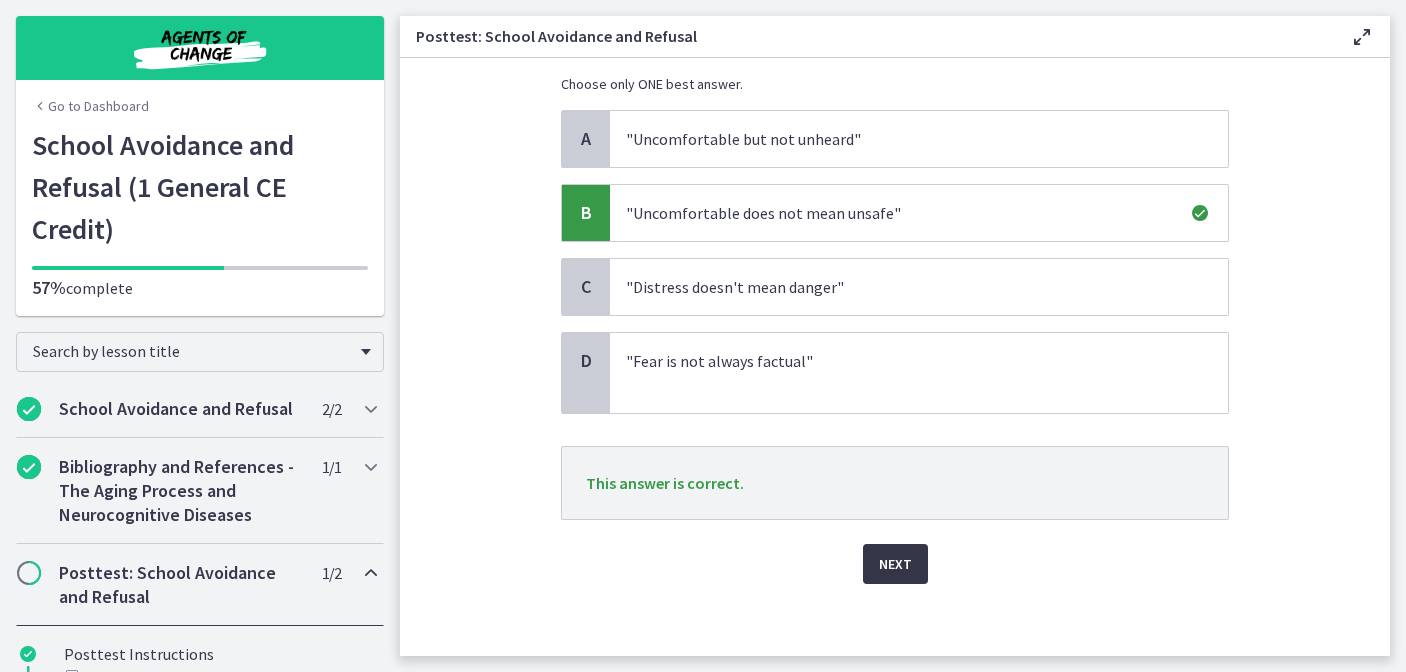 scroll, scrollTop: 199, scrollLeft: 0, axis: vertical 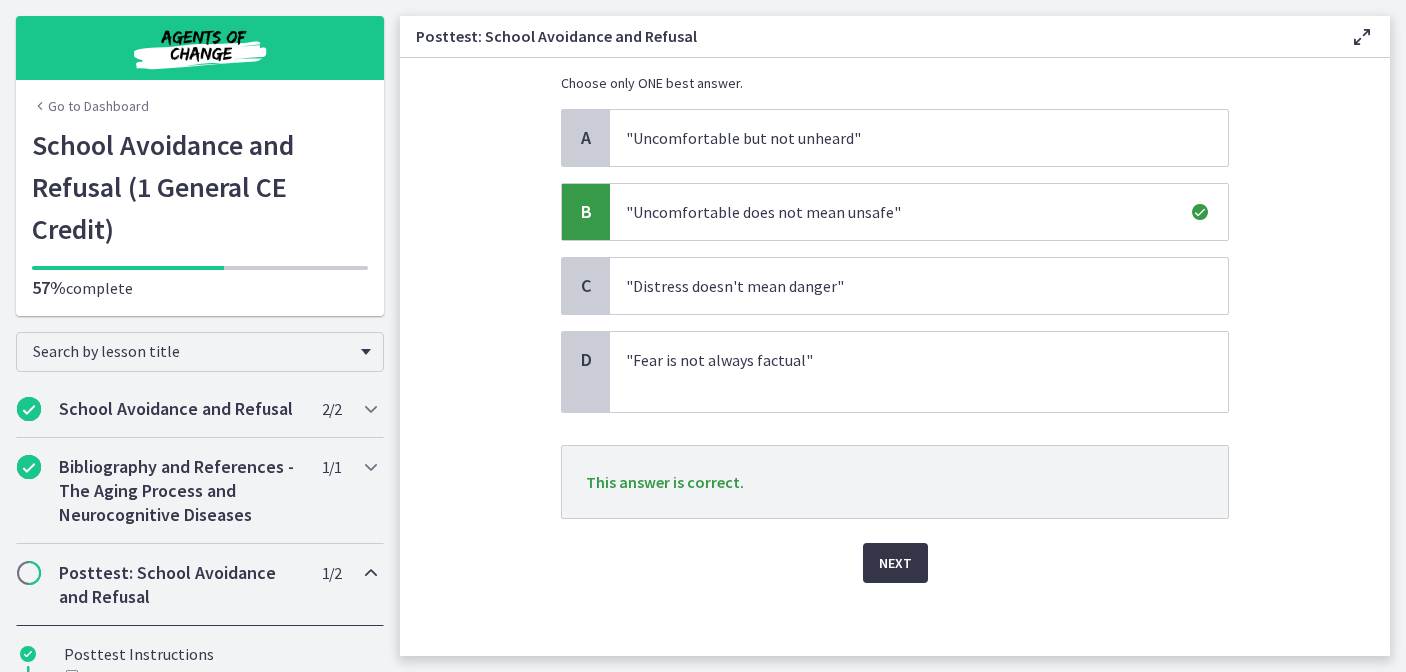 click on "Next" at bounding box center [895, 563] 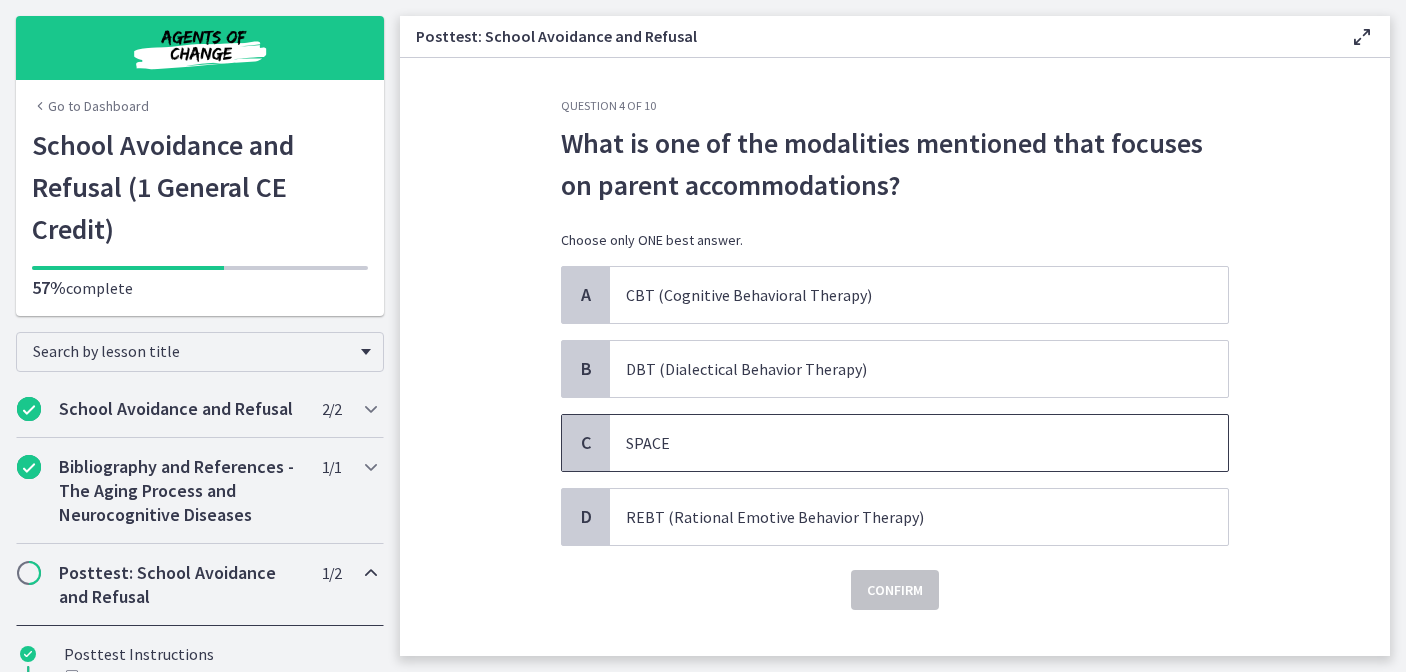 click on "SPACE" at bounding box center (899, 443) 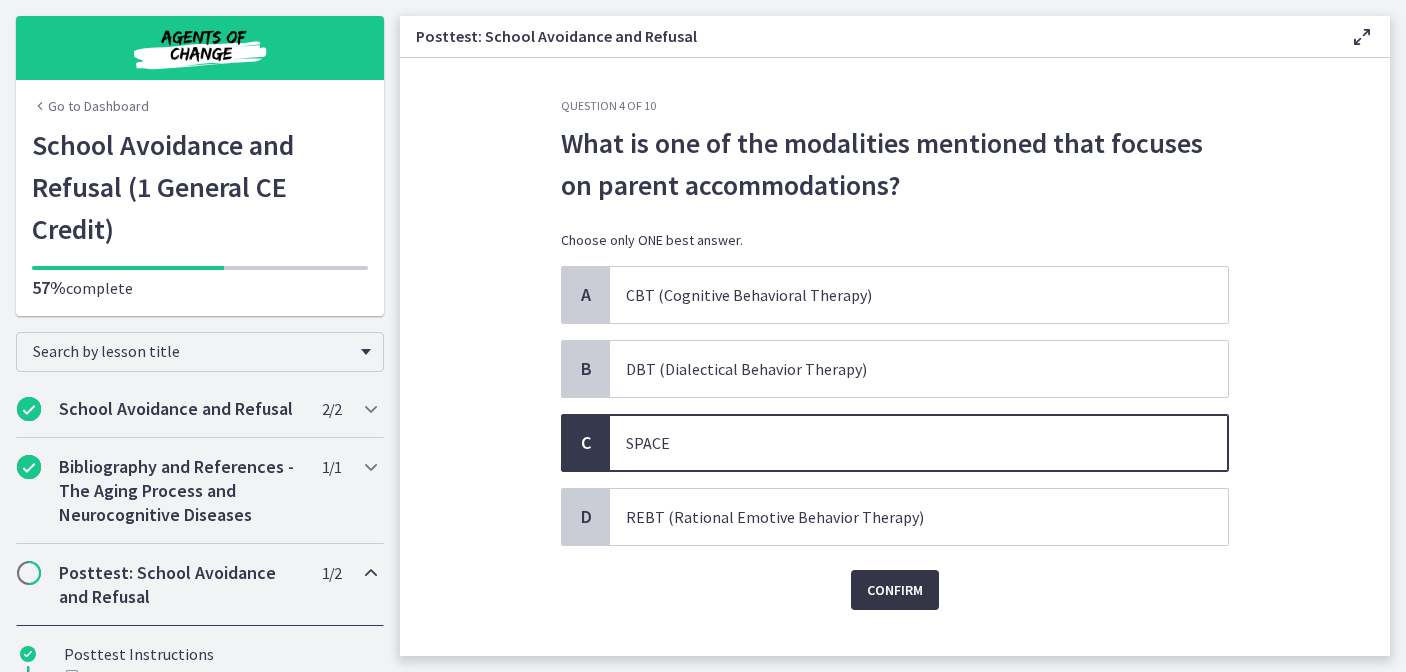 click on "Confirm" at bounding box center [895, 590] 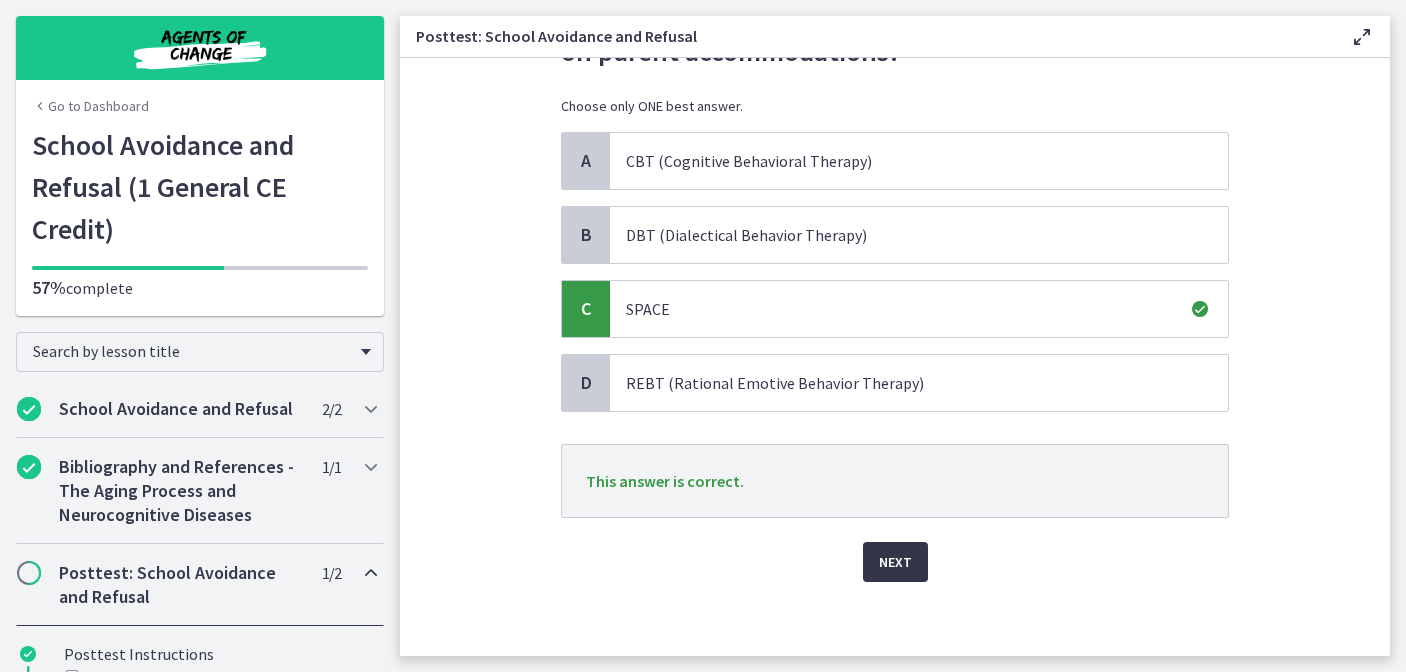 scroll, scrollTop: 140, scrollLeft: 0, axis: vertical 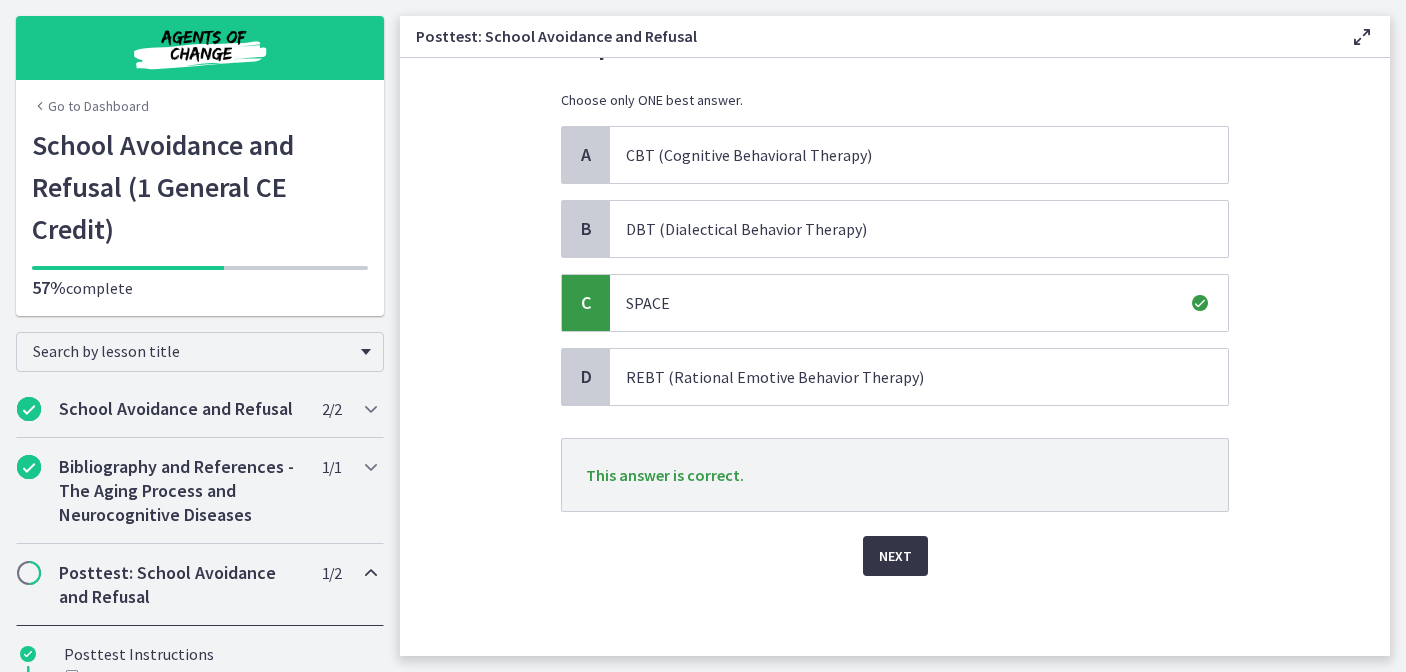click on "Next" at bounding box center (895, 556) 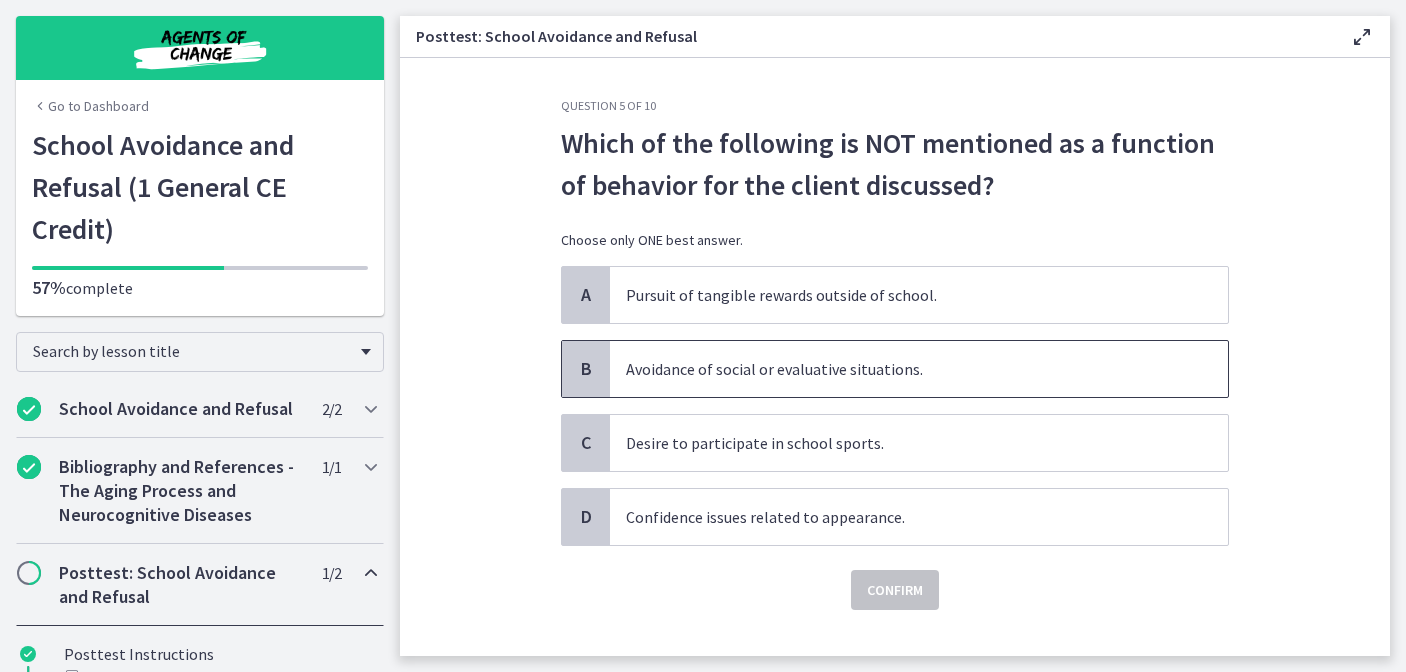 click on "Avoidance of social or evaluative situations." at bounding box center [899, 369] 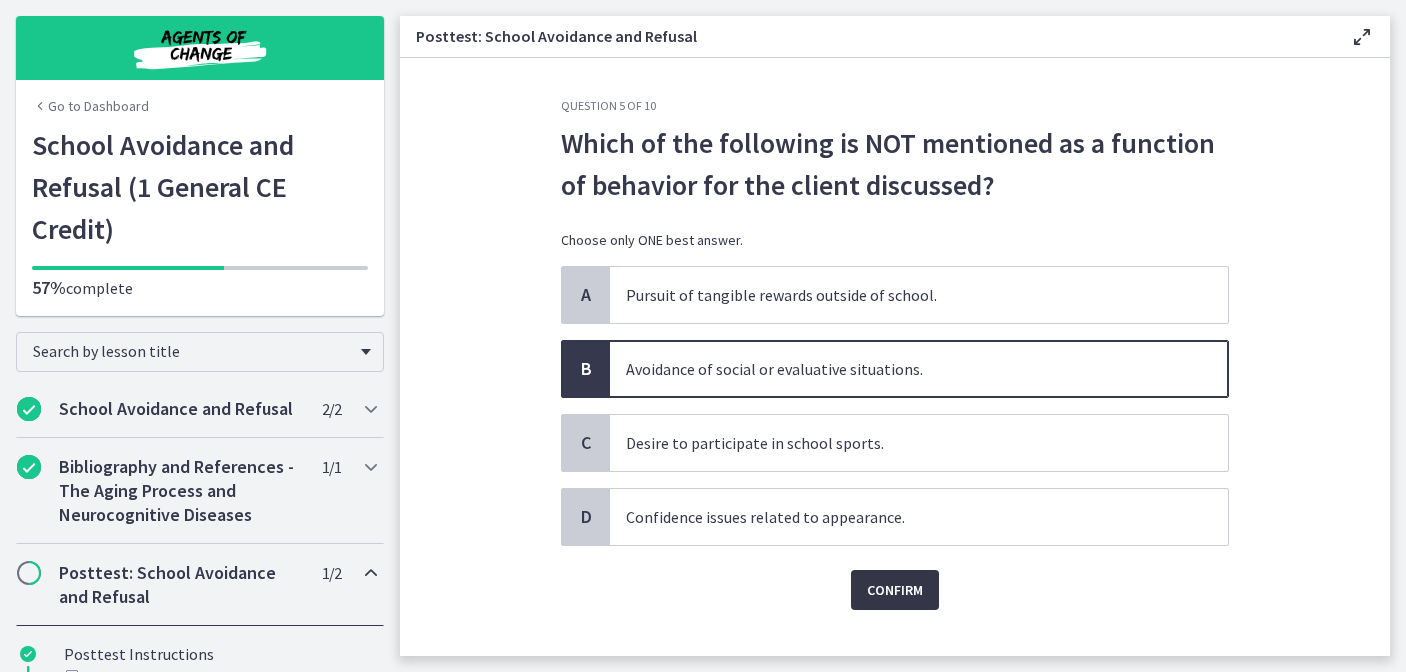 click on "Confirm" at bounding box center (895, 590) 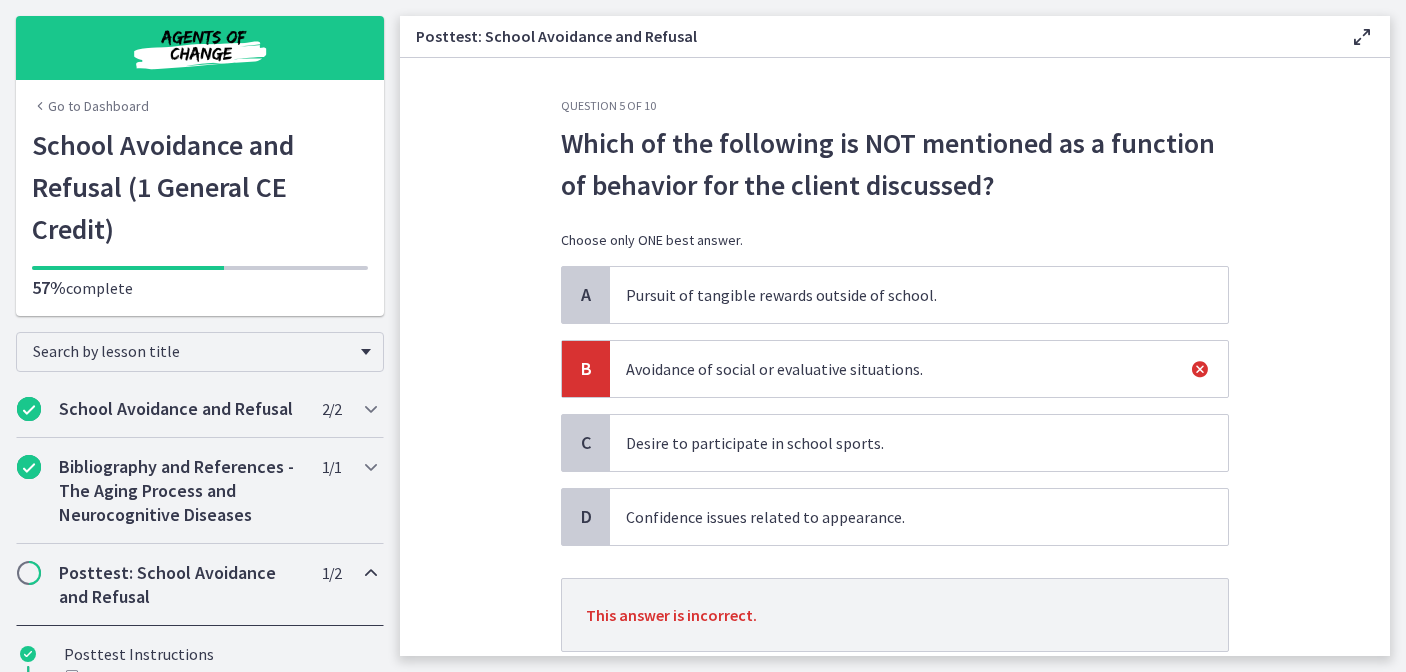 scroll, scrollTop: 58, scrollLeft: 0, axis: vertical 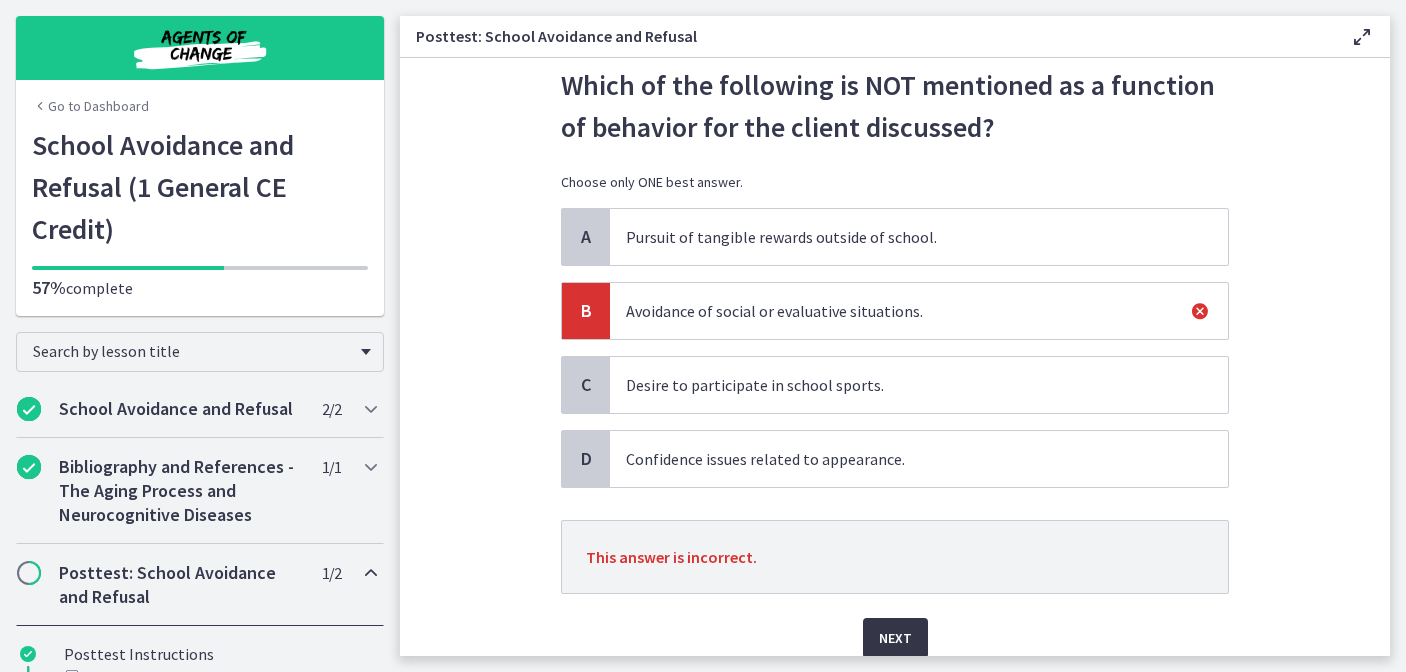 click on "Next" at bounding box center [895, 638] 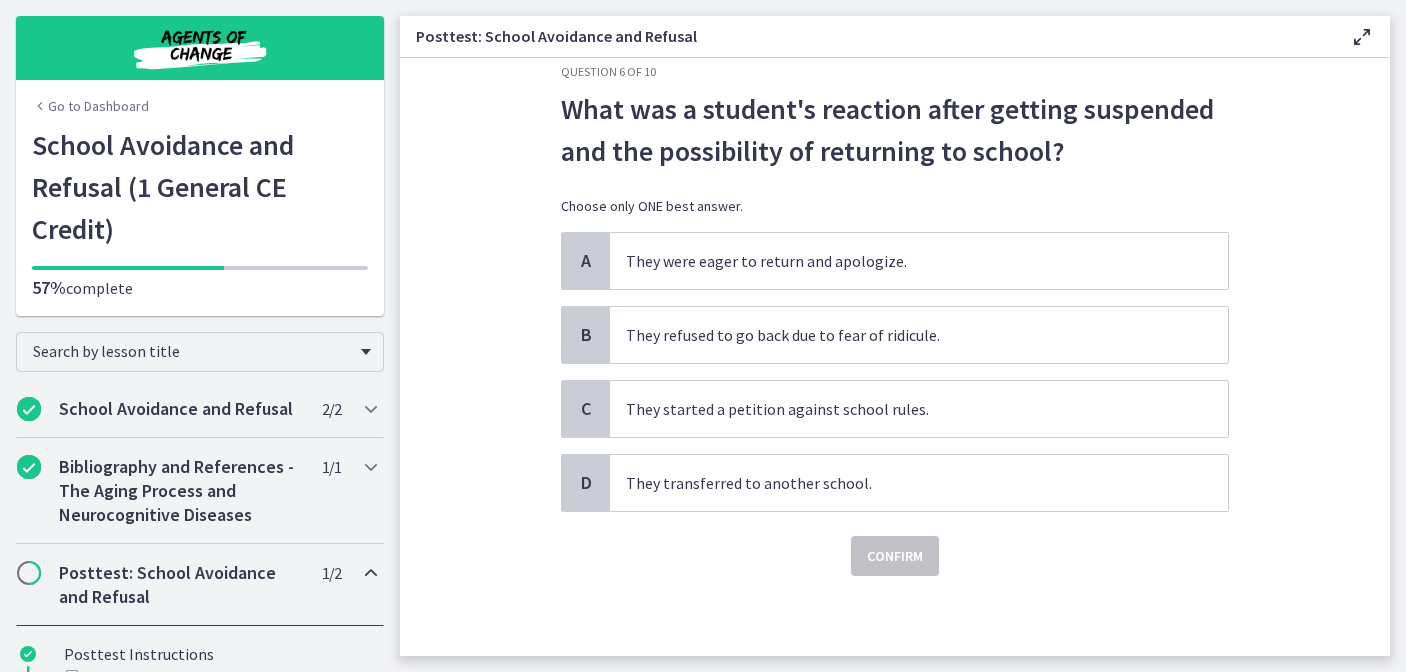 scroll, scrollTop: 0, scrollLeft: 0, axis: both 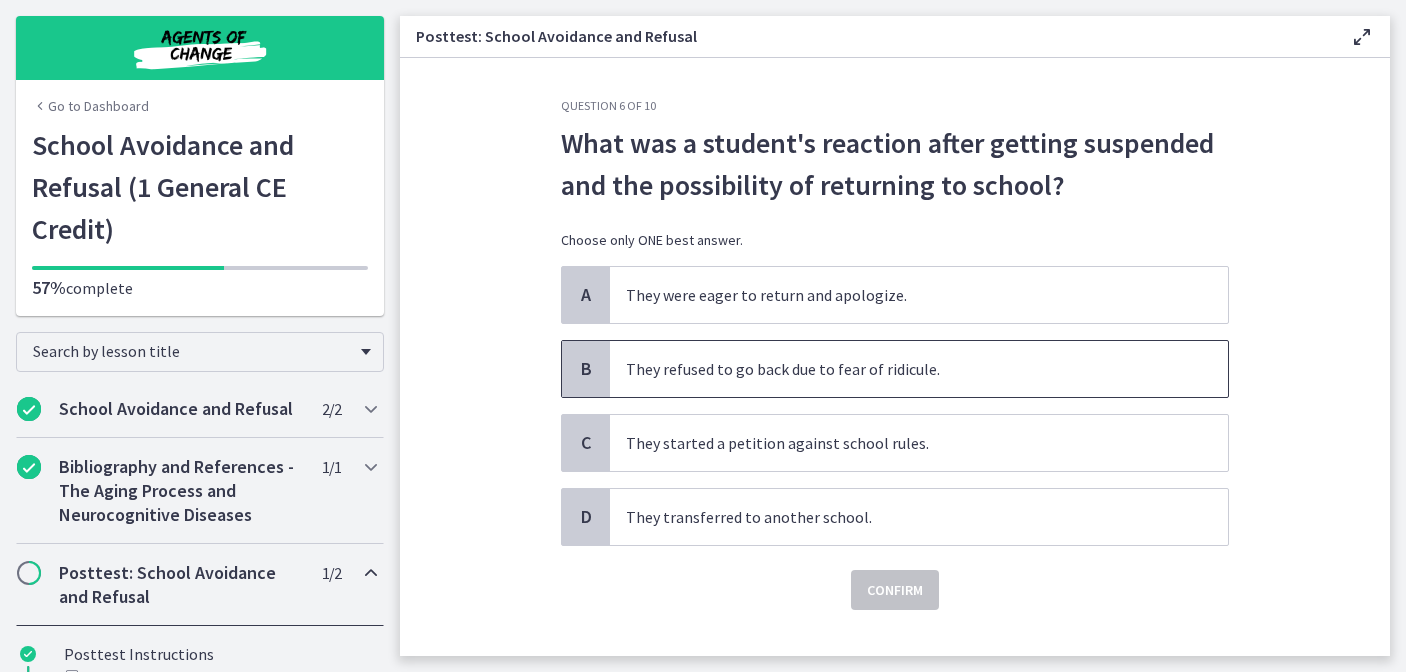 click on "They refused to go back due to fear of ridicule." at bounding box center (919, 369) 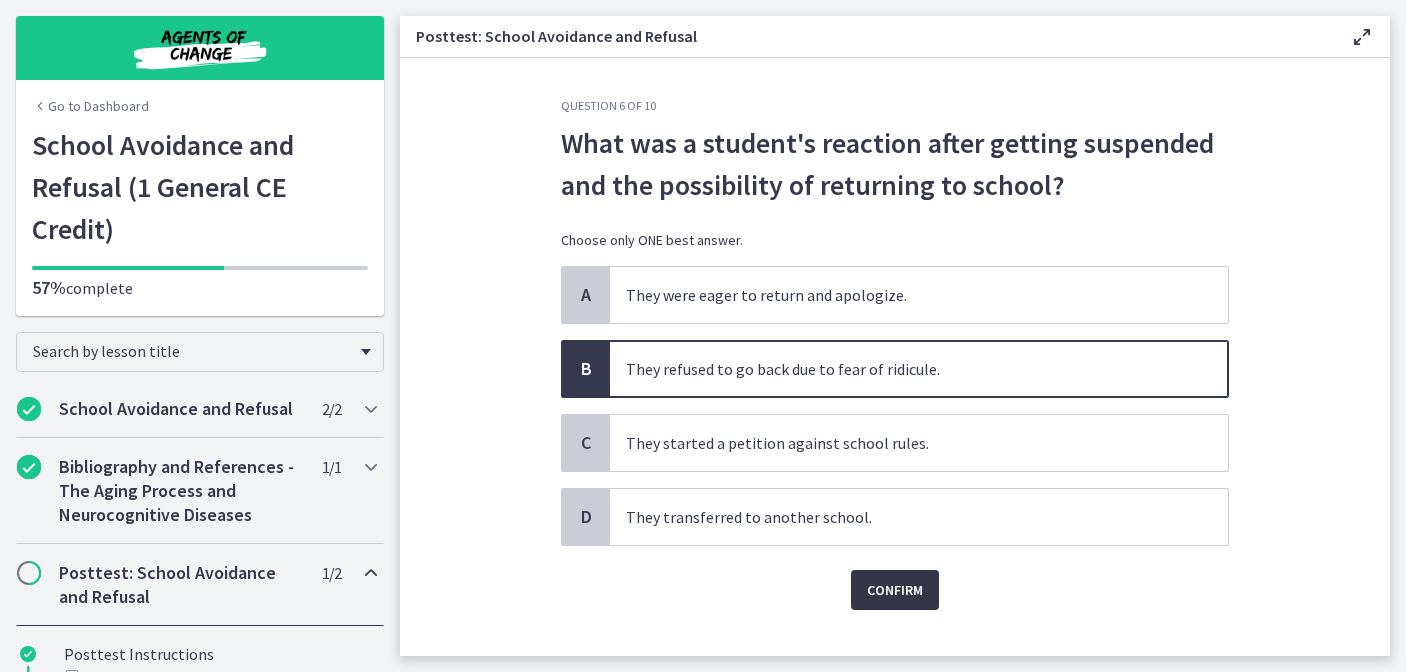 click on "Confirm" at bounding box center (895, 590) 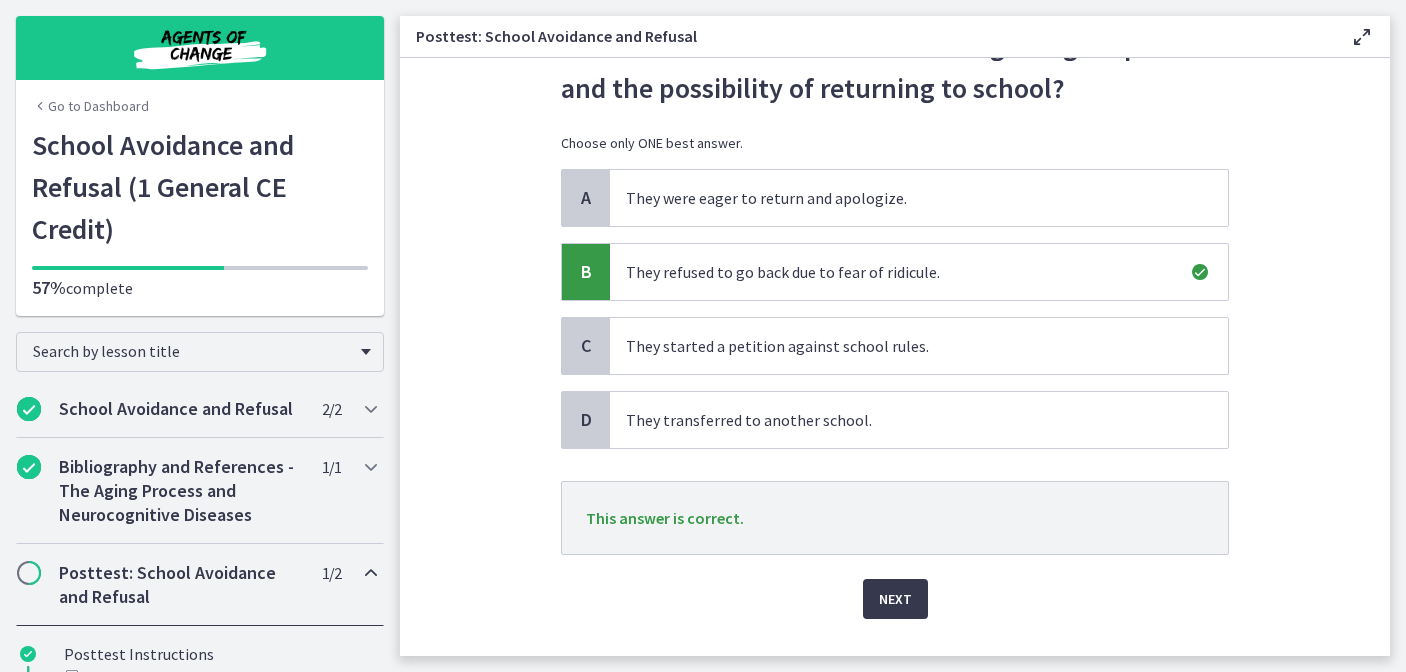 scroll, scrollTop: 119, scrollLeft: 0, axis: vertical 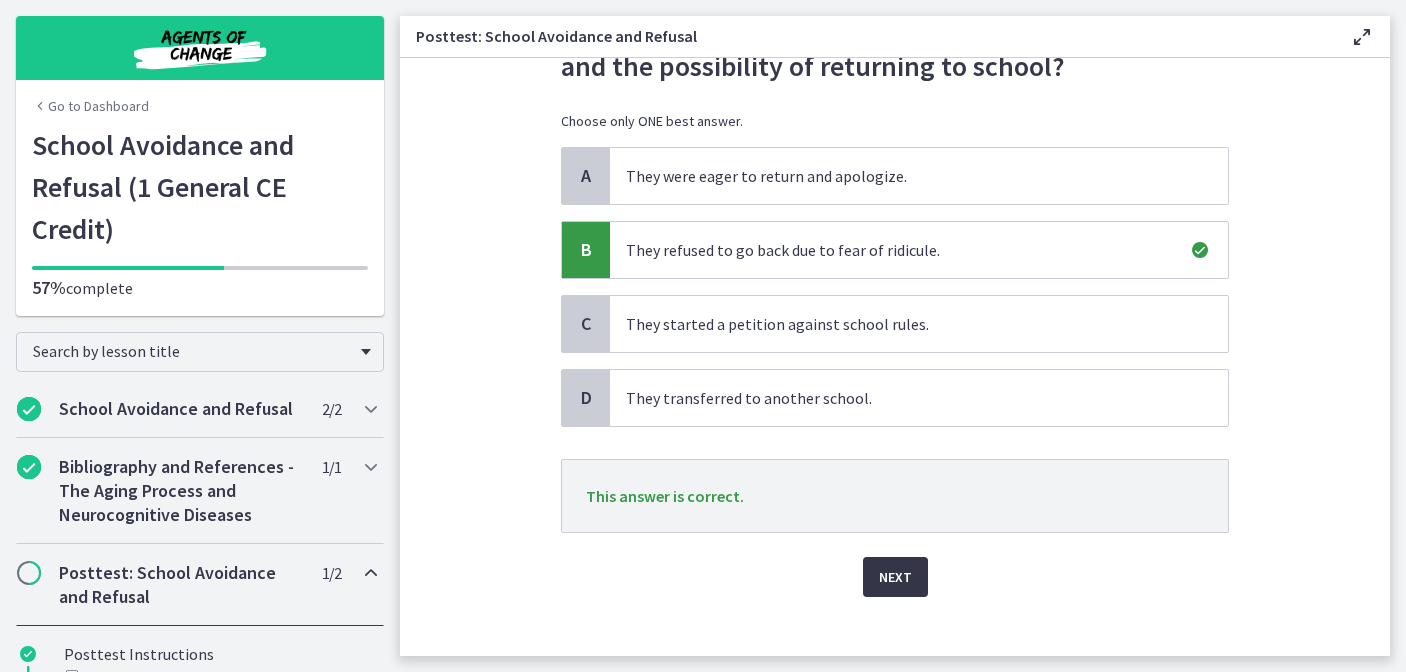 click on "Next" at bounding box center [895, 577] 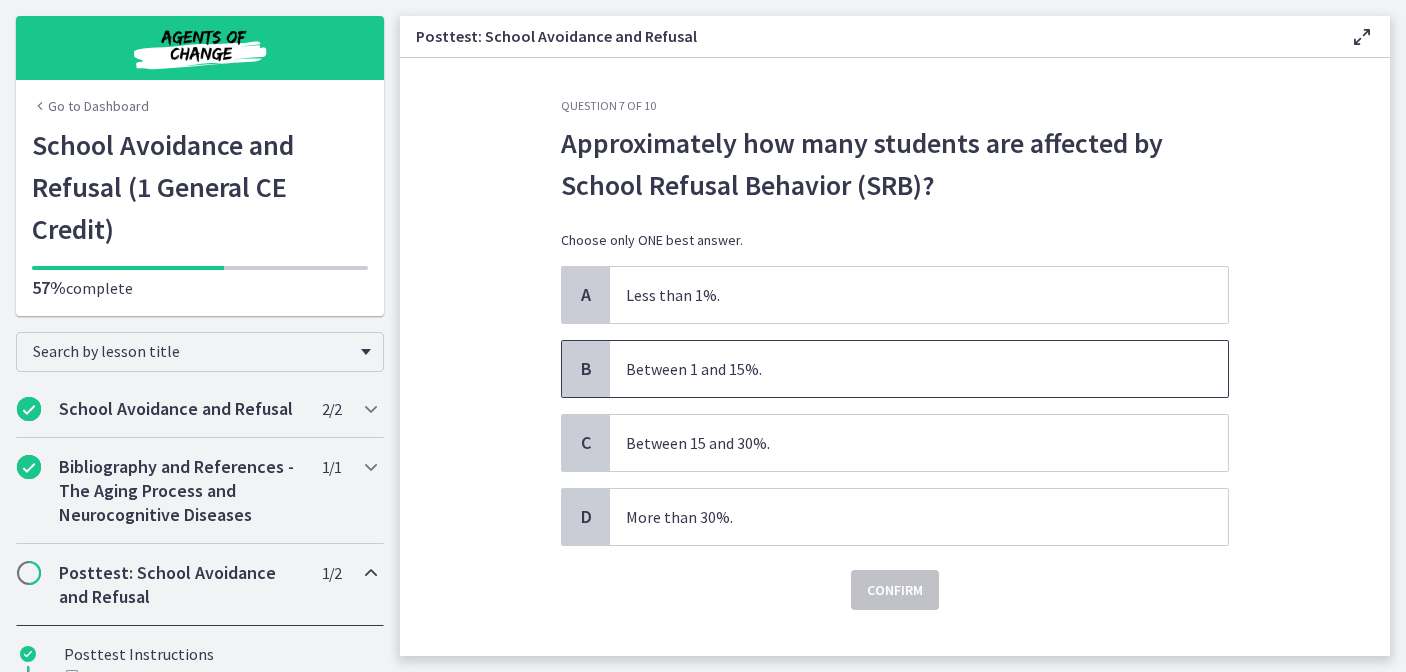 click on "Between 1 and 15%." at bounding box center [899, 369] 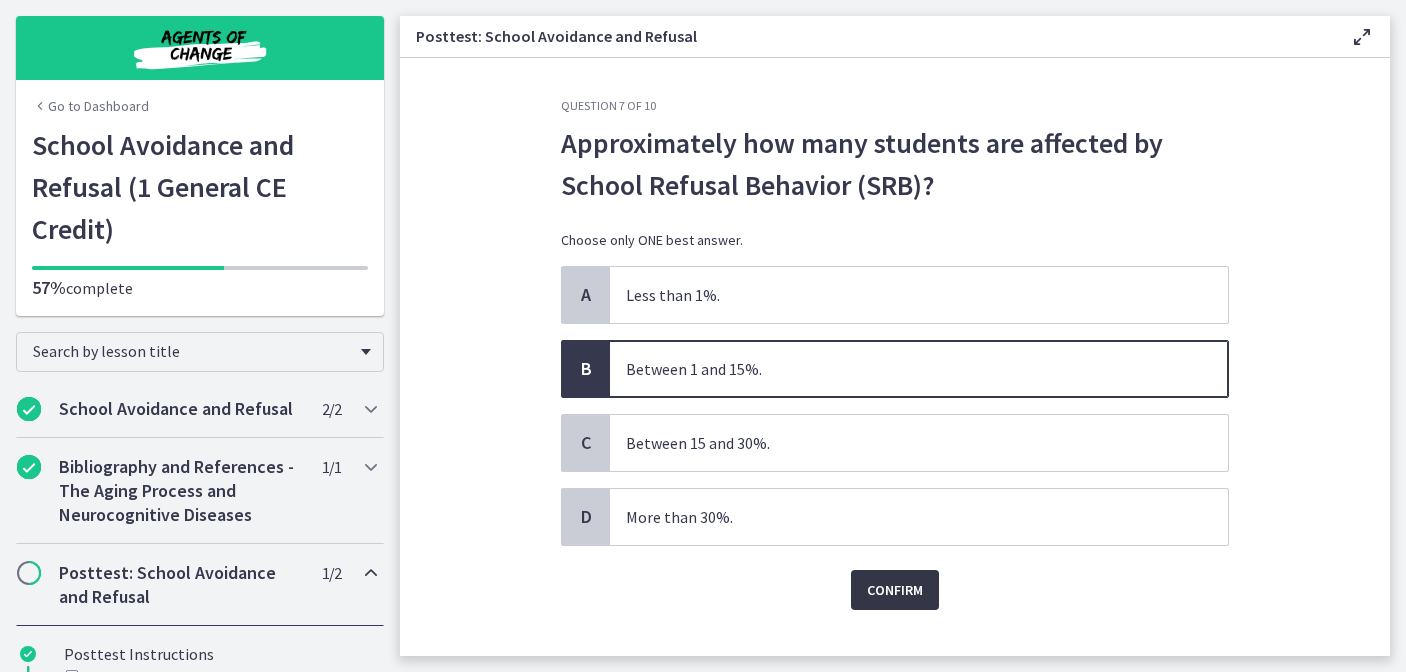 click on "Confirm" at bounding box center (895, 590) 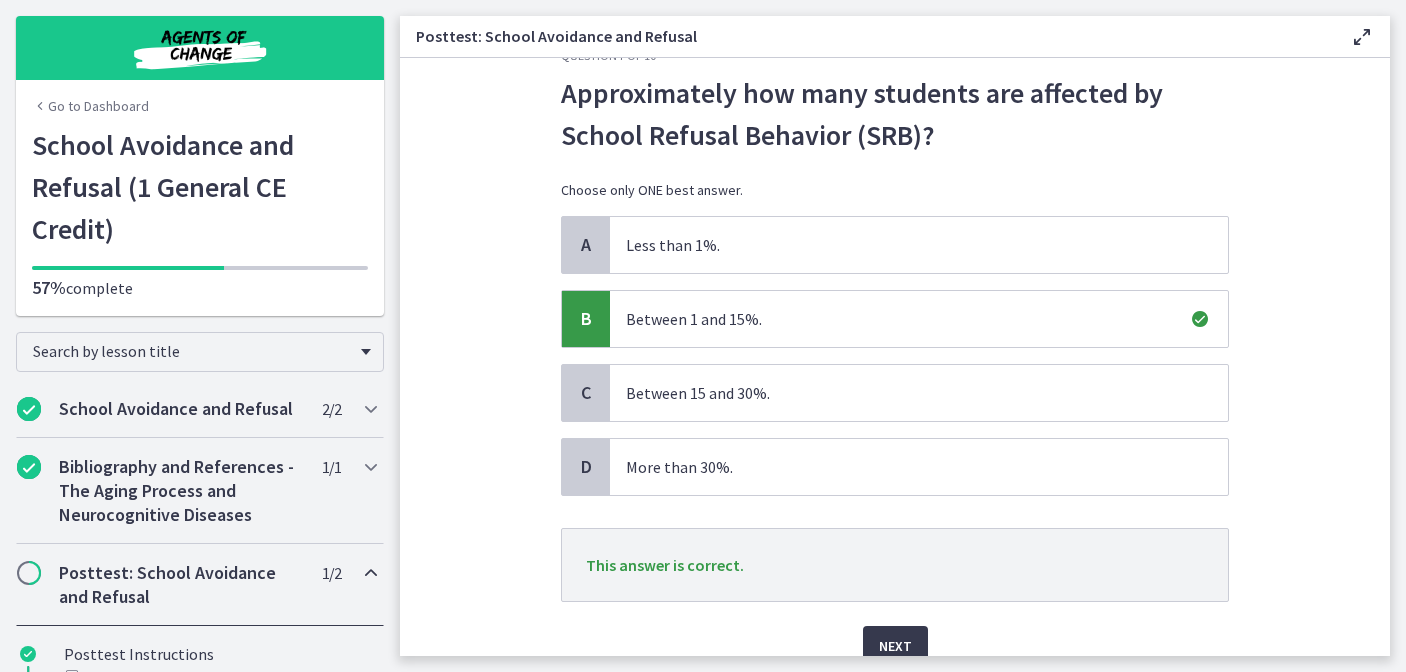 scroll, scrollTop: 115, scrollLeft: 0, axis: vertical 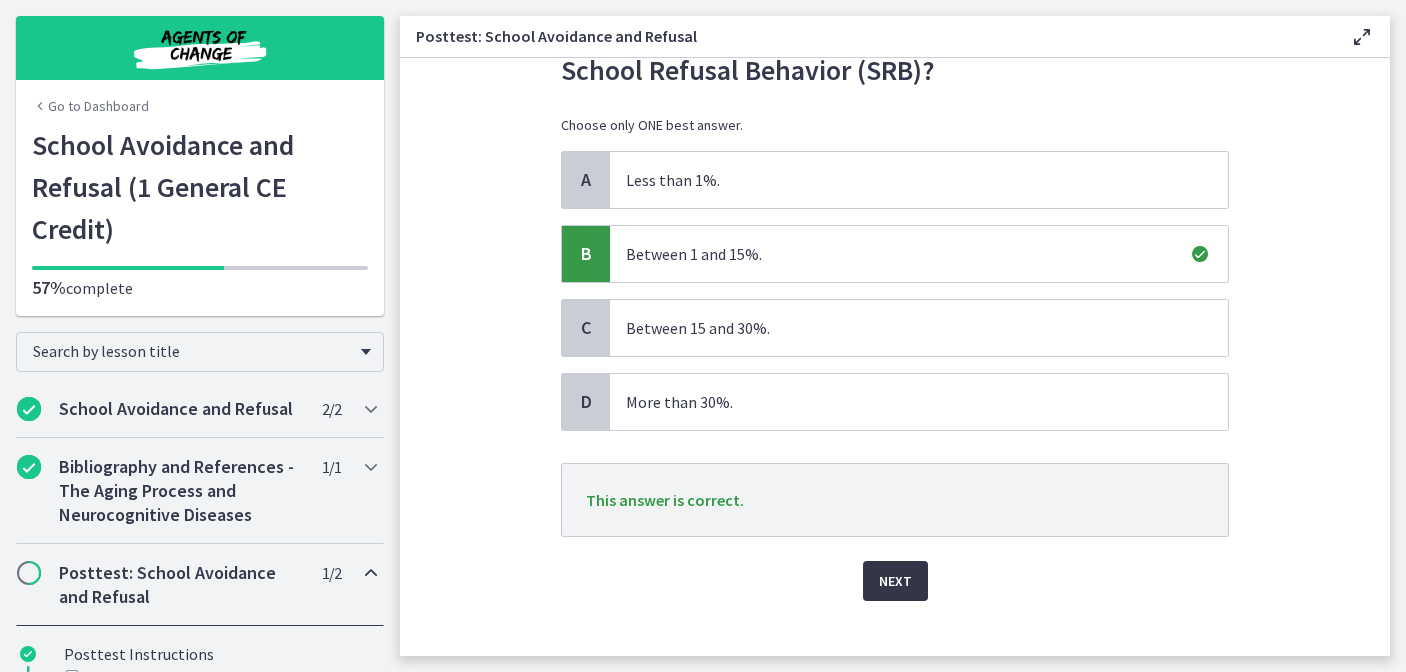 click on "Next" at bounding box center (895, 581) 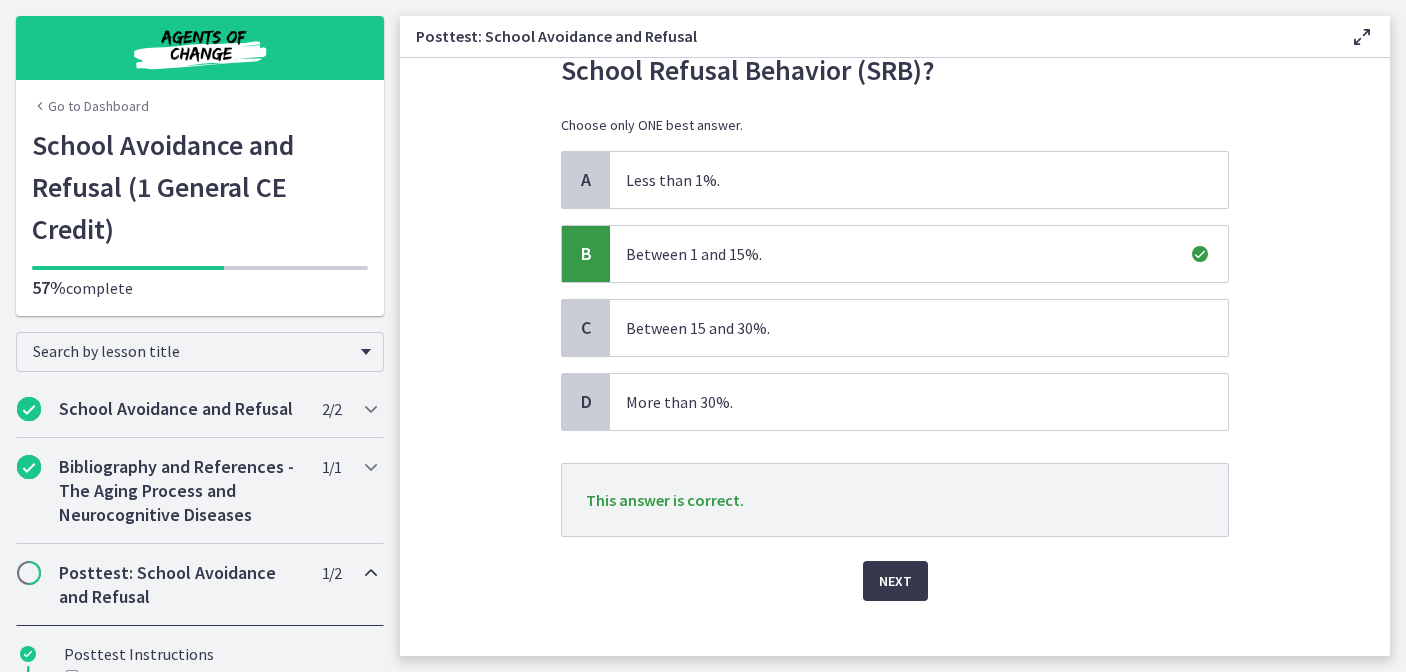 scroll, scrollTop: 0, scrollLeft: 0, axis: both 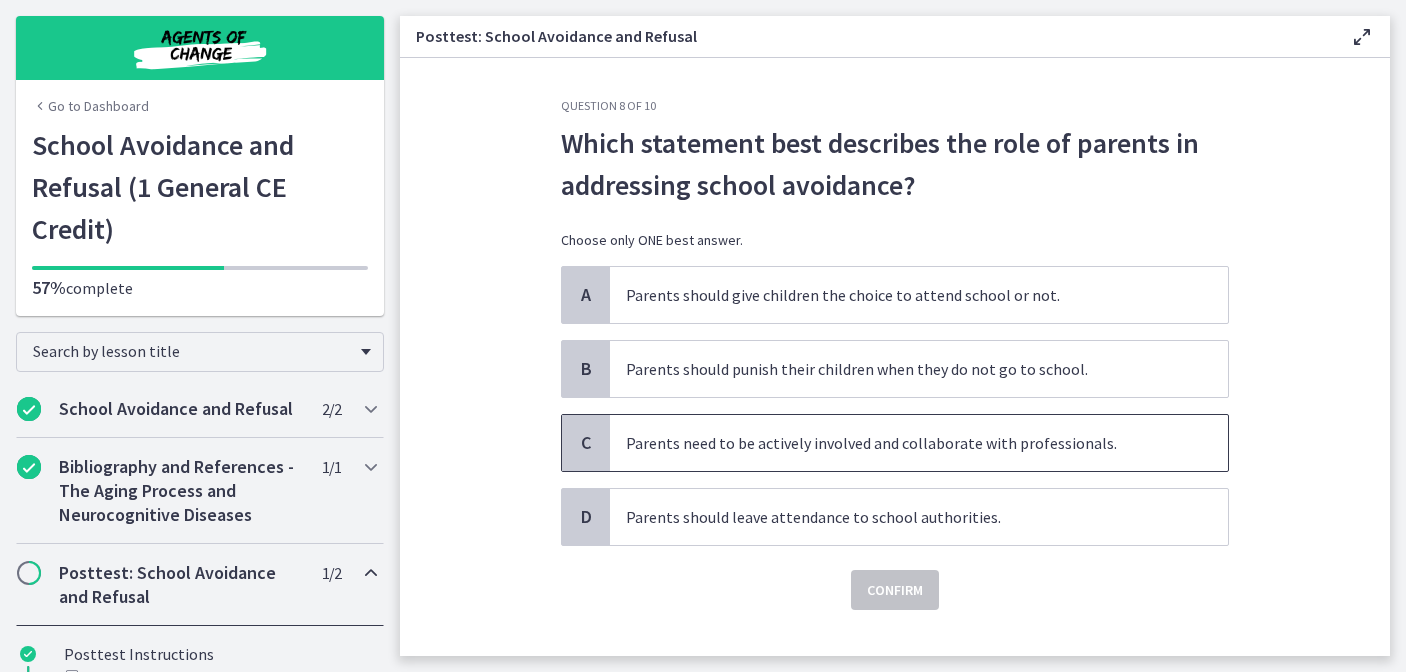 click on "Parents need to be actively involved and collaborate with professionals." at bounding box center [899, 443] 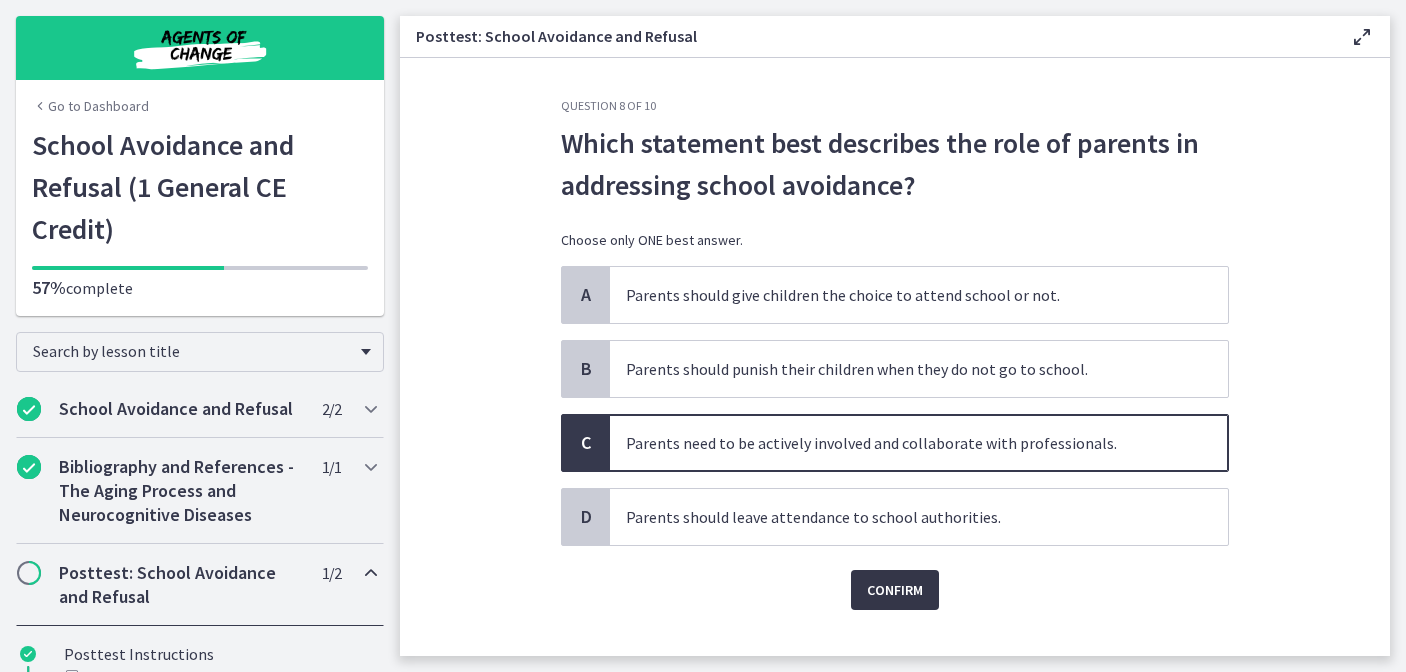 click on "Confirm" at bounding box center (895, 590) 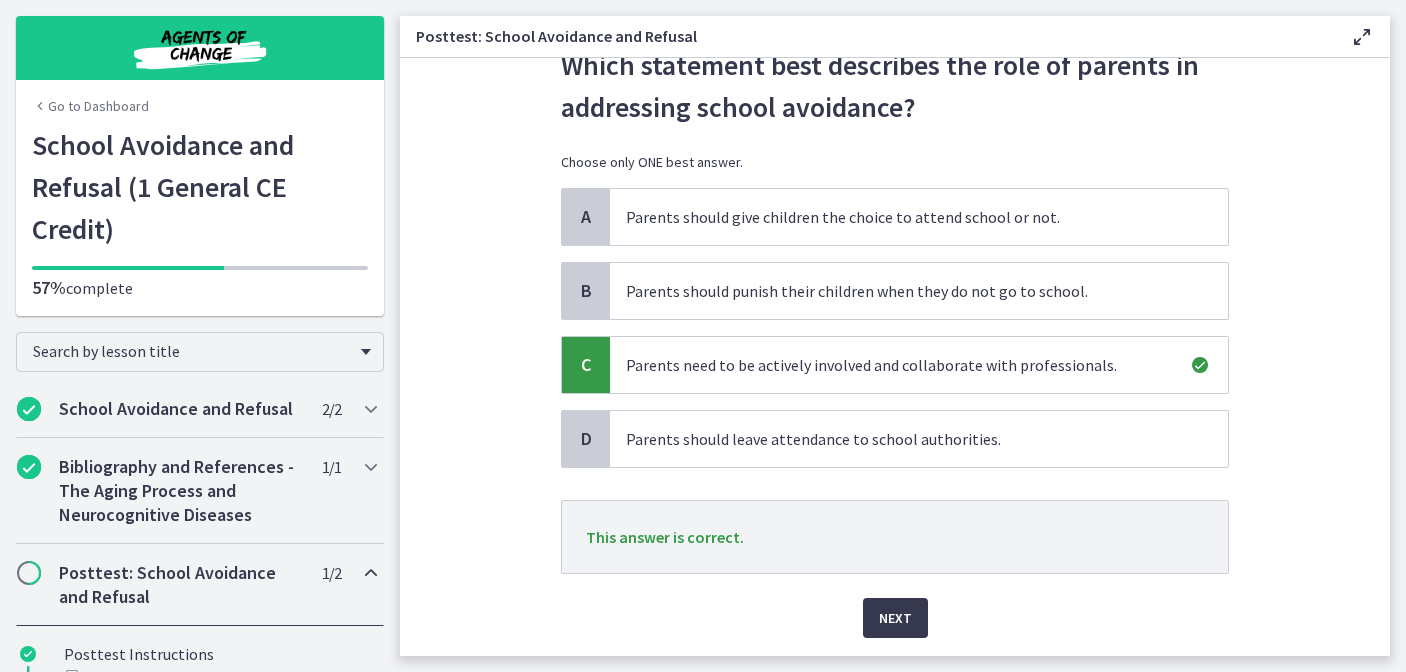 scroll, scrollTop: 114, scrollLeft: 0, axis: vertical 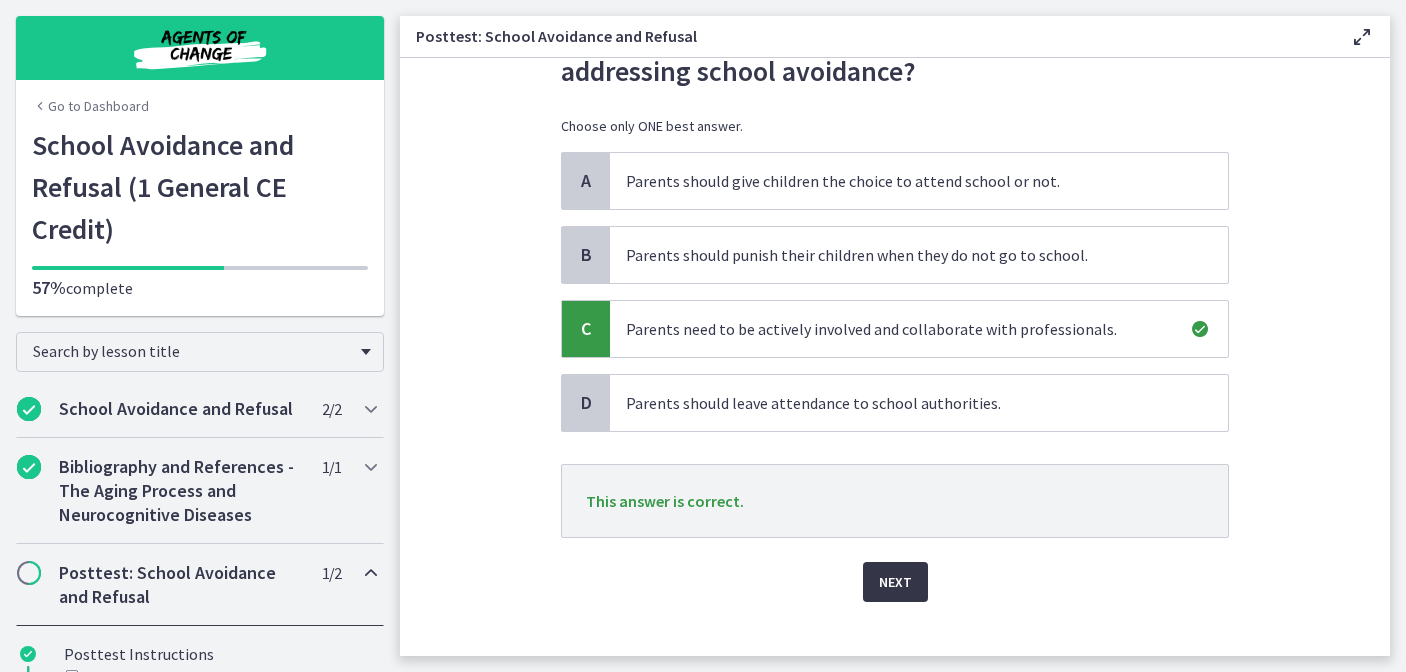 click on "Next" at bounding box center (895, 582) 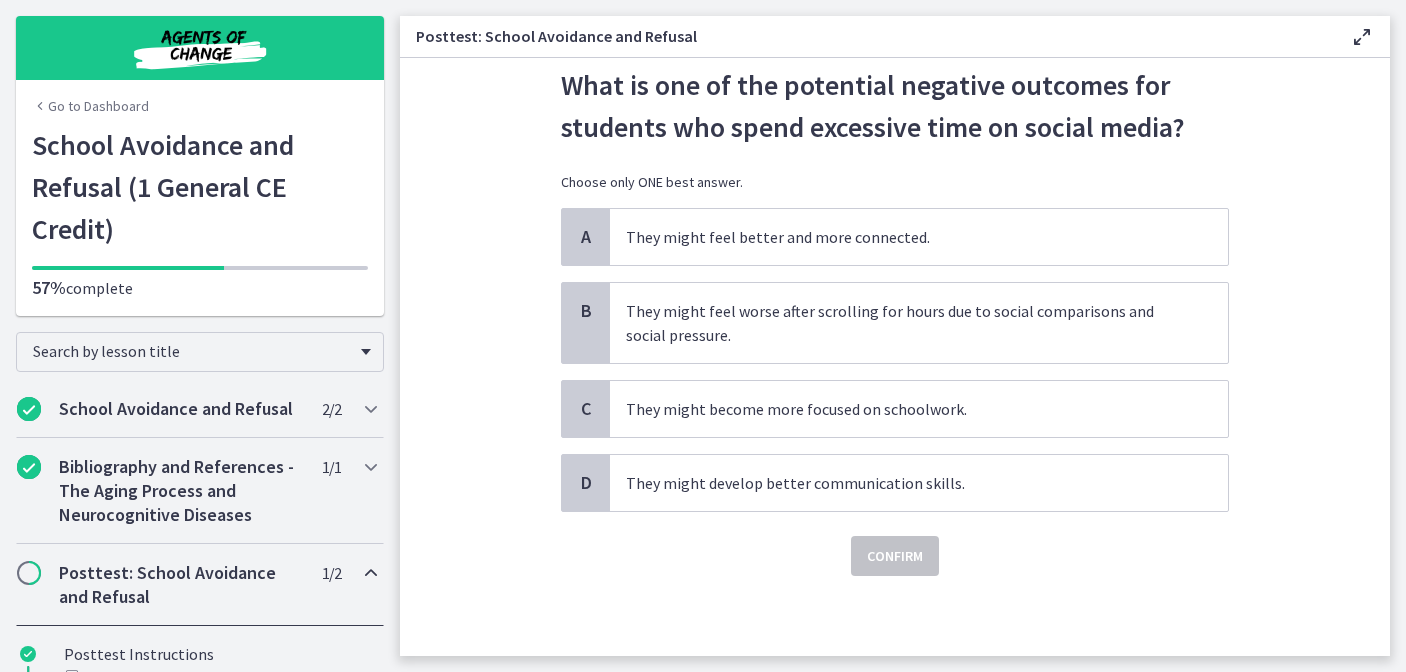 scroll, scrollTop: 0, scrollLeft: 0, axis: both 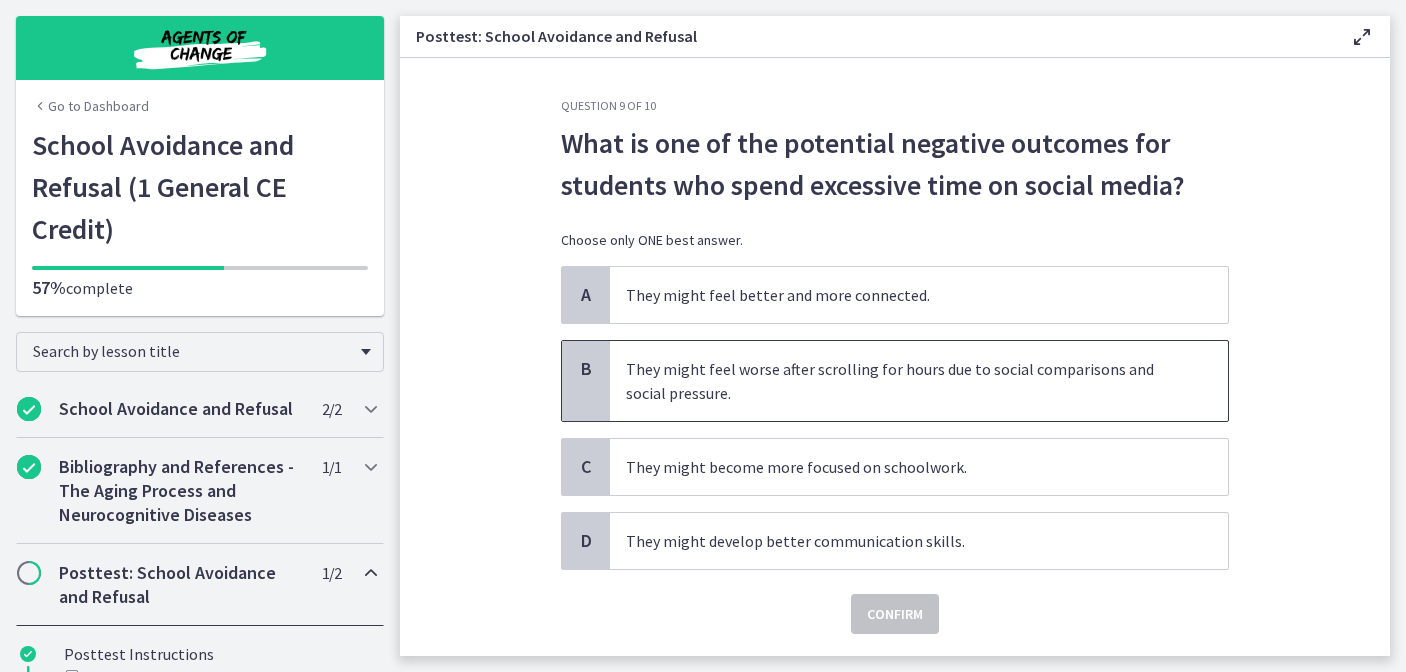 click on "They might feel worse after scrolling for hours due to social comparisons and social pressure." at bounding box center [919, 381] 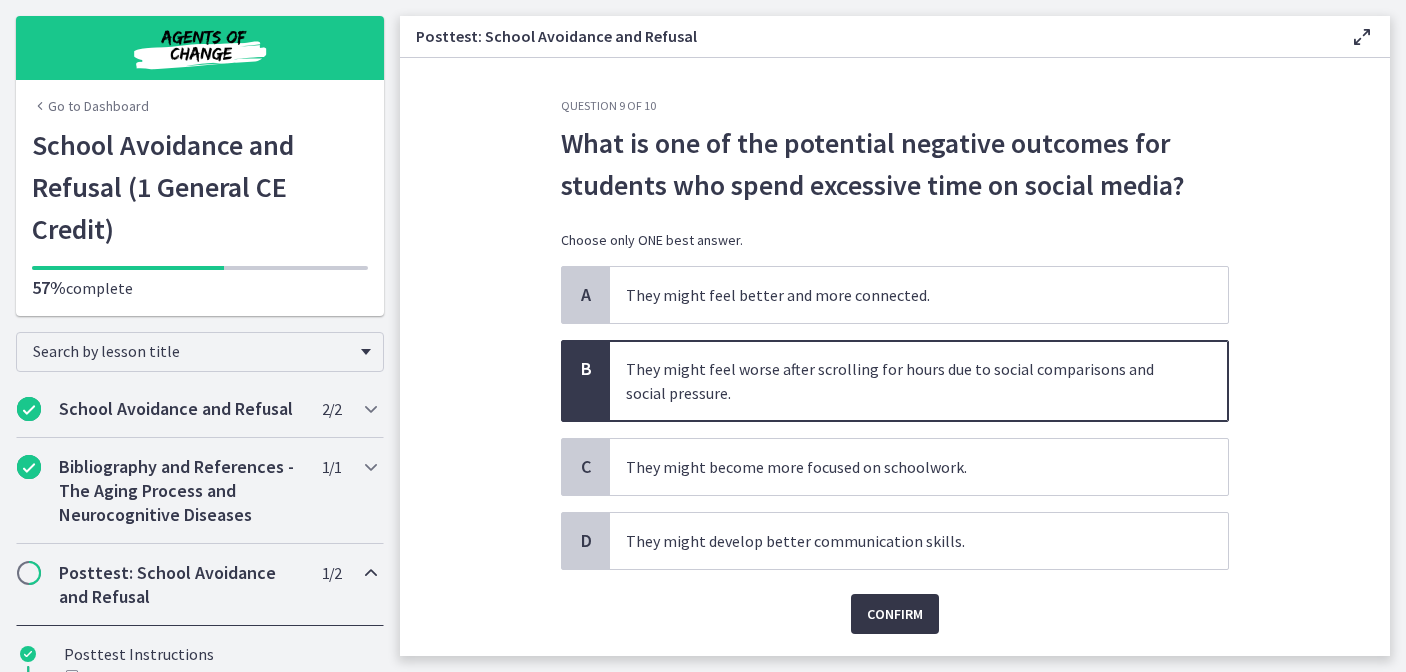 click on "Confirm" at bounding box center (895, 614) 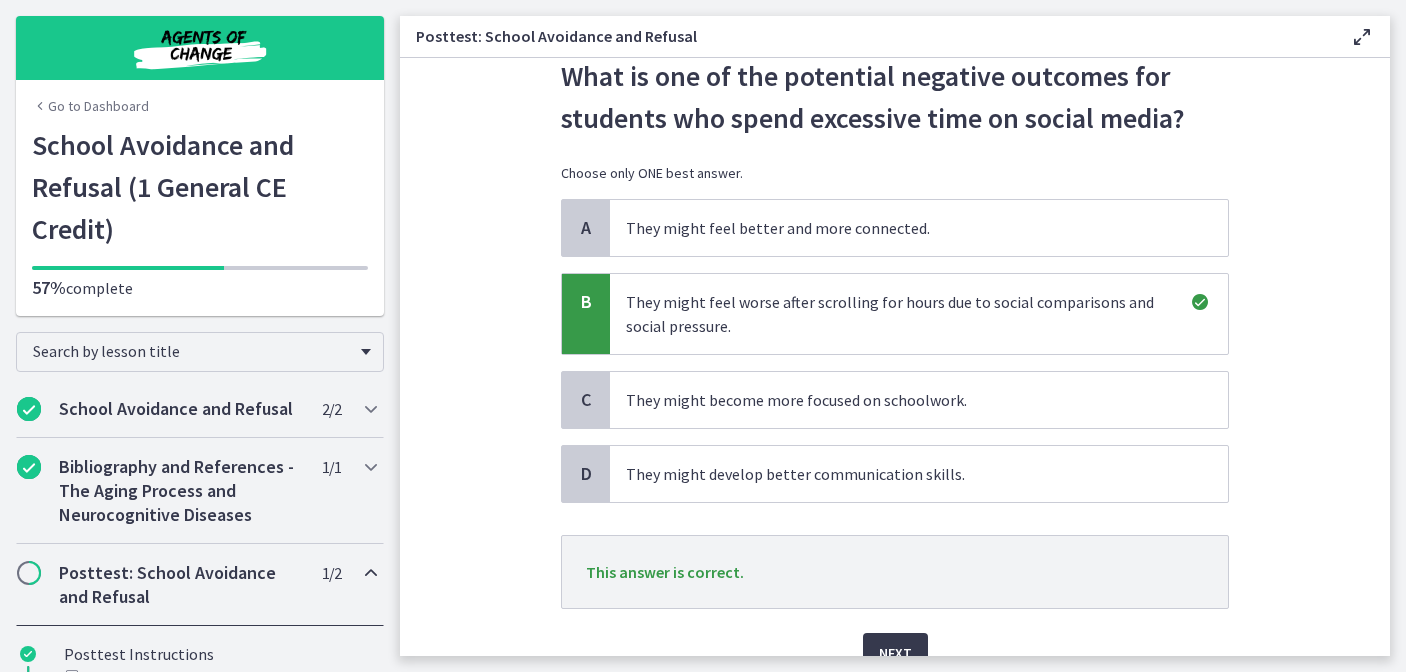scroll, scrollTop: 121, scrollLeft: 0, axis: vertical 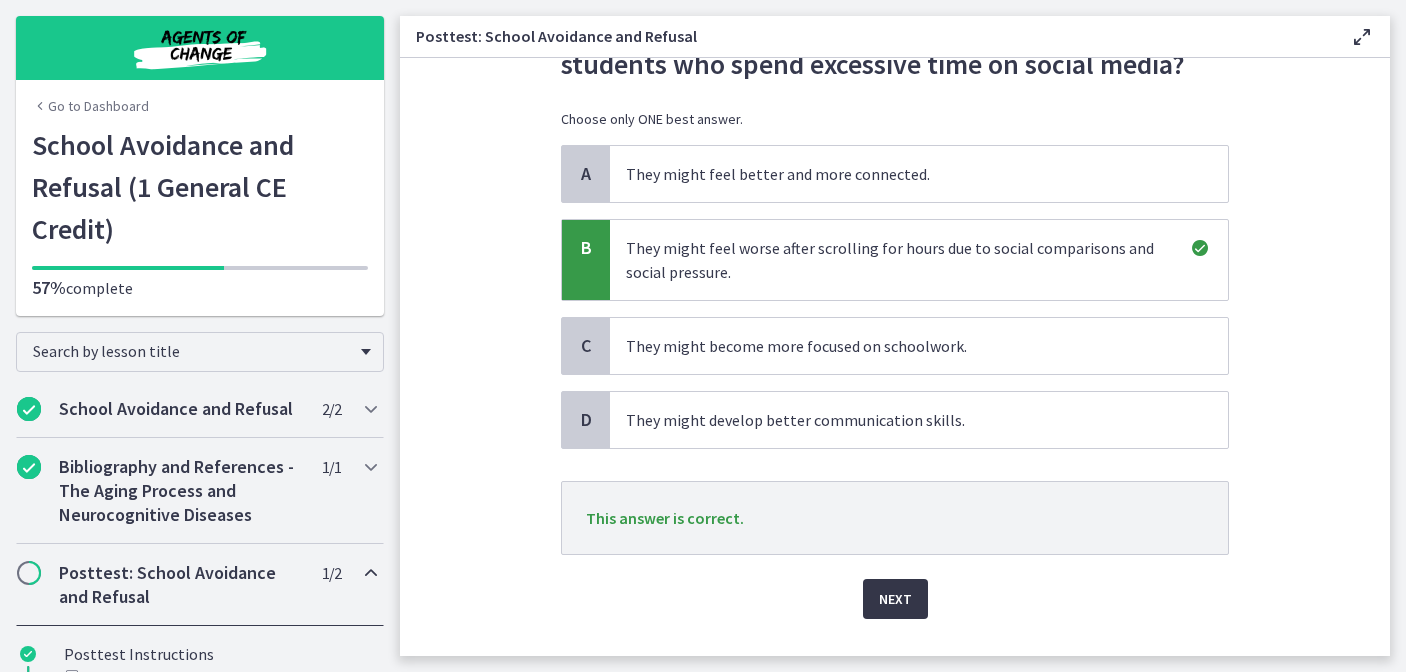 click on "Next" at bounding box center [895, 599] 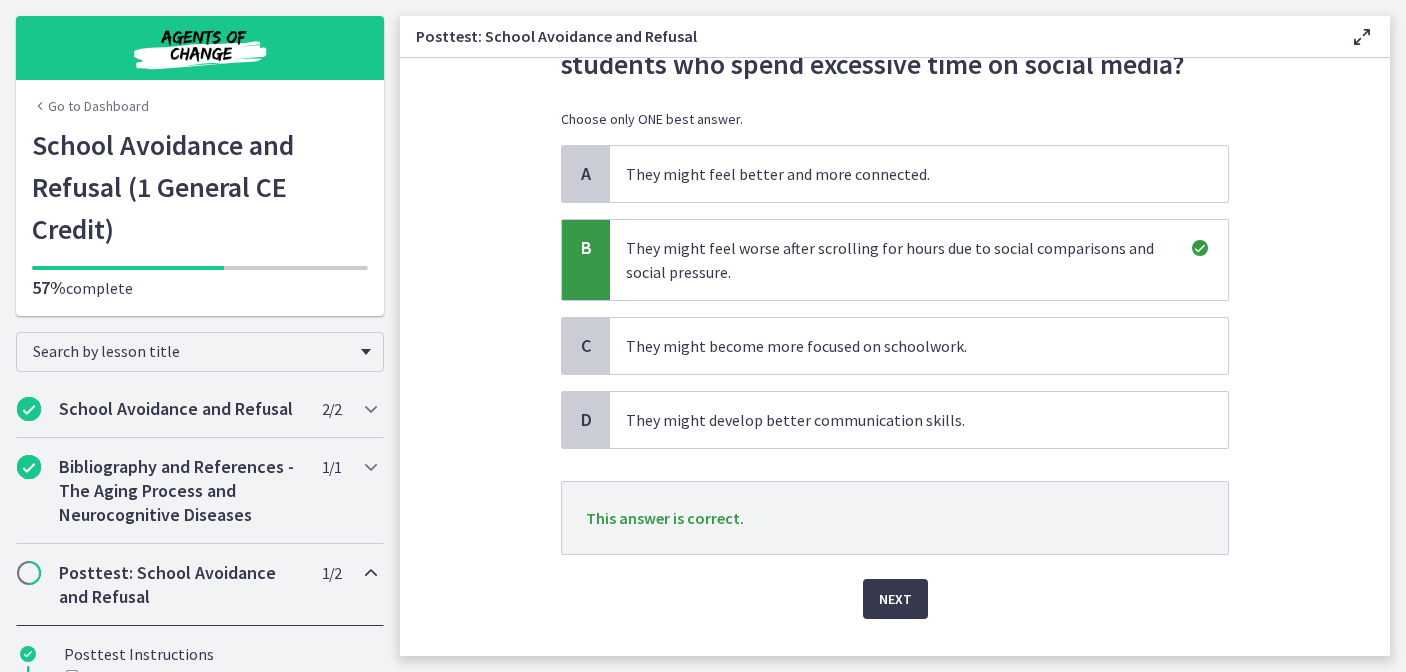 scroll, scrollTop: 0, scrollLeft: 0, axis: both 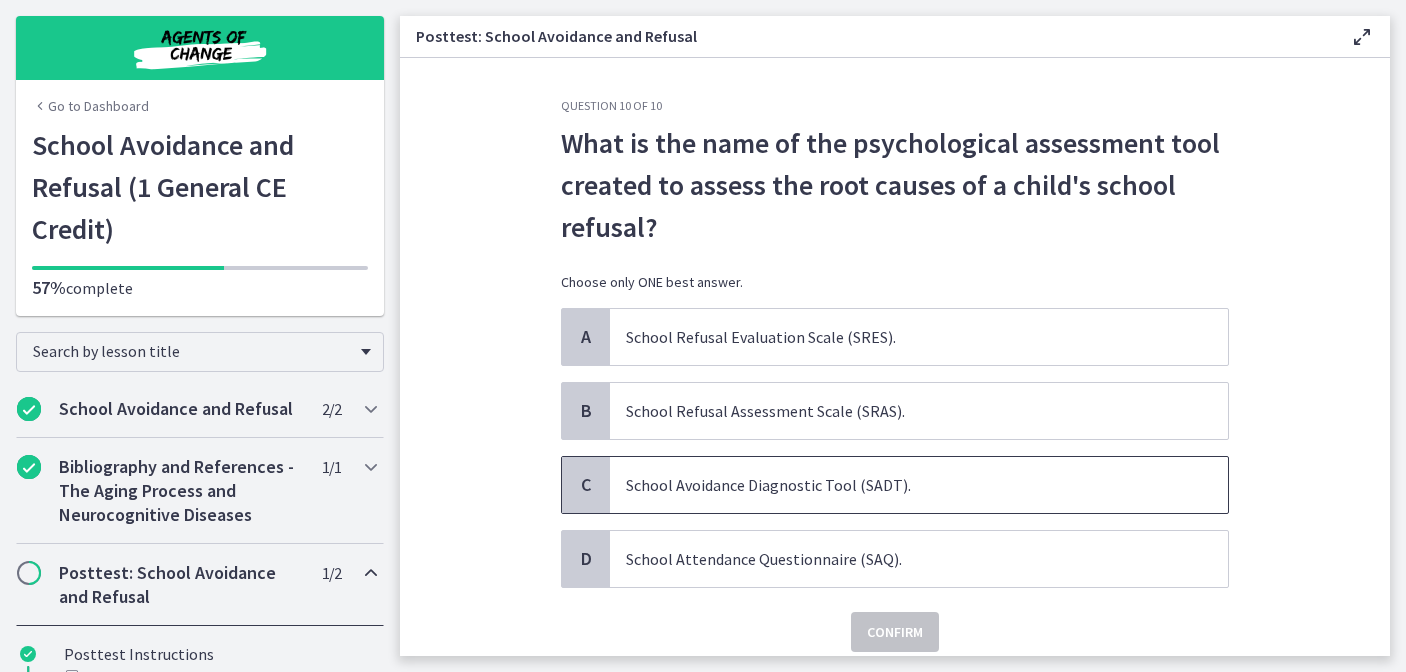 click on "School Avoidance Diagnostic Tool (SADT)." at bounding box center [899, 485] 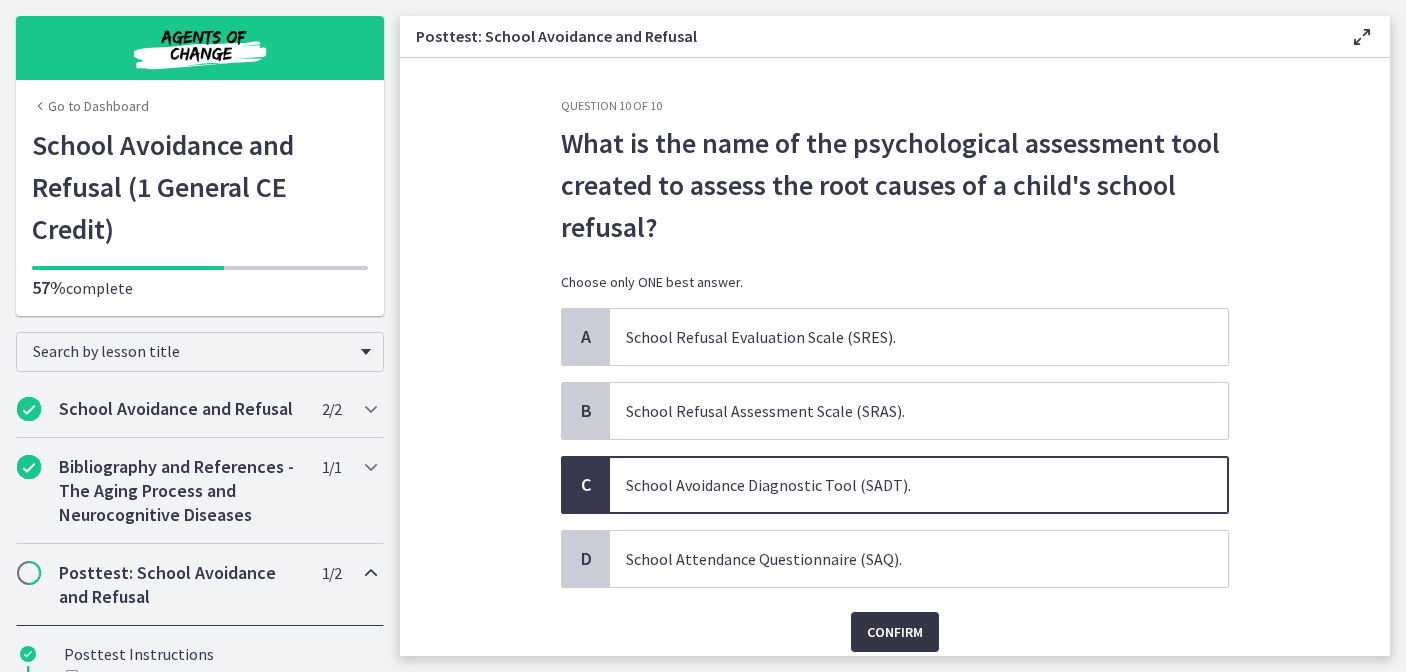 click on "Confirm" at bounding box center (895, 632) 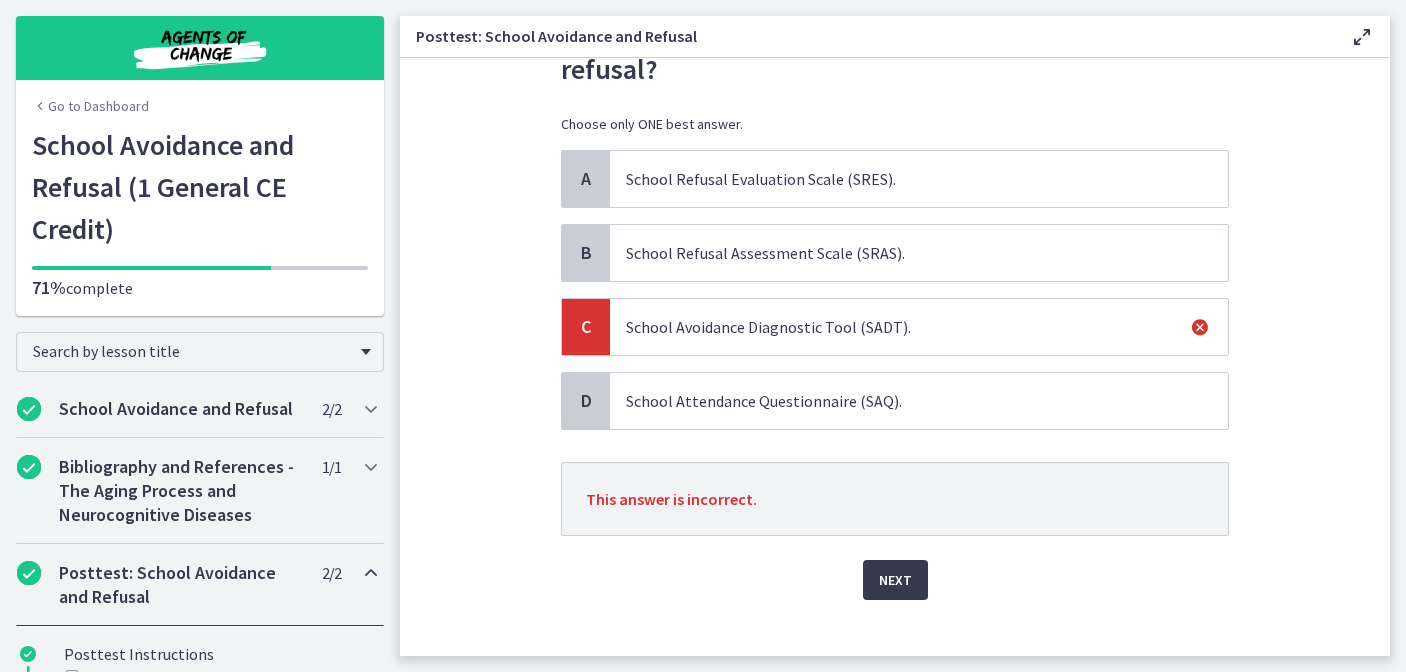 scroll, scrollTop: 159, scrollLeft: 0, axis: vertical 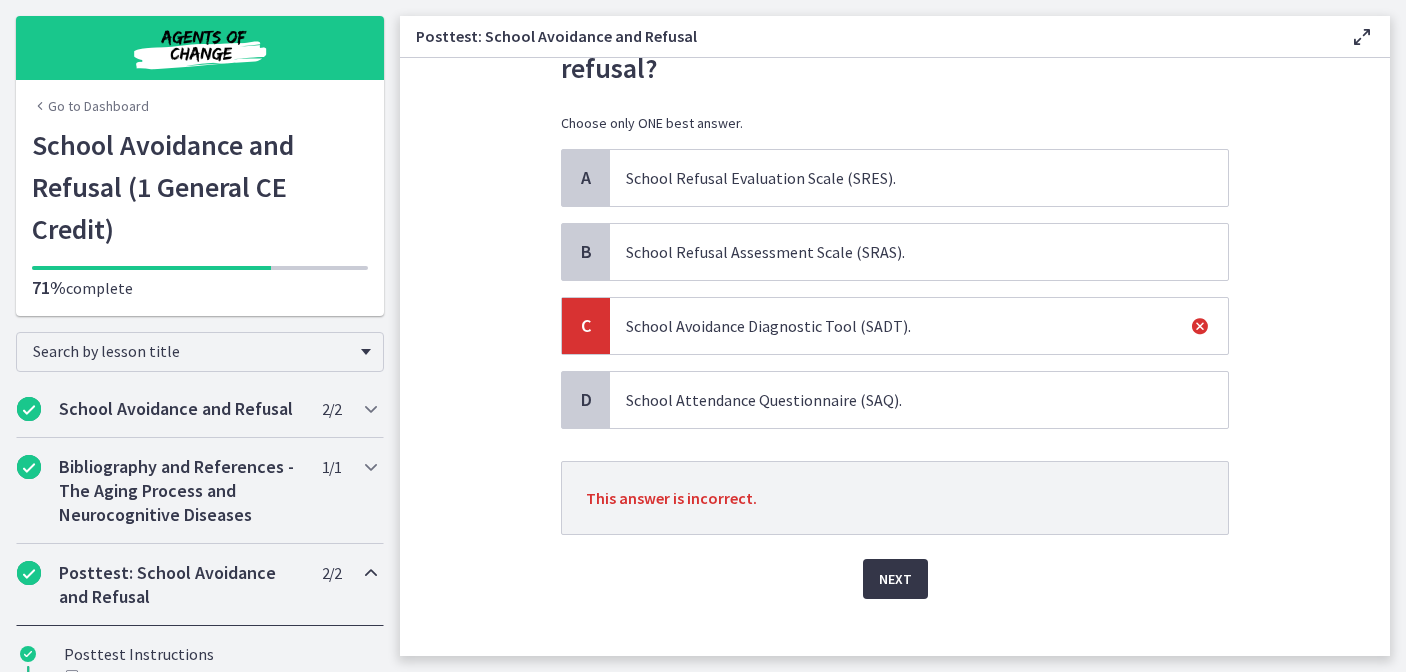 click on "Next" at bounding box center (895, 579) 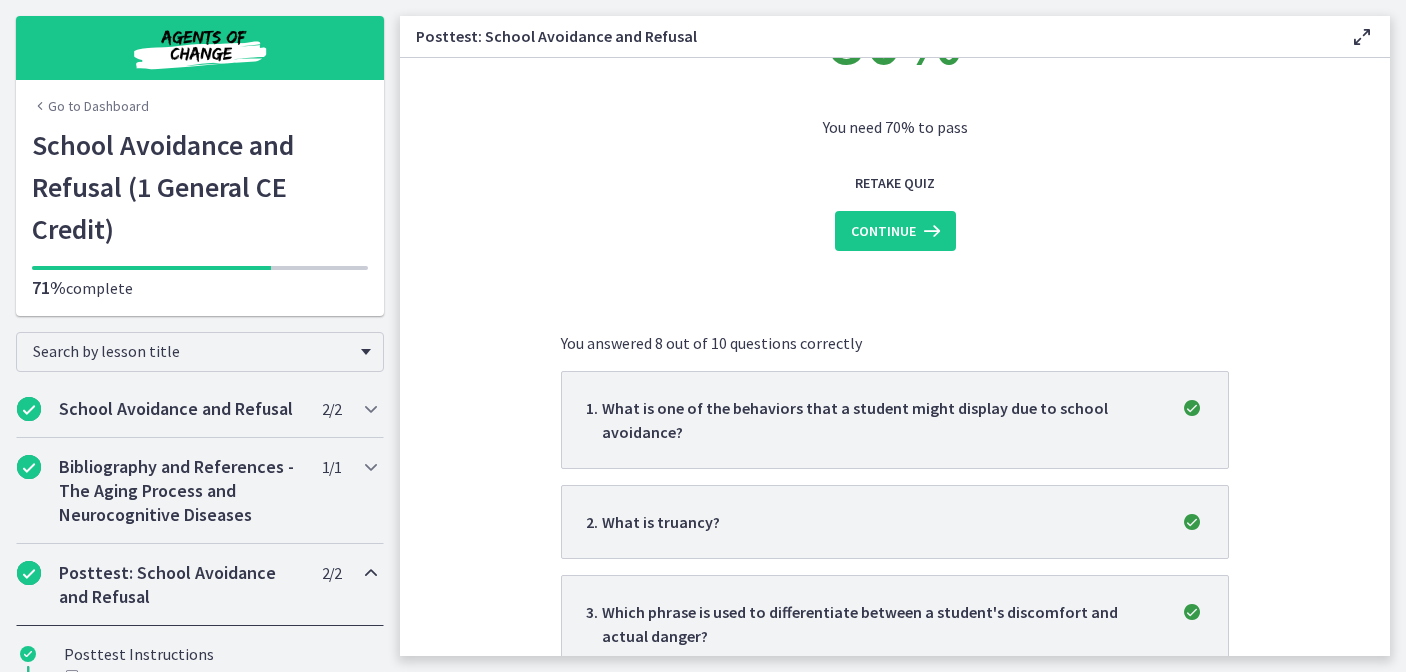 scroll, scrollTop: 0, scrollLeft: 0, axis: both 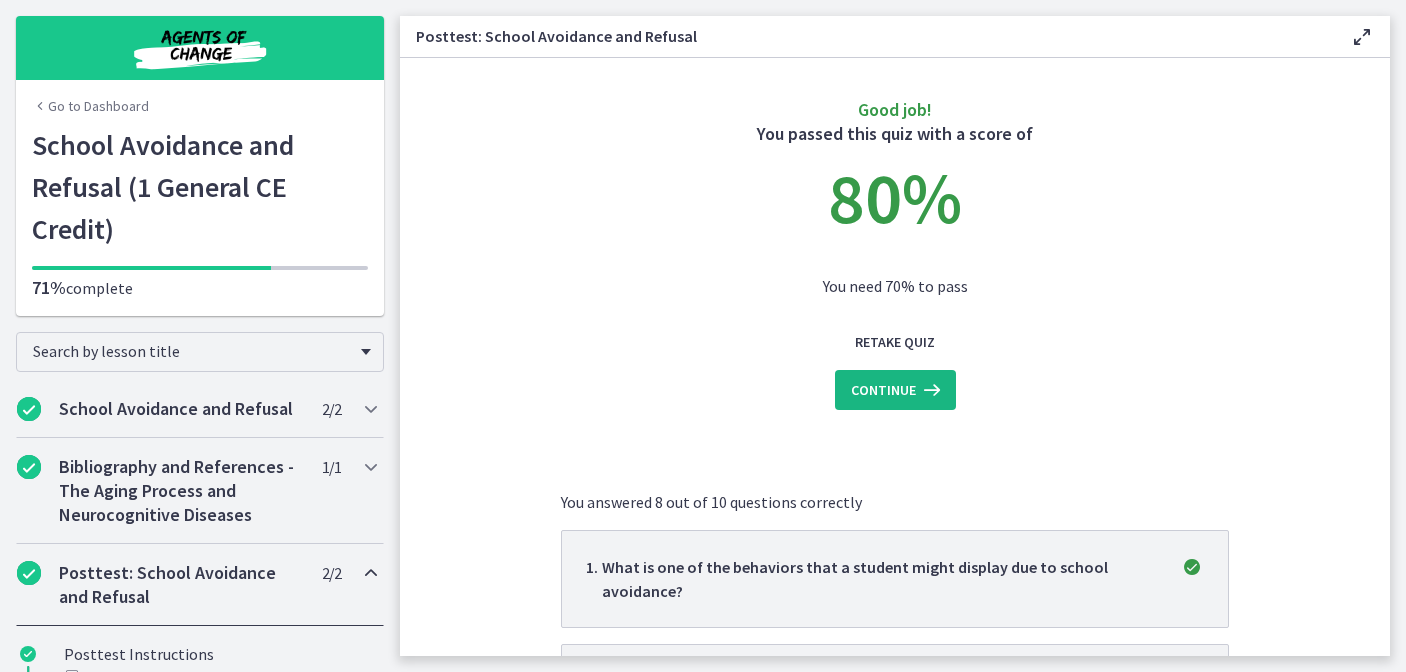 click on "Continue" at bounding box center [883, 390] 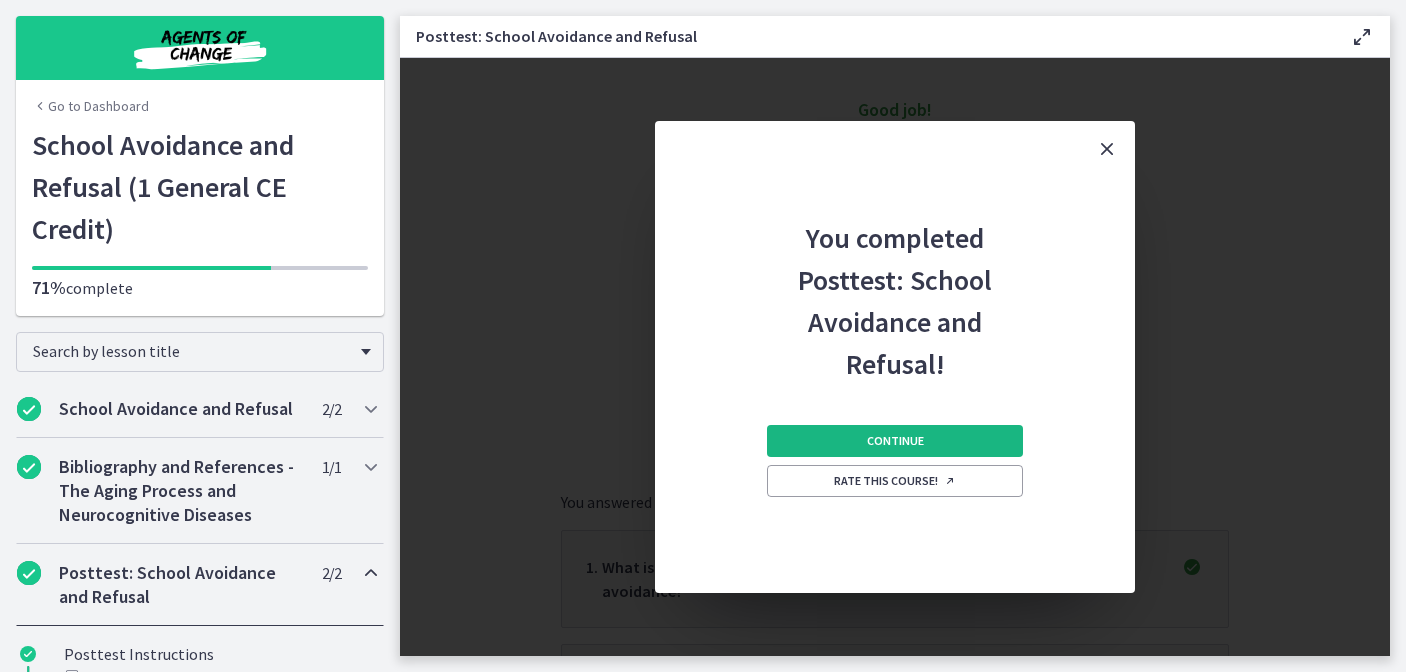 click on "Continue" at bounding box center [895, 441] 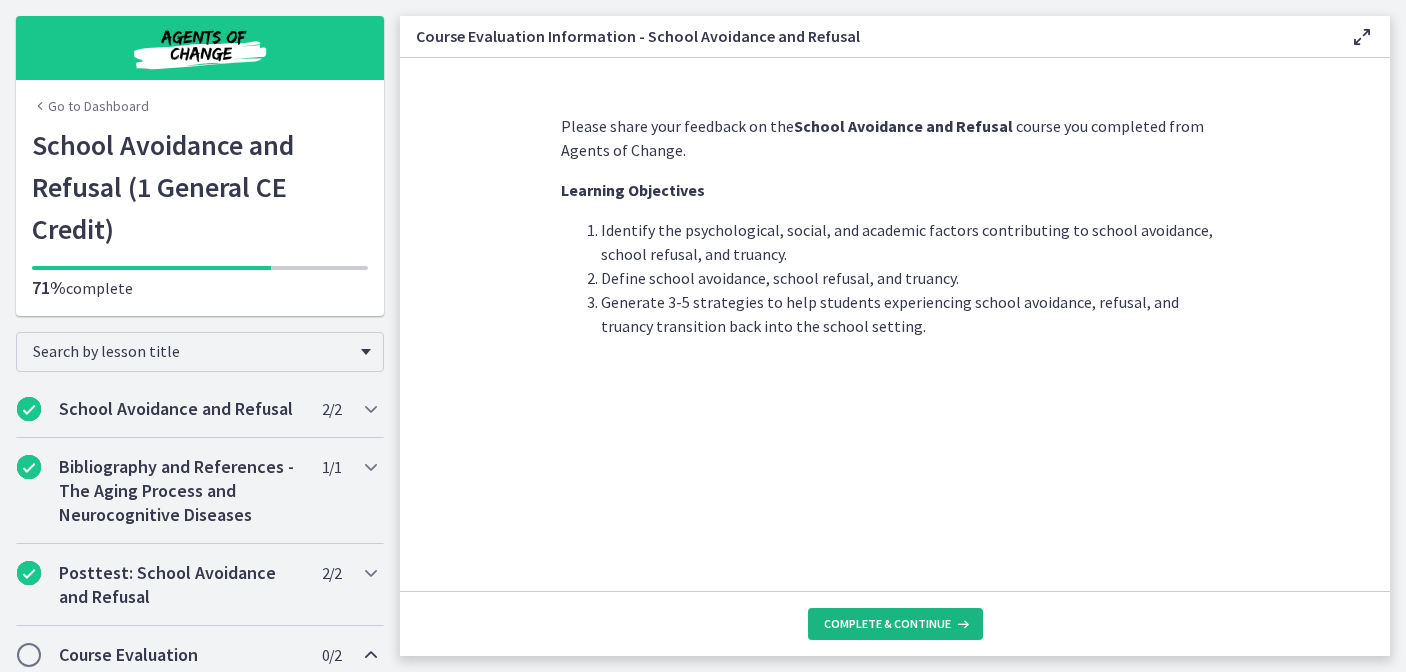 click on "Complete & continue" at bounding box center (895, 624) 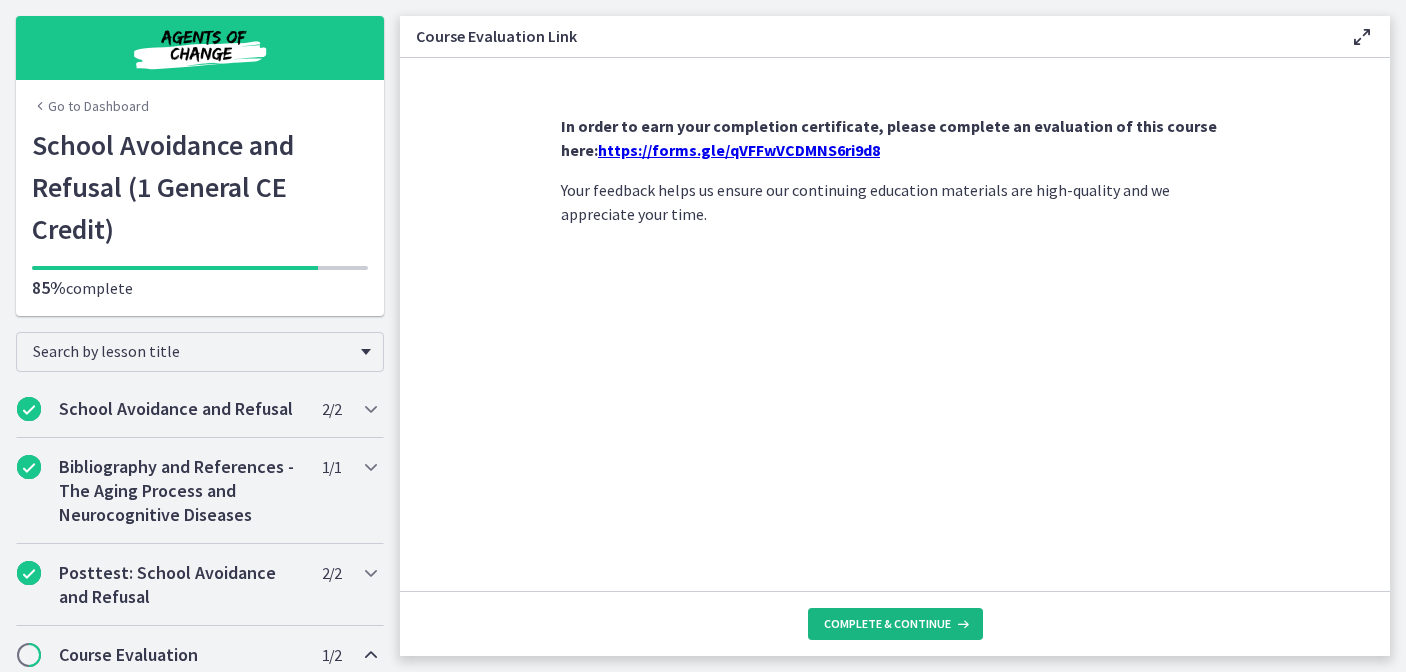 click on "Complete & continue" at bounding box center (887, 624) 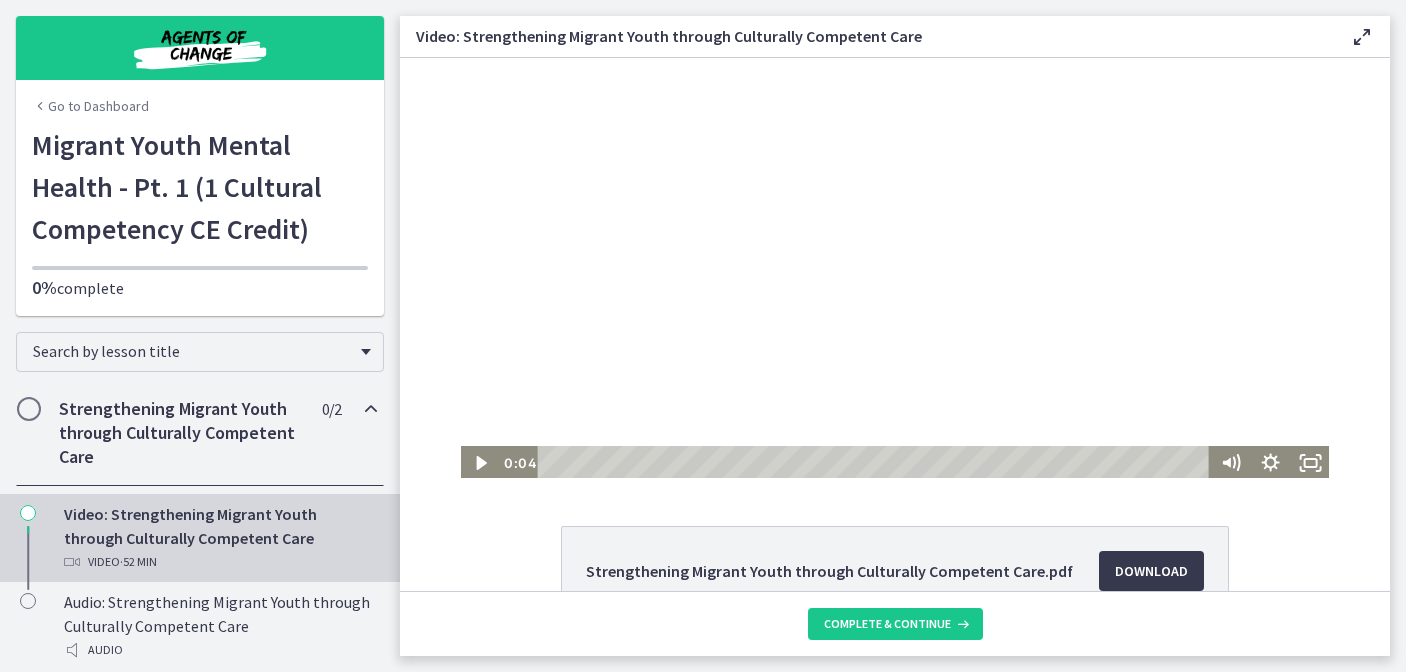 scroll, scrollTop: 0, scrollLeft: 0, axis: both 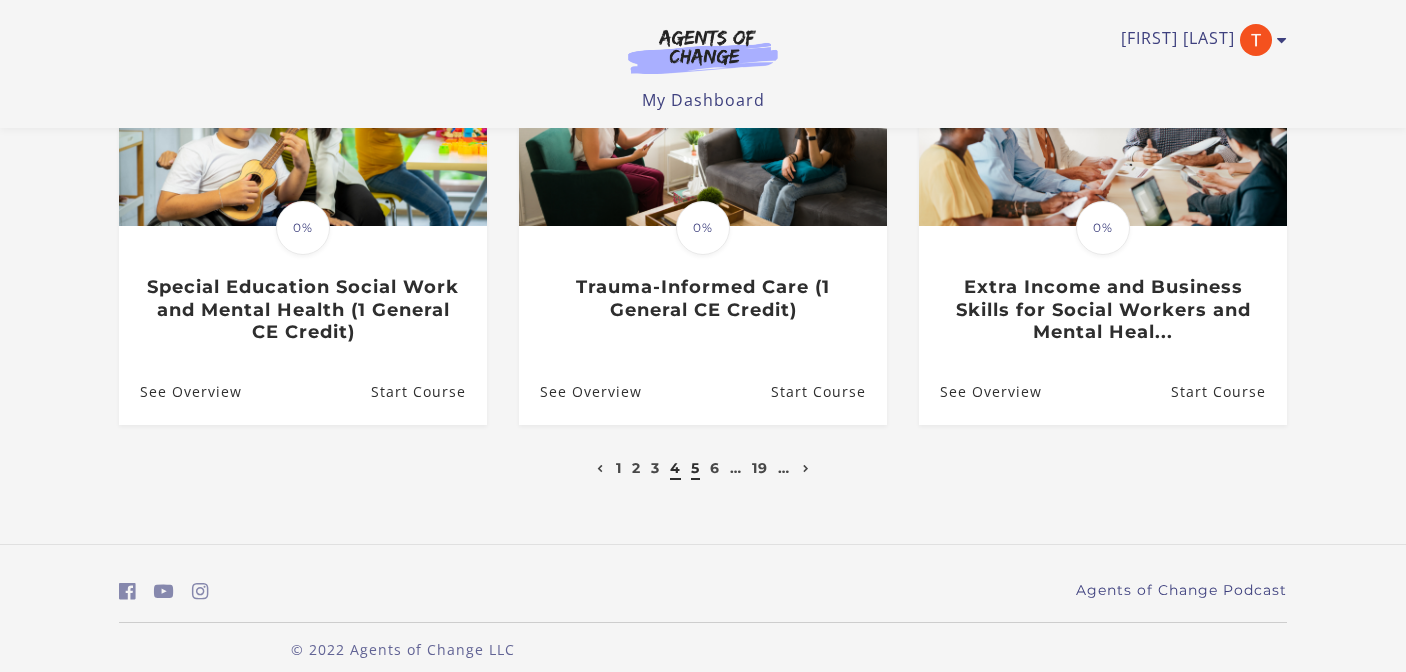 click on "5" at bounding box center (695, 468) 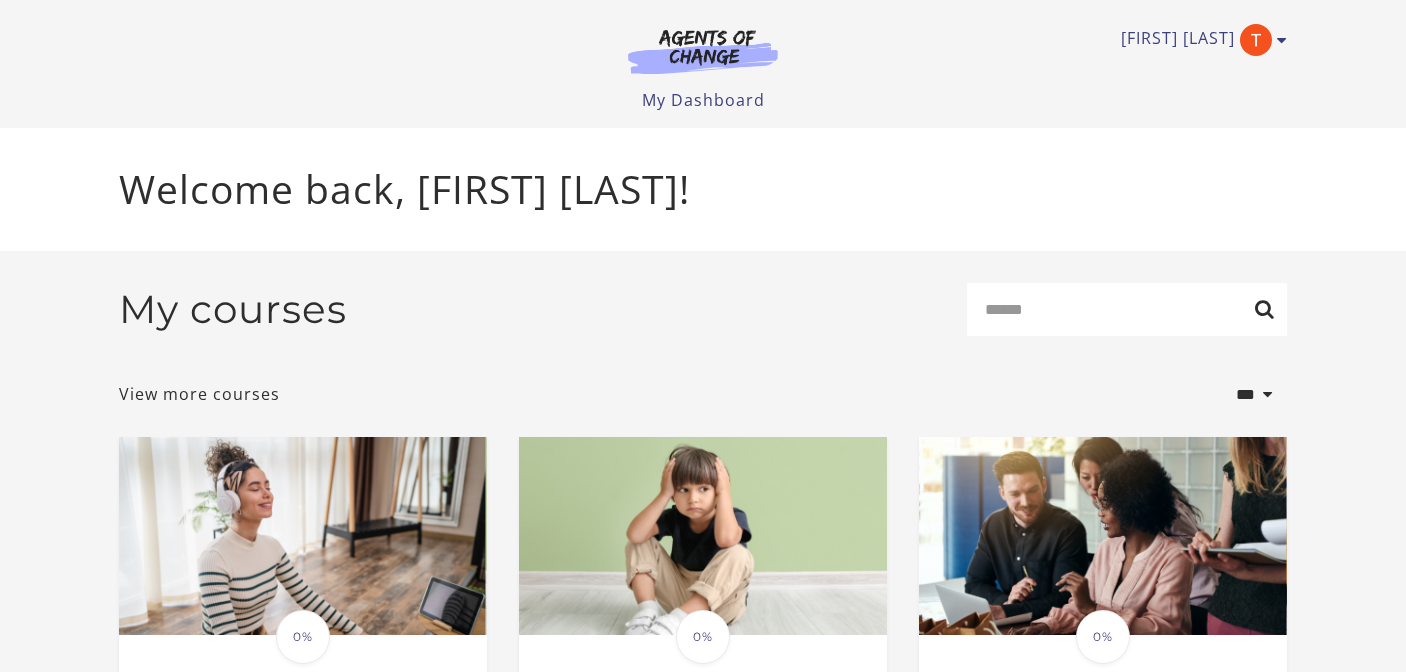 scroll, scrollTop: 0, scrollLeft: 0, axis: both 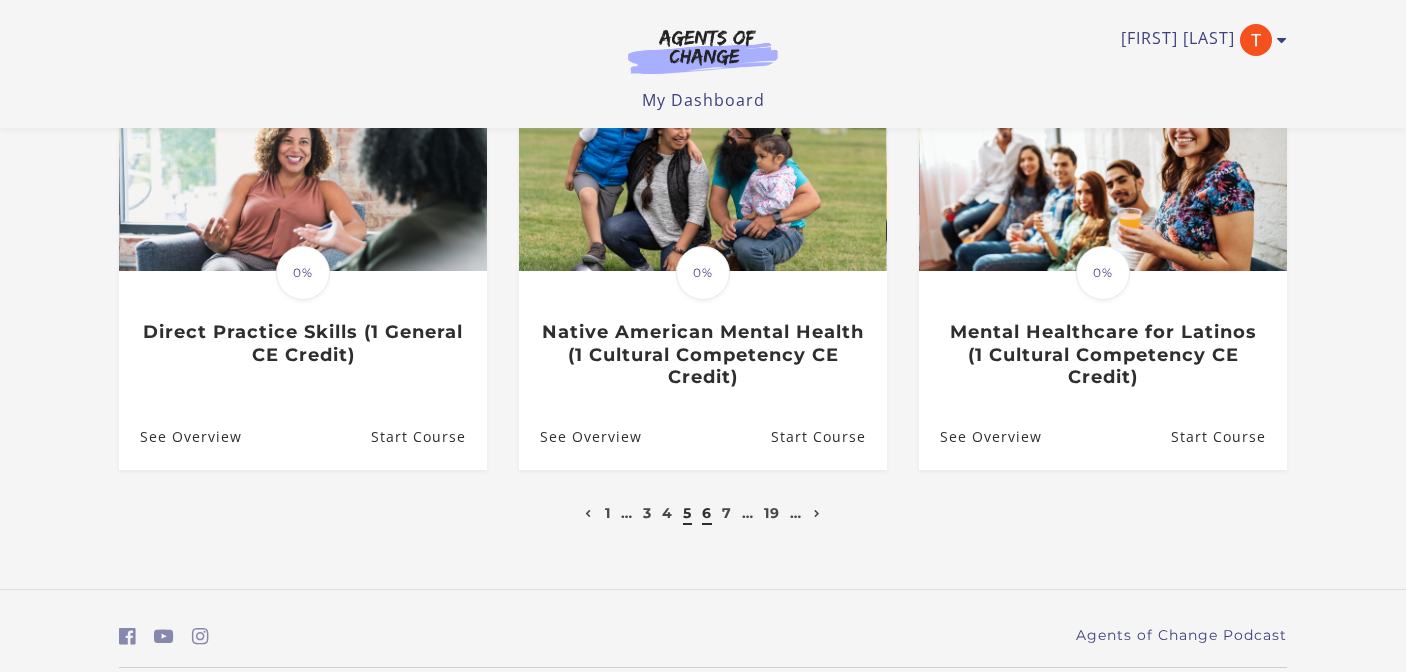 click on "6" at bounding box center (707, 513) 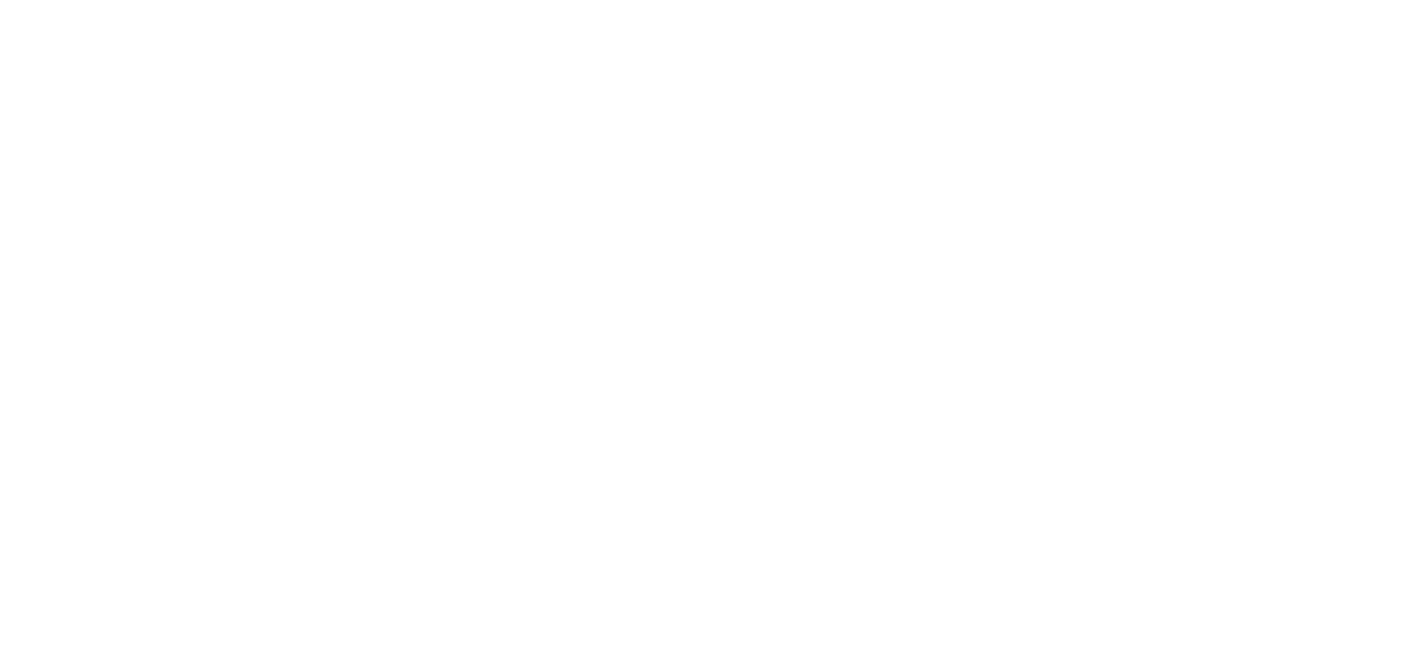 scroll, scrollTop: 0, scrollLeft: 0, axis: both 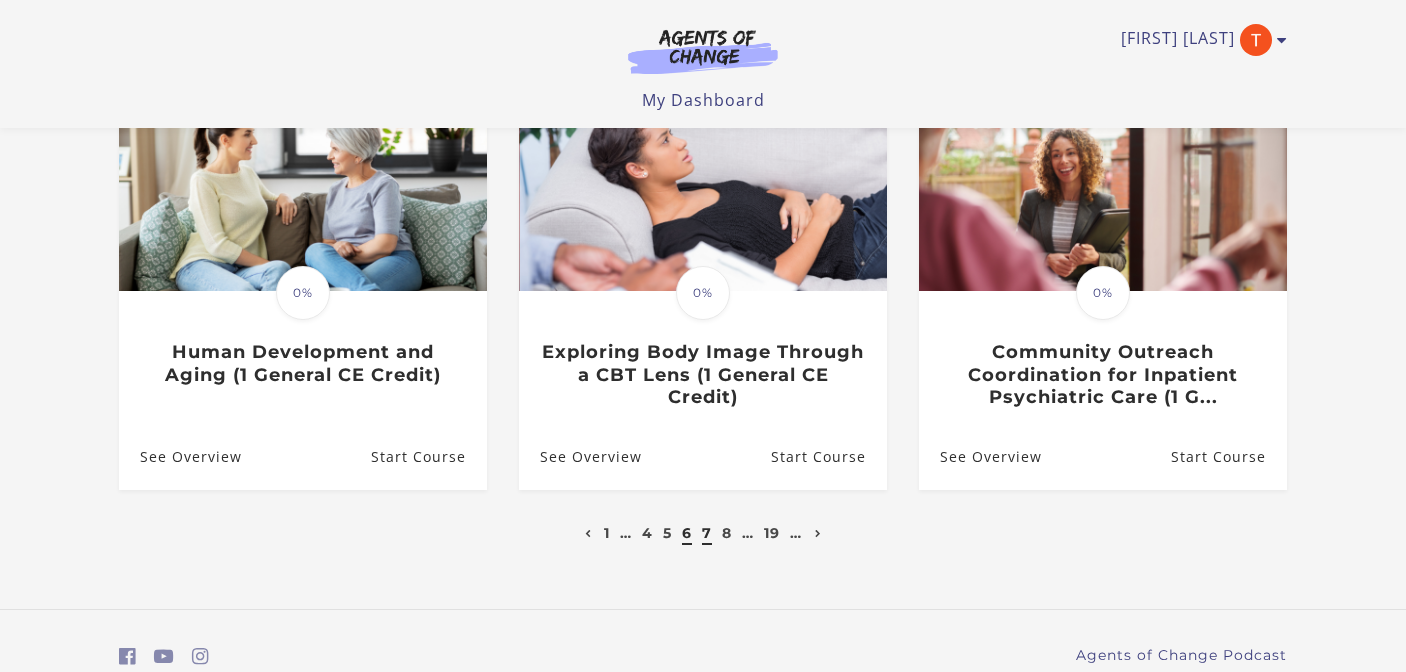 click on "7" at bounding box center [707, 533] 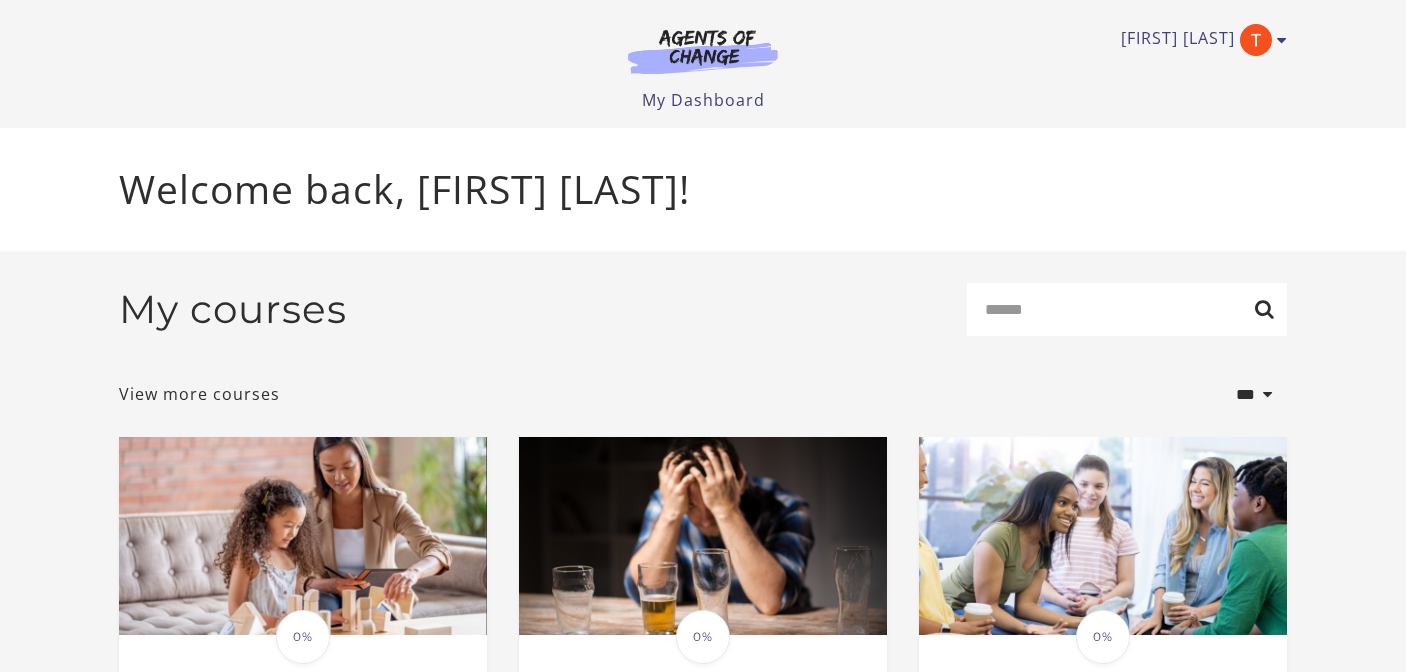 scroll, scrollTop: 0, scrollLeft: 0, axis: both 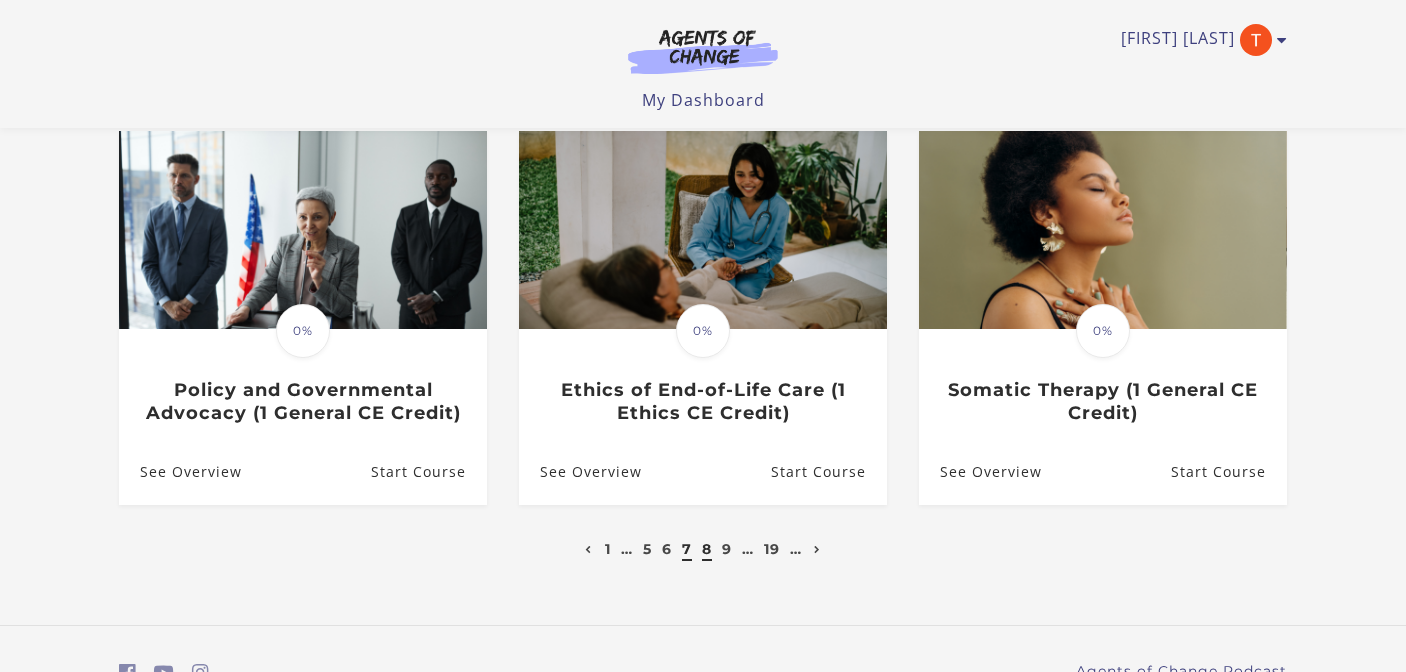 click on "8" at bounding box center (707, 549) 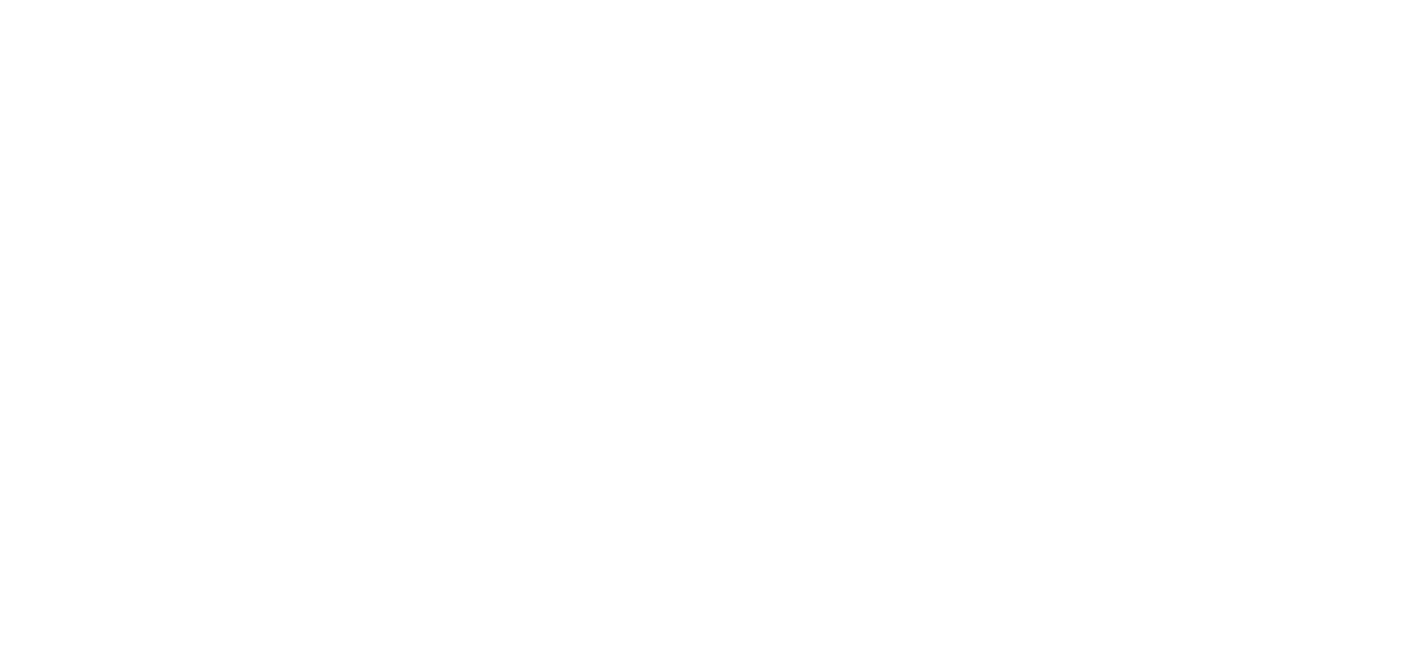 scroll, scrollTop: 0, scrollLeft: 0, axis: both 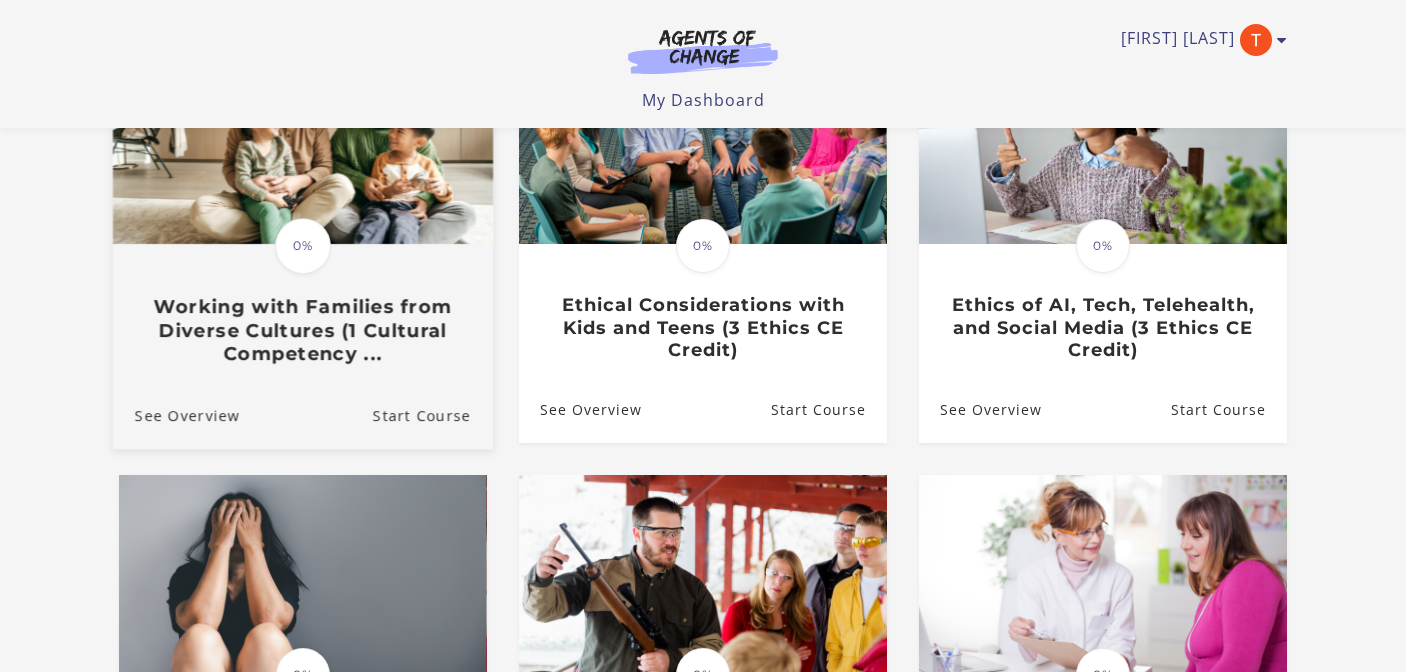 click on "Working with Families from Diverse Cultures (1 Cultural Competency ..." at bounding box center (303, 331) 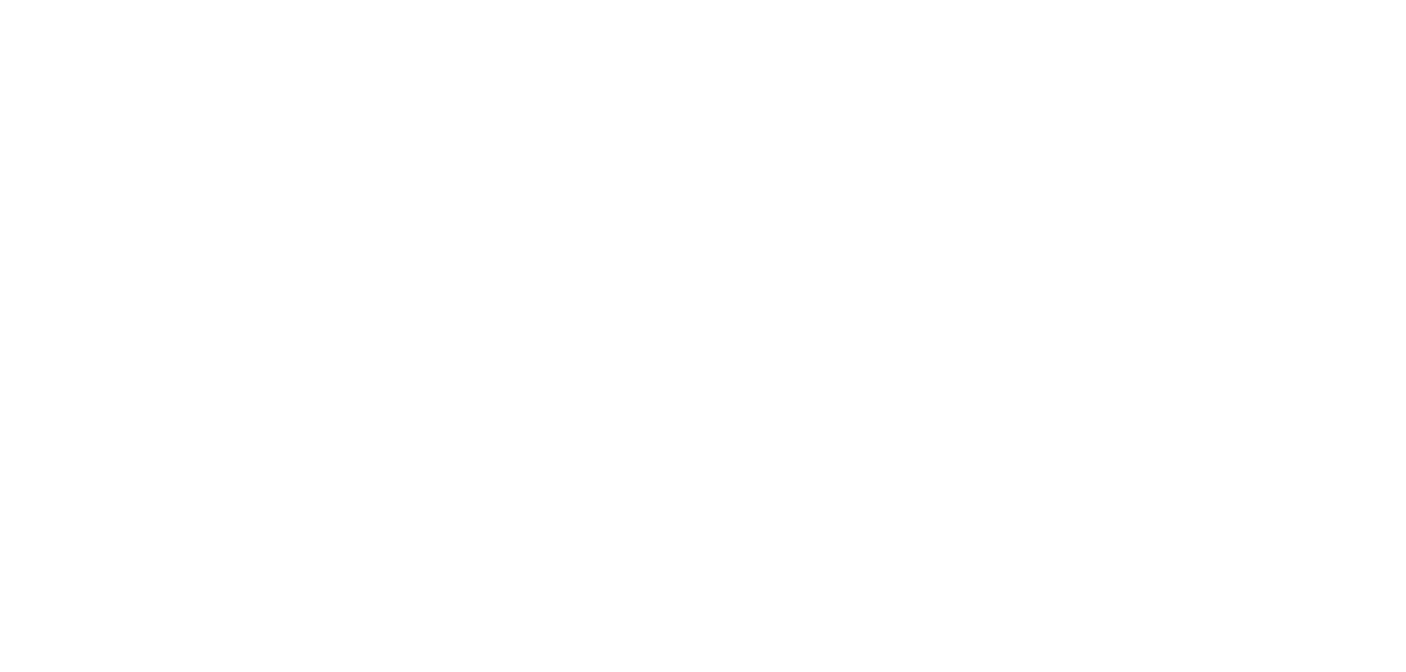 scroll, scrollTop: 0, scrollLeft: 0, axis: both 